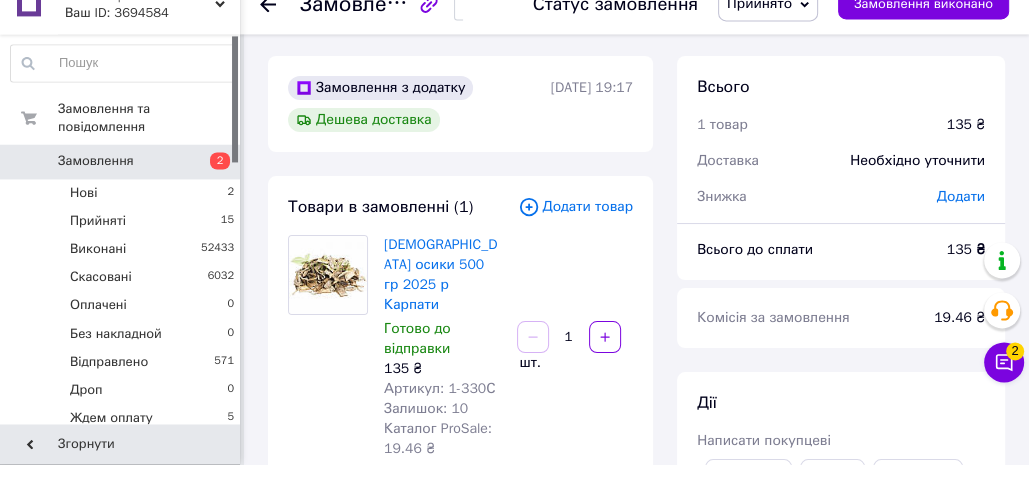scroll, scrollTop: 47, scrollLeft: 0, axis: vertical 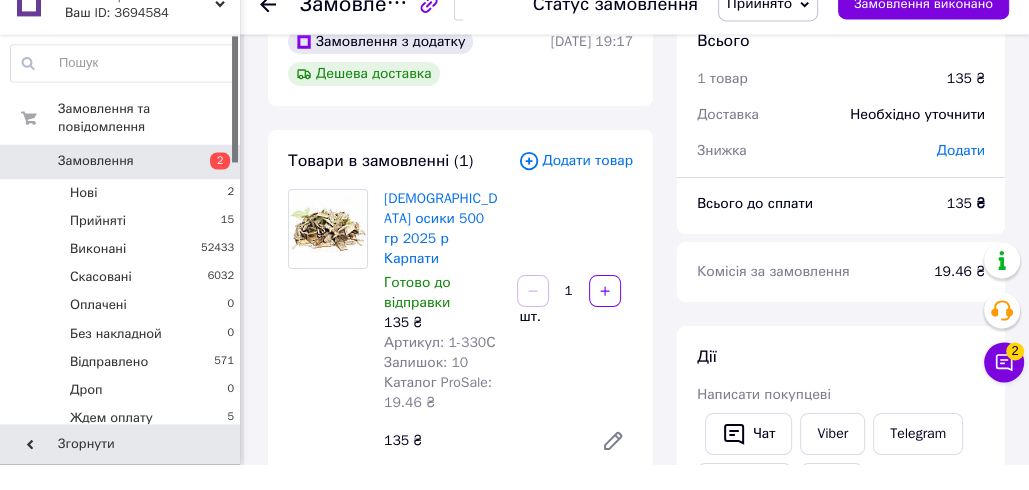 click on "Прийнято" at bounding box center (759, 29) 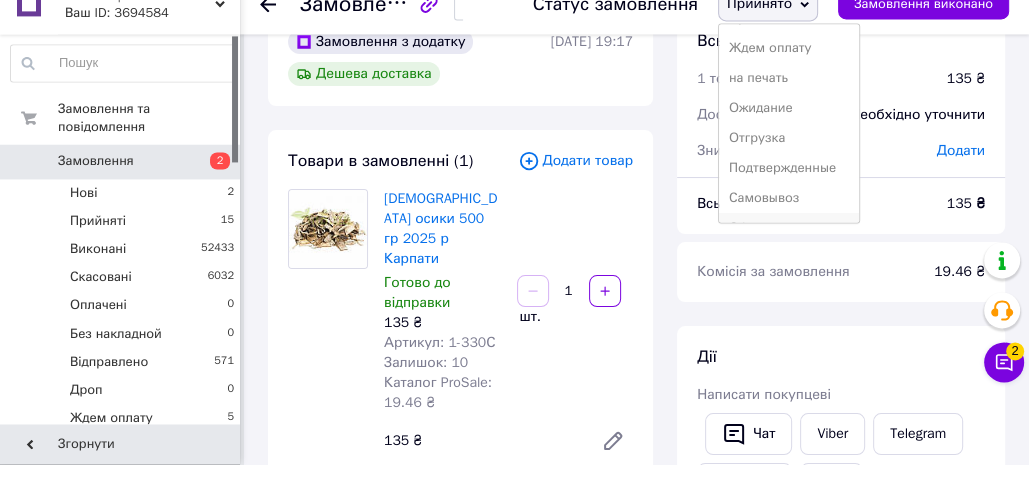 scroll, scrollTop: 232, scrollLeft: 0, axis: vertical 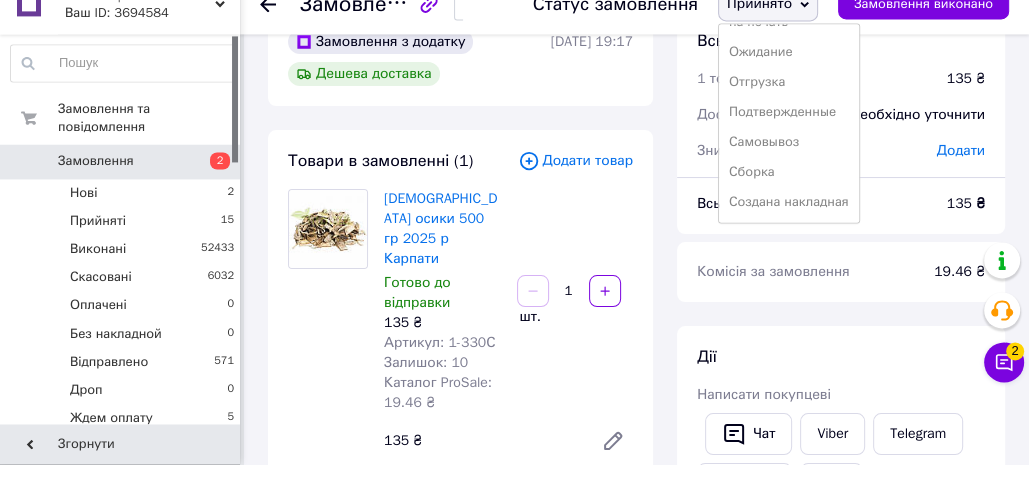 click on "Создана накладная" at bounding box center (789, 228) 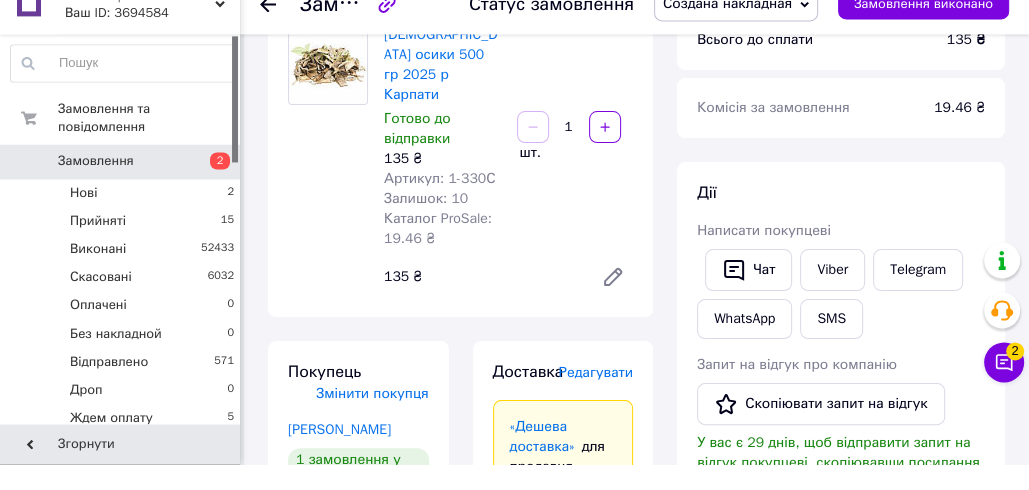 scroll, scrollTop: 220, scrollLeft: 0, axis: vertical 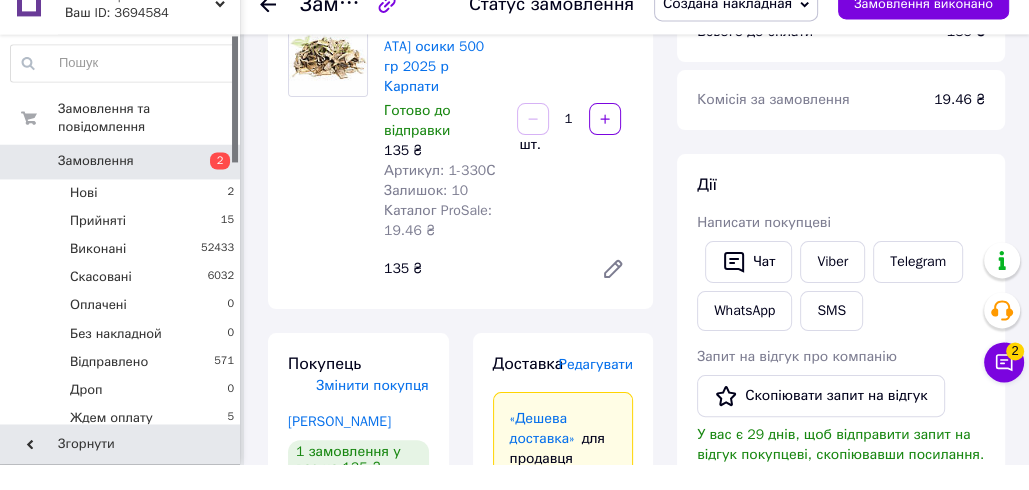 click on "Редагувати" at bounding box center [596, 390] 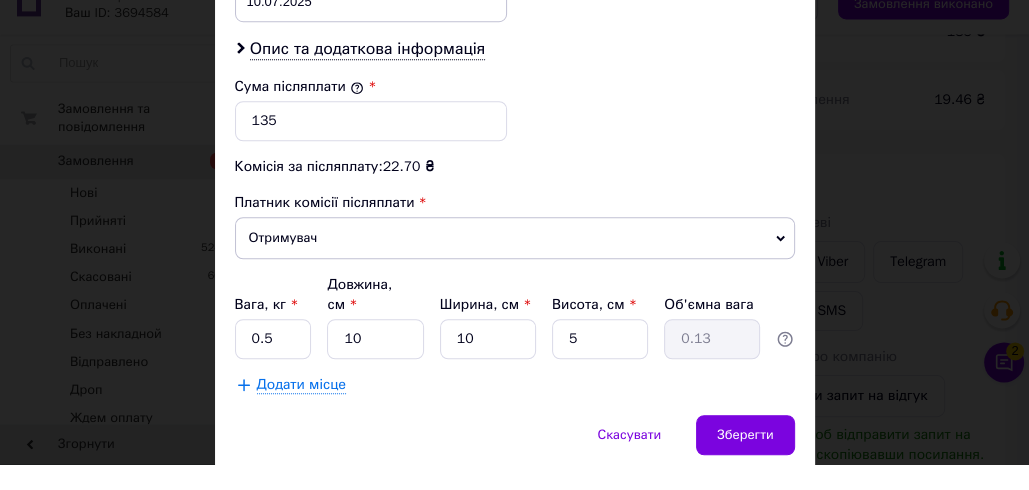 scroll, scrollTop: 1030, scrollLeft: 0, axis: vertical 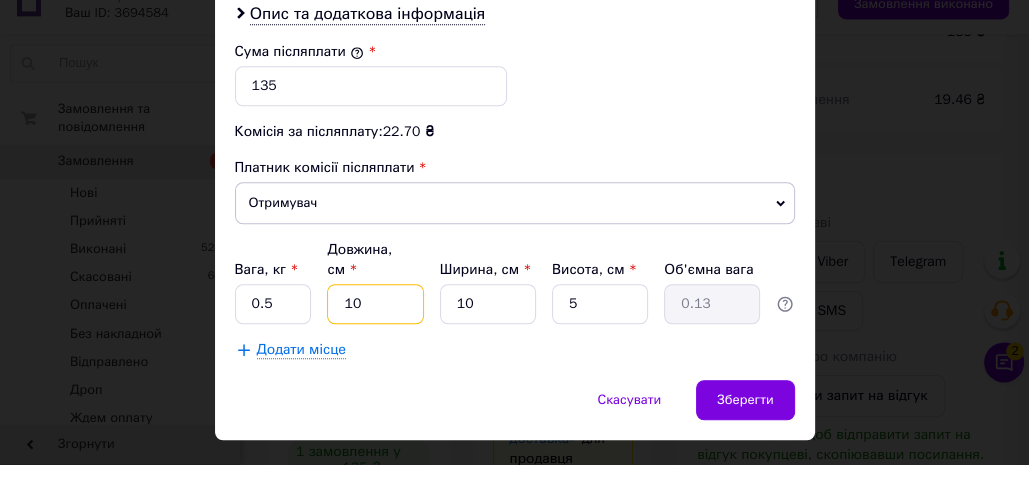 click on "10" at bounding box center (375, 330) 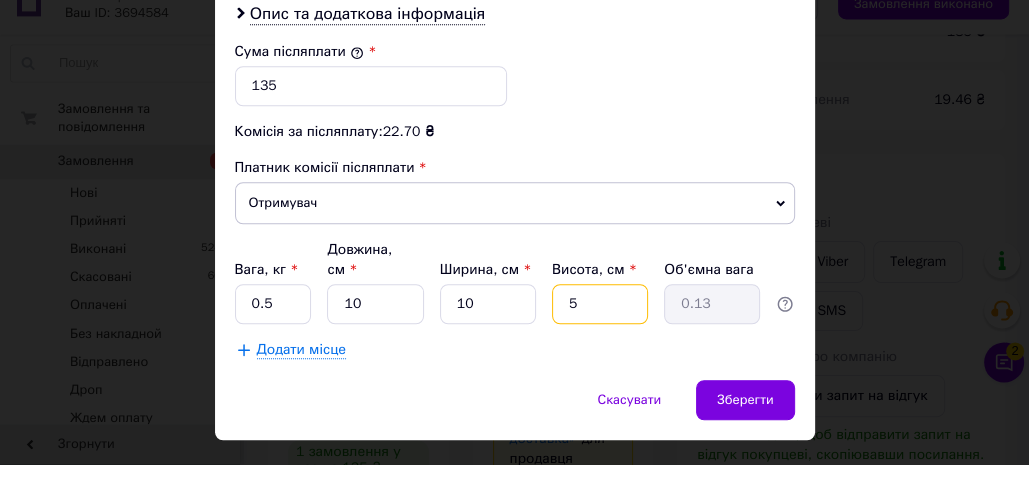 click on "5" at bounding box center [600, 330] 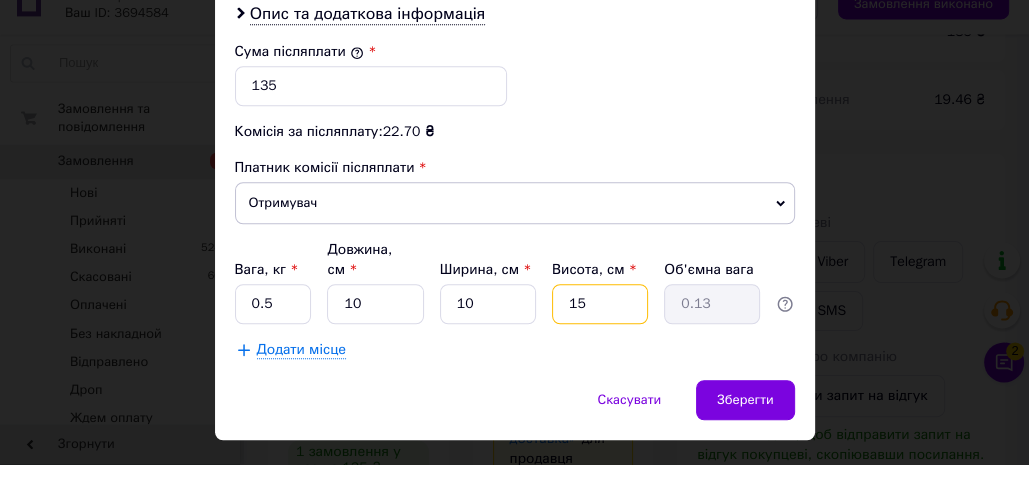 type on "0.38" 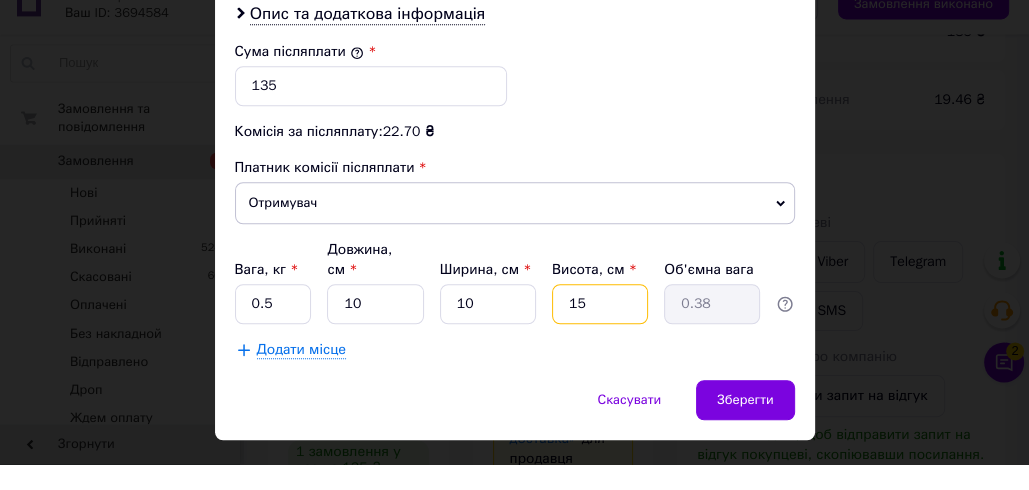 type on "15" 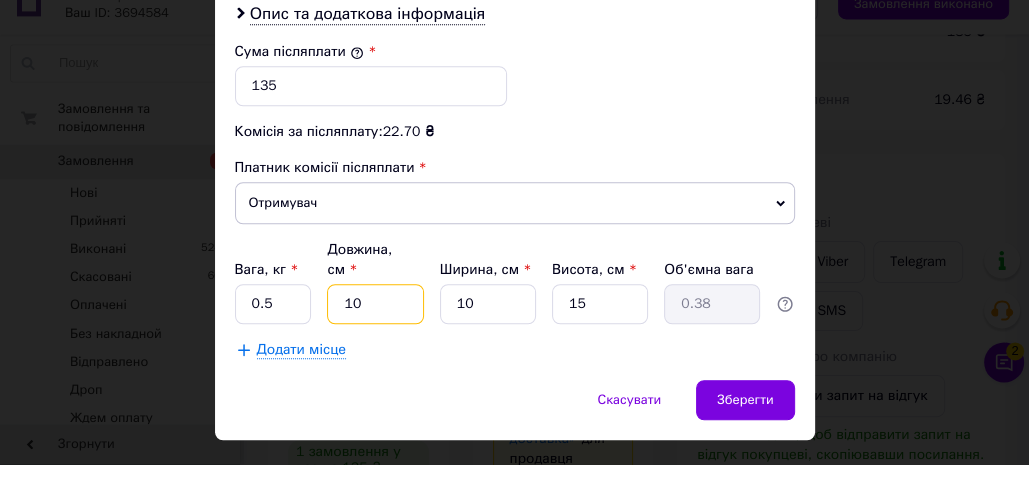 click on "10" at bounding box center [375, 330] 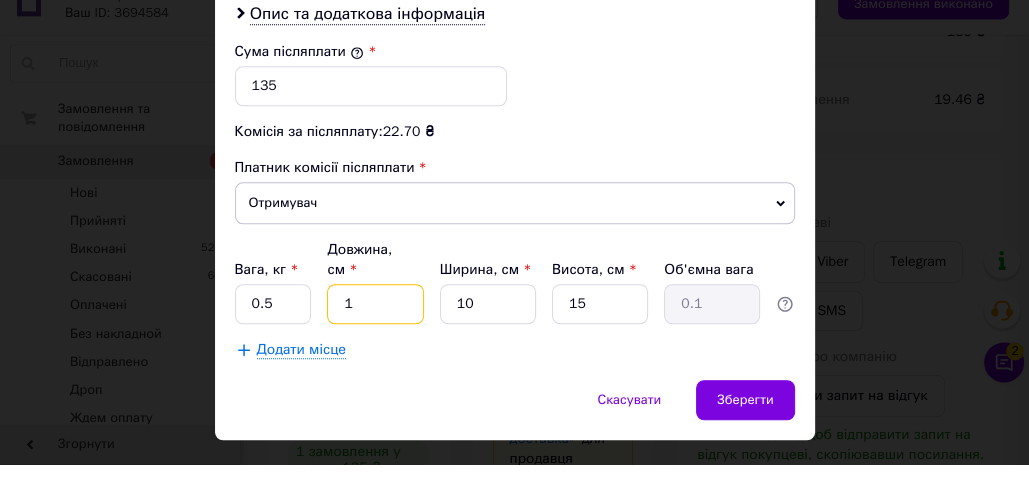 type on "17" 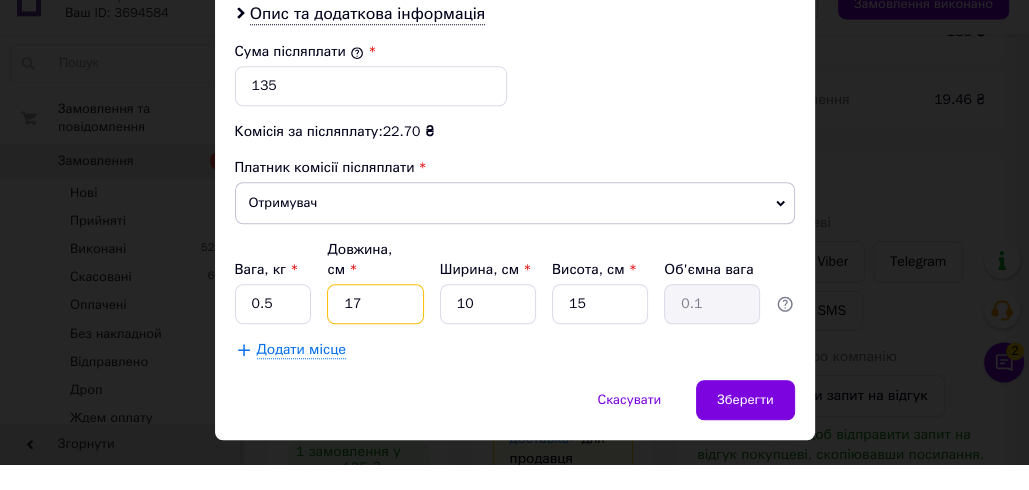type on "0.64" 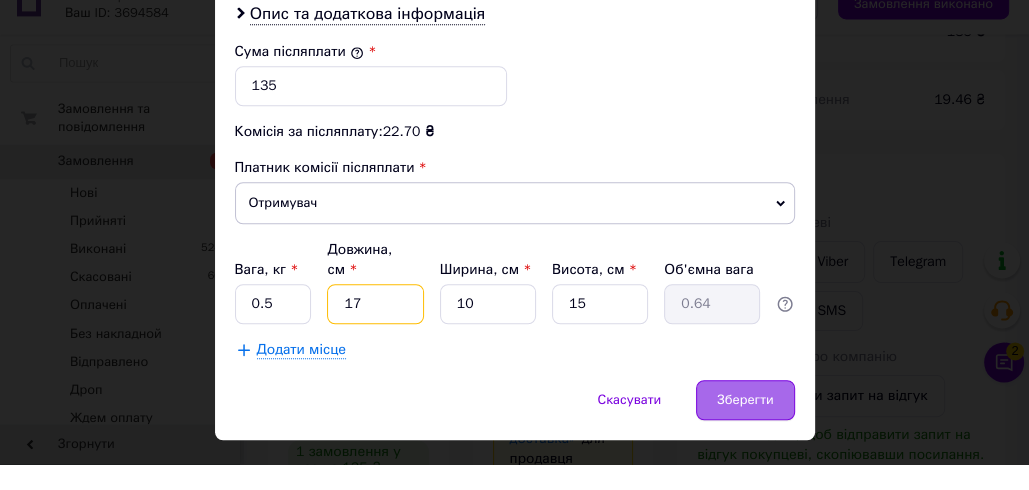 type on "17" 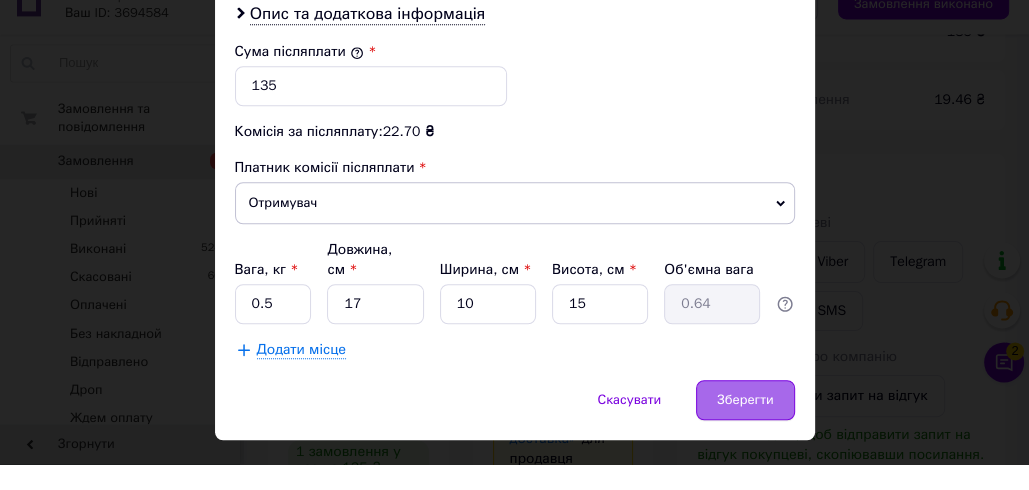 click on "Зберегти" at bounding box center (745, 426) 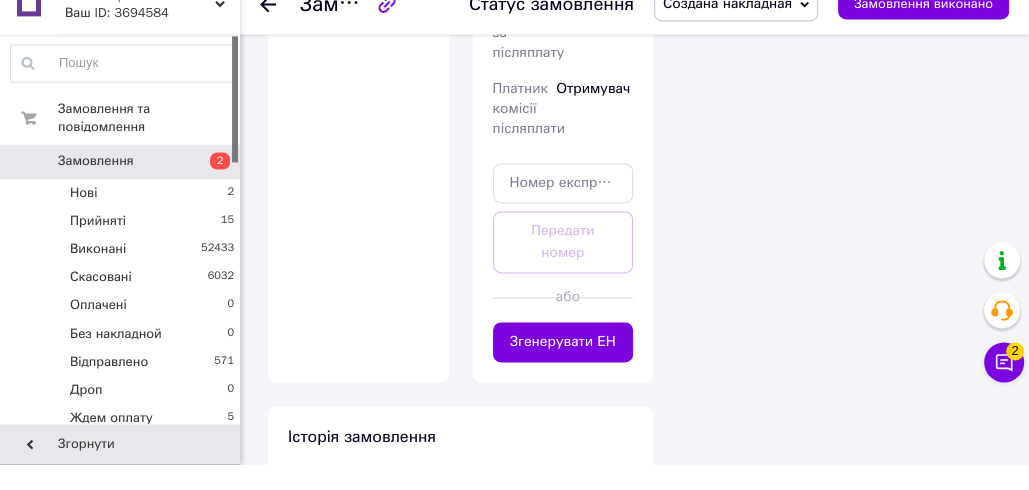 scroll, scrollTop: 1799, scrollLeft: 0, axis: vertical 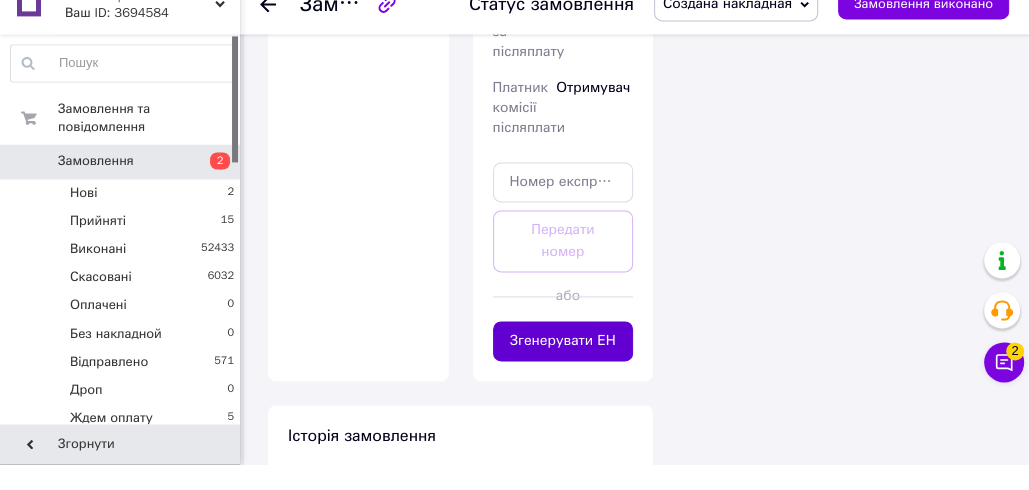 click on "Згенерувати ЕН" at bounding box center (563, 367) 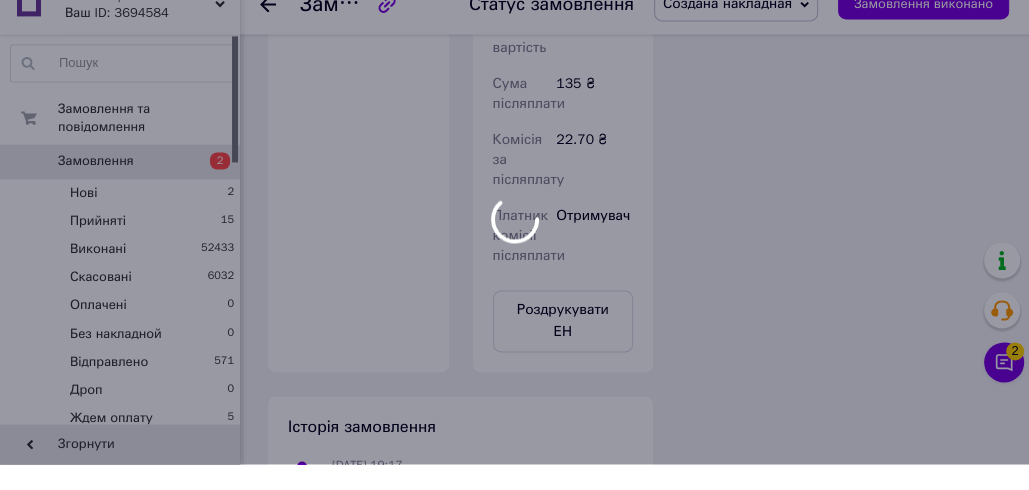 click at bounding box center (514, 245) 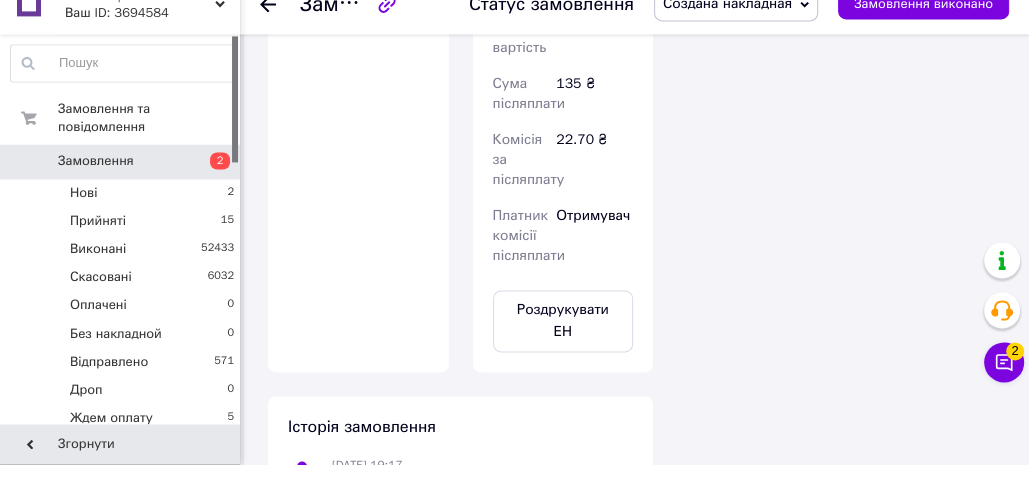 scroll, scrollTop: 68, scrollLeft: 0, axis: vertical 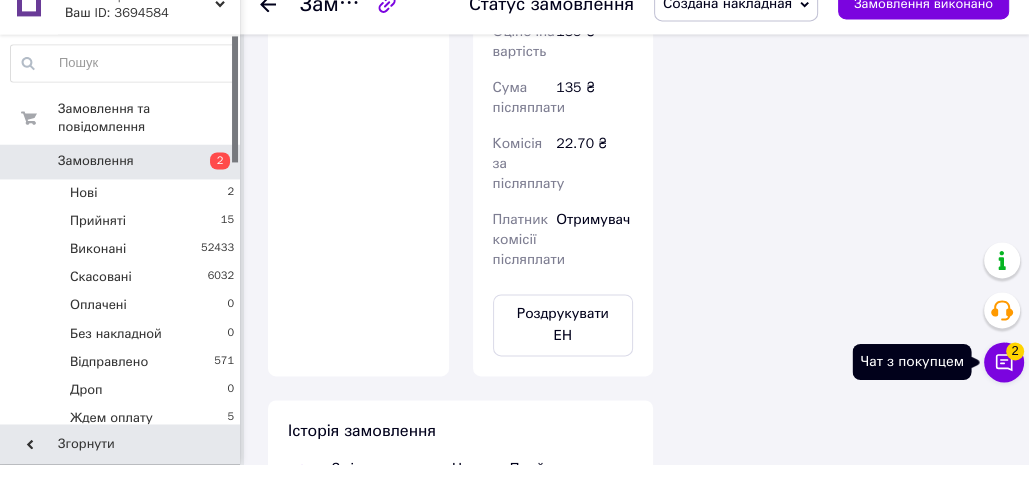 click 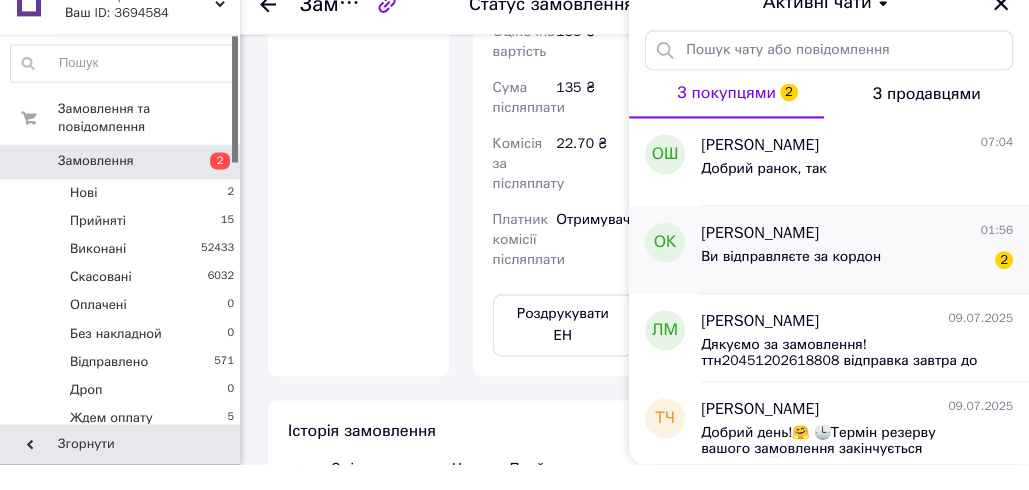 click on "олександр карнаухов" at bounding box center [760, 259] 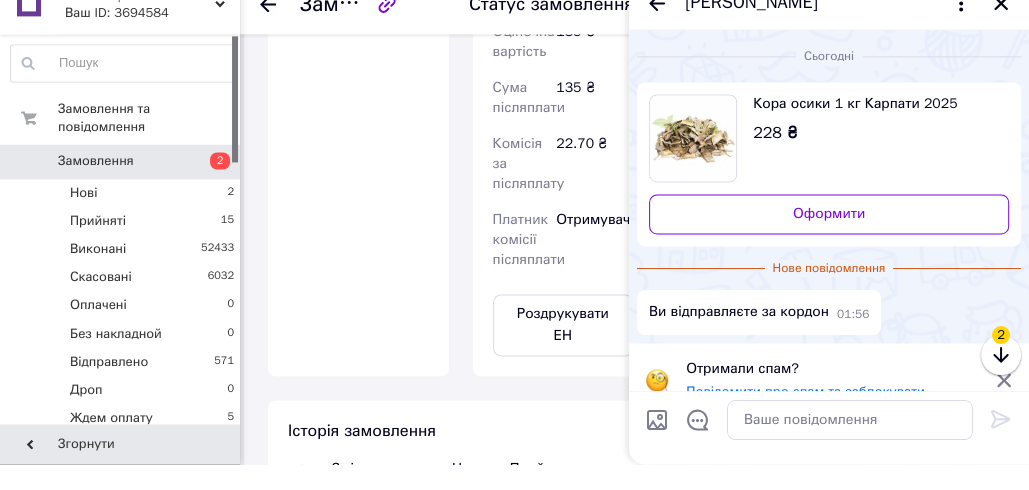 scroll, scrollTop: 23, scrollLeft: 0, axis: vertical 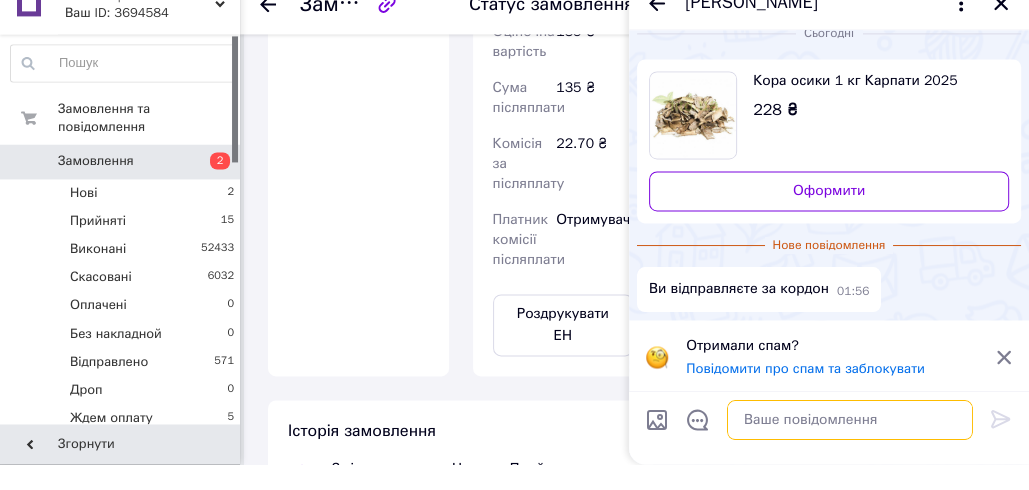 click at bounding box center [850, 446] 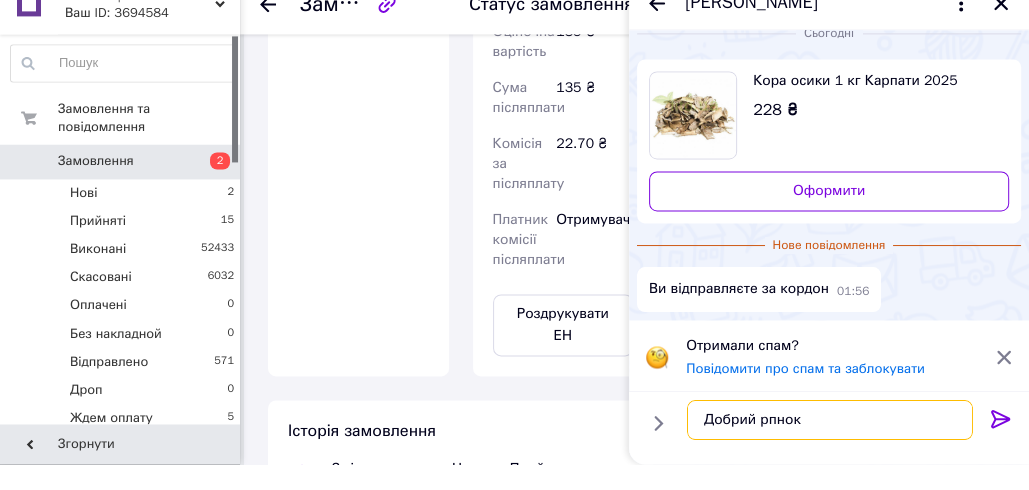 click on "Добрий рпнок" at bounding box center [830, 446] 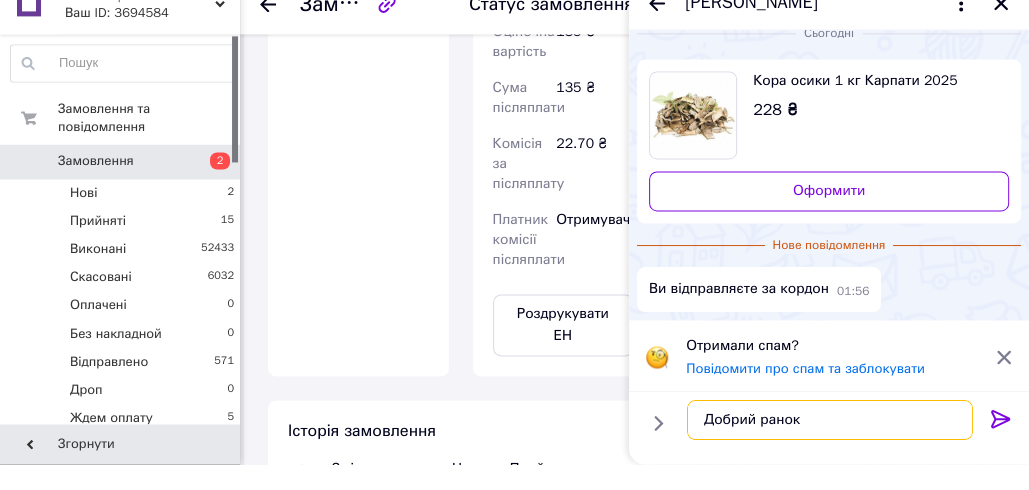 click on "Добрий ранок" at bounding box center (830, 446) 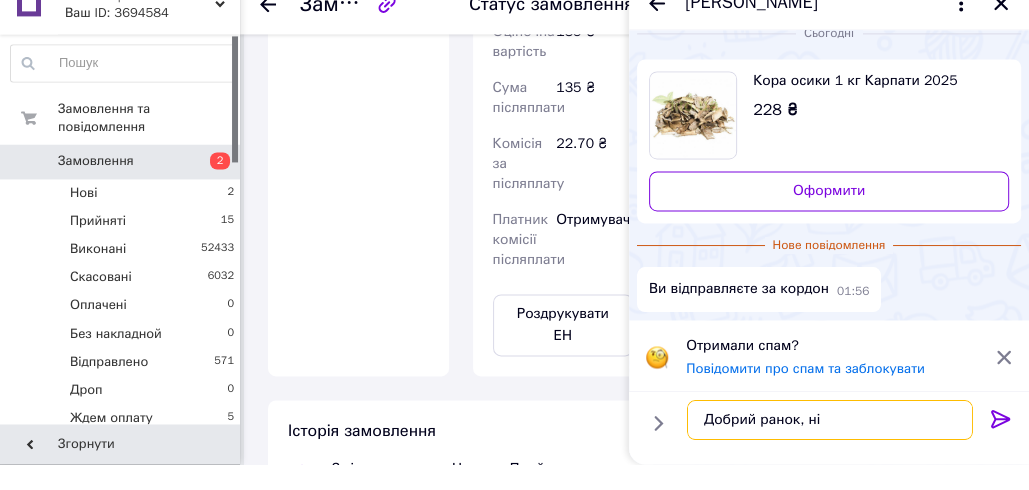 type on "Добрий ранок, ні" 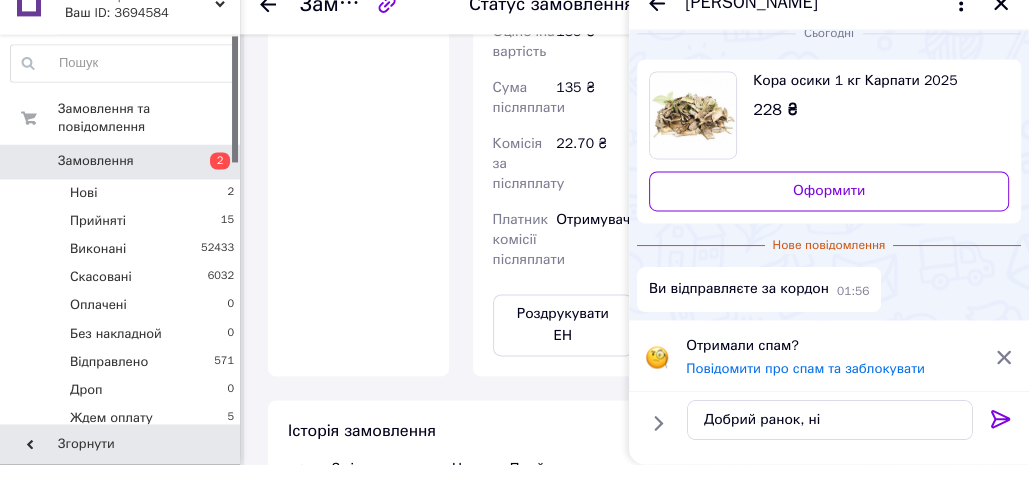 click 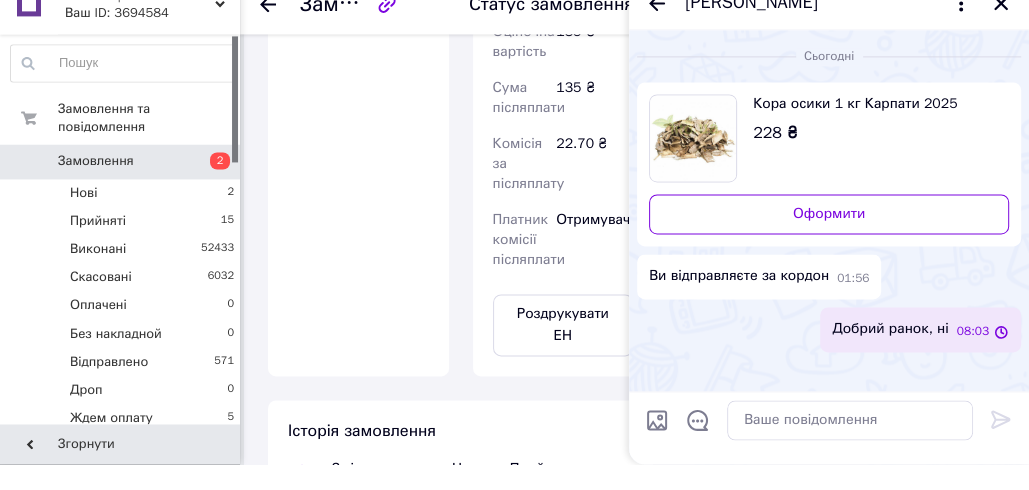 scroll, scrollTop: 0, scrollLeft: 0, axis: both 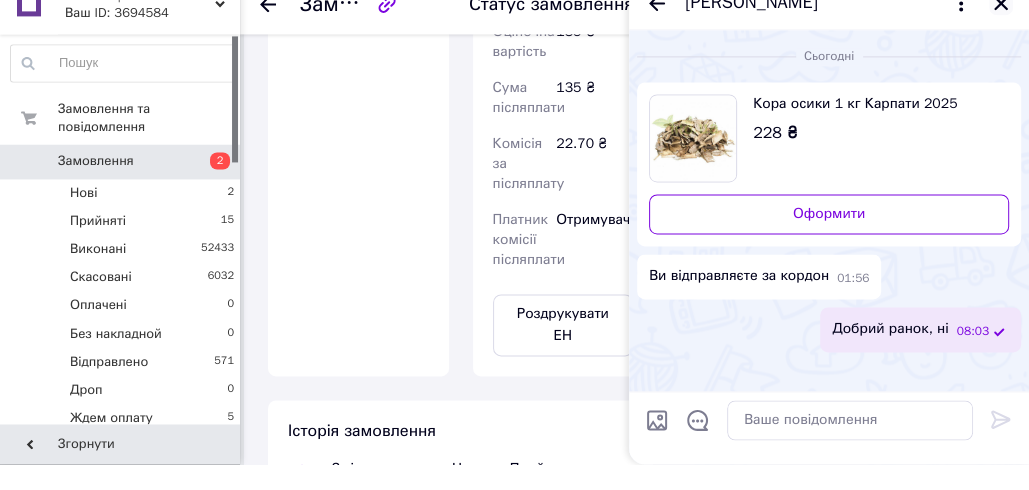 click 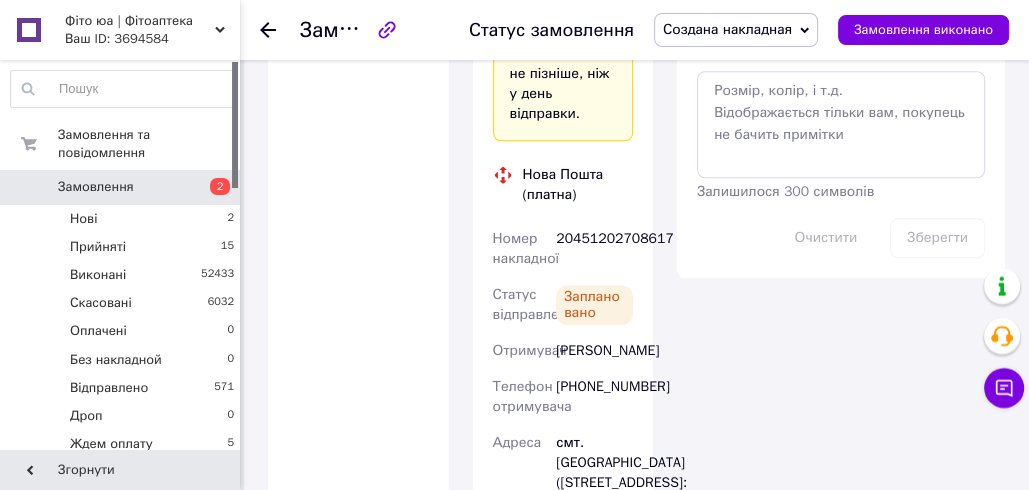 scroll, scrollTop: 1116, scrollLeft: 0, axis: vertical 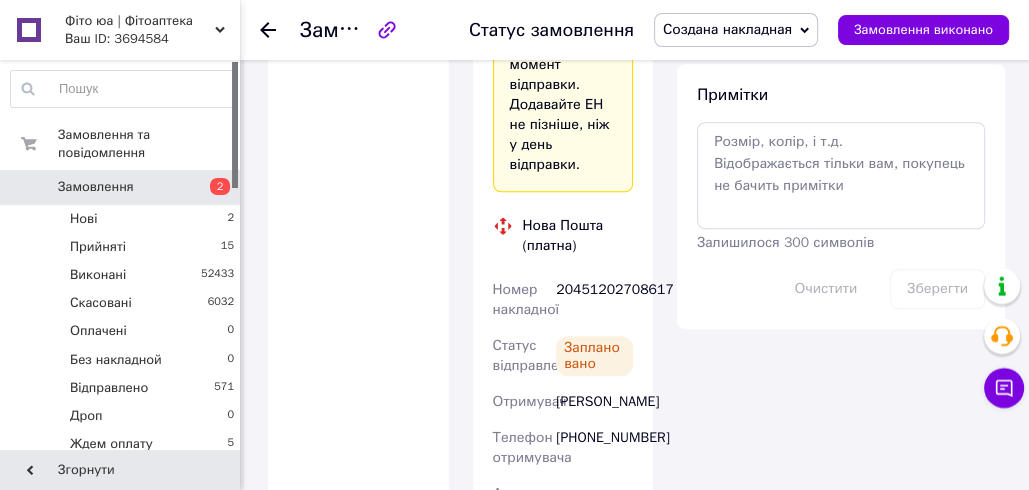 click on "20451202708617" at bounding box center (594, 300) 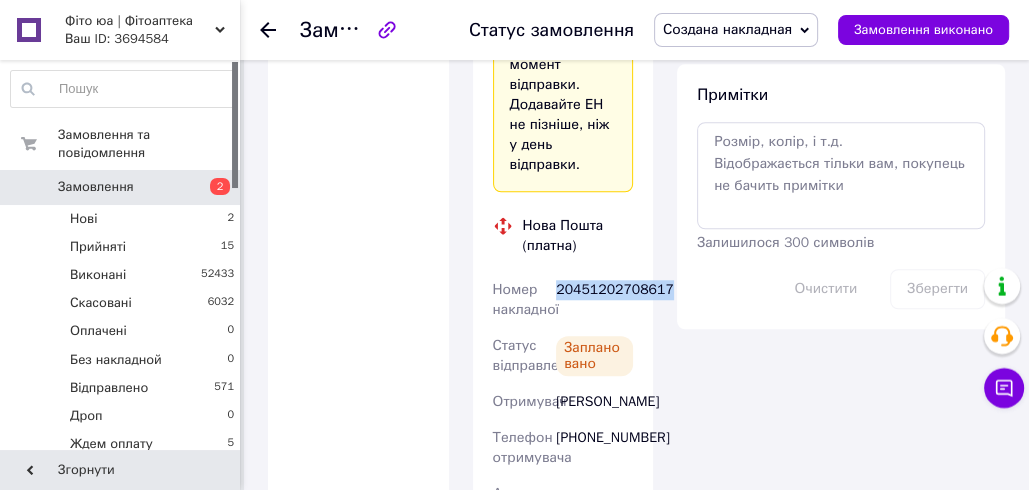 click on "20451202708617" at bounding box center (594, 300) 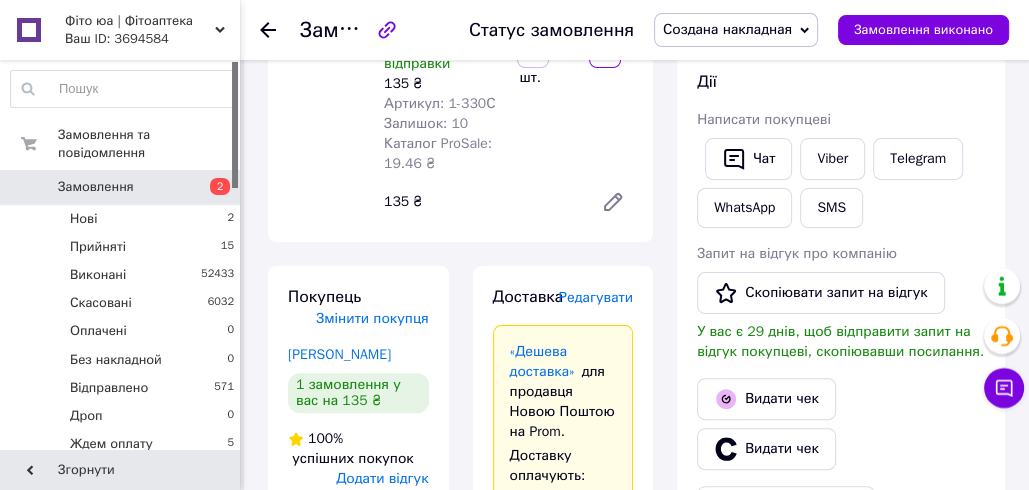 scroll, scrollTop: 289, scrollLeft: 0, axis: vertical 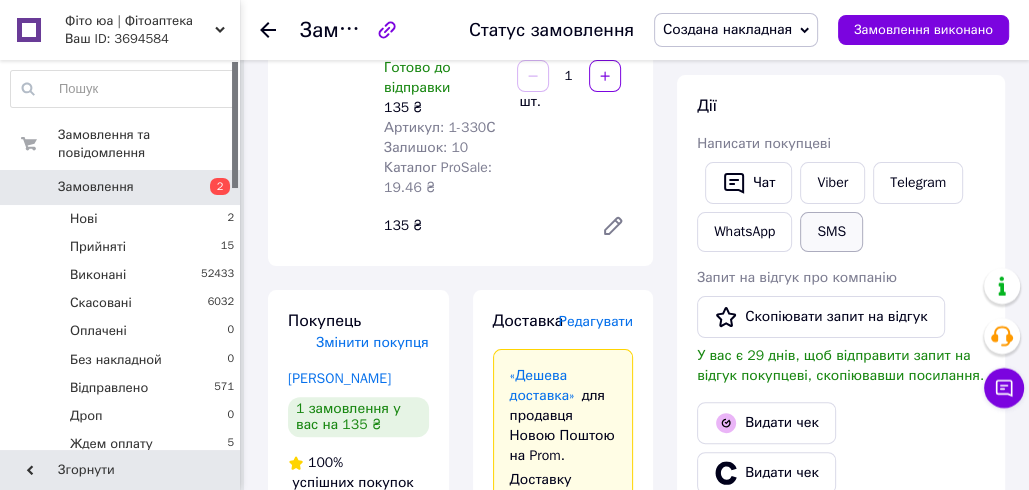 click on "SMS" at bounding box center [831, 232] 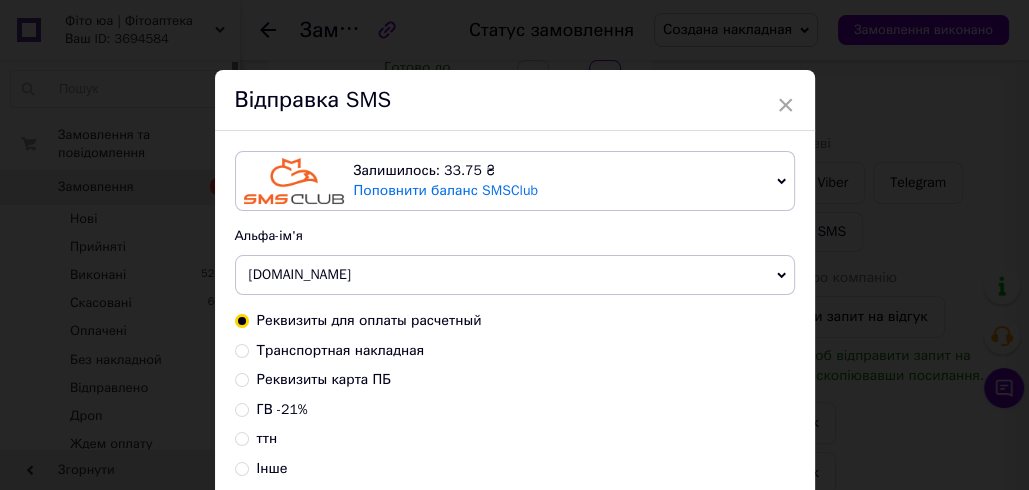 click on "Транспортная накладная" at bounding box center (341, 350) 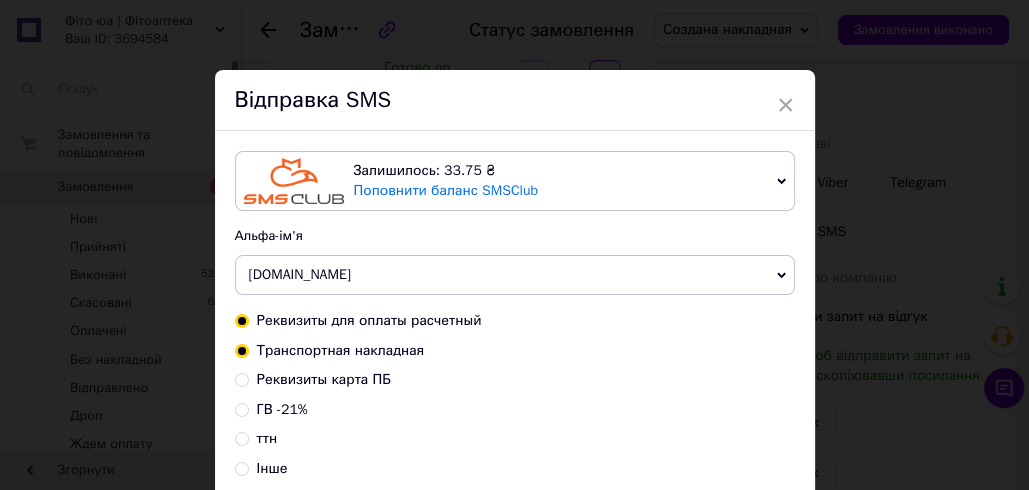 radio on "true" 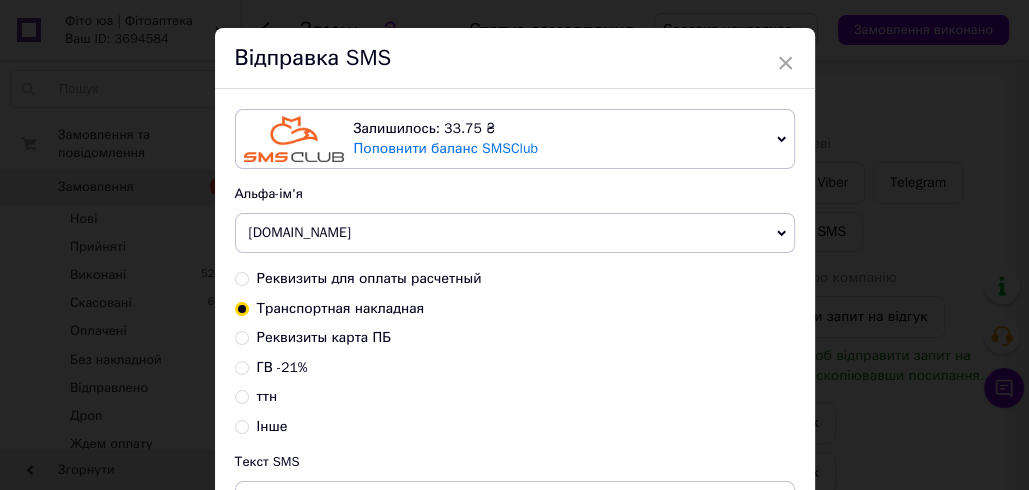 scroll, scrollTop: 302, scrollLeft: 0, axis: vertical 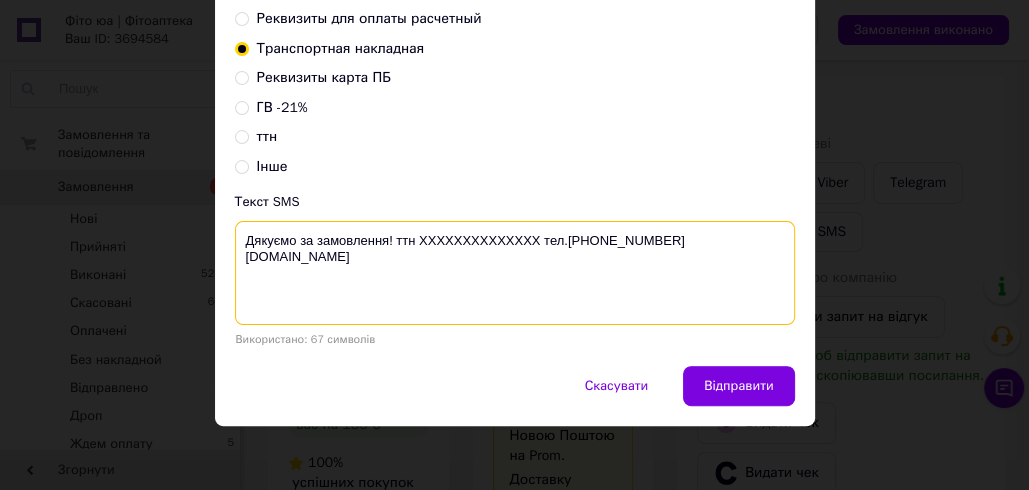 click on "Дякуємо за замовлення! ттн XXXXXXXXXXXXXX тел.+380988847717 fito.ua" at bounding box center [515, 273] 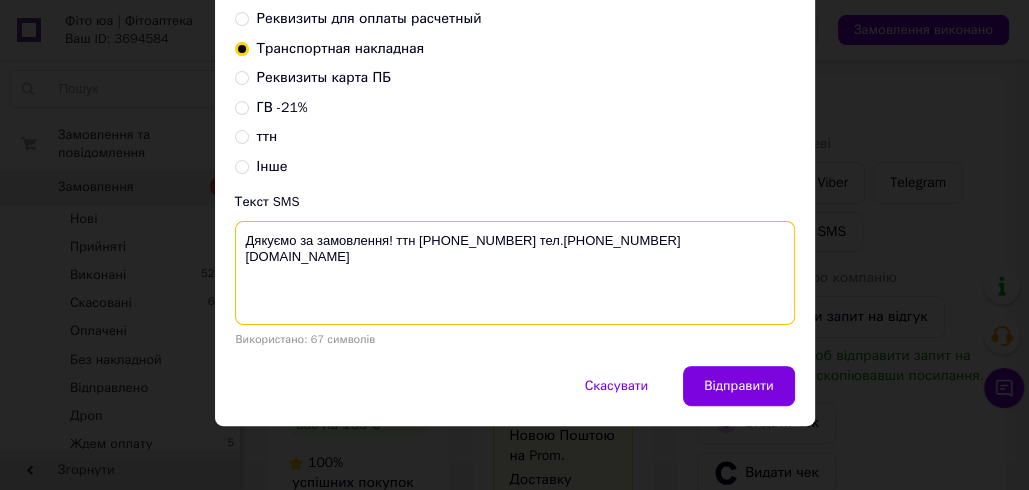 drag, startPoint x: 521, startPoint y: 231, endPoint x: 230, endPoint y: 236, distance: 291.04294 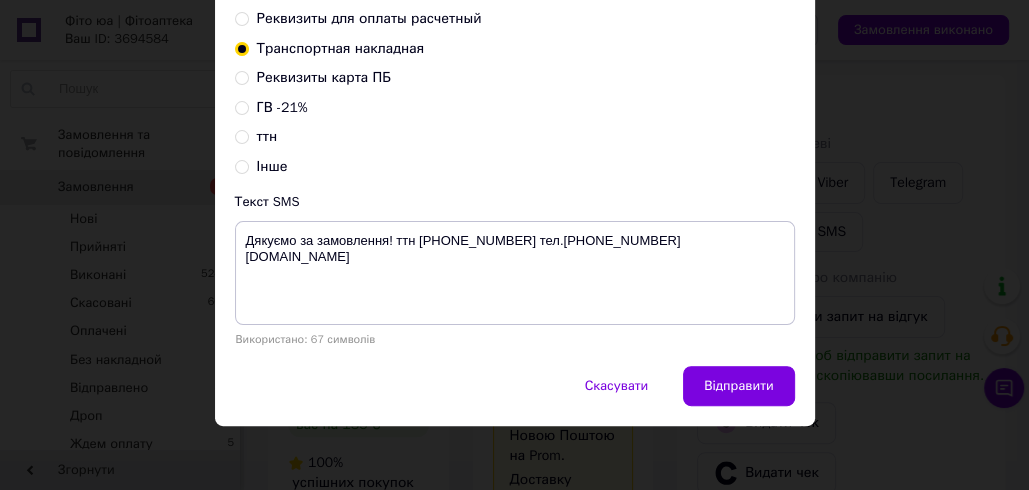 click on "× Відправка SMS Залишилось: 33.75 ₴ Поповнити баланс SMSClub Підключити LetsAds Альфа-ім'я  Fito.ua Оновити список альфа-імен Реквизиты для оплаты расчетный Транспортная накладная Реквизиты карта ПБ ГВ -21% ттн Інше Текст SMS Дякуємо за замовлення! ттн 20451202708617 тел.+380988847717 fito.ua Використано: 67 символів Скасувати   Відправити" at bounding box center (514, 245) 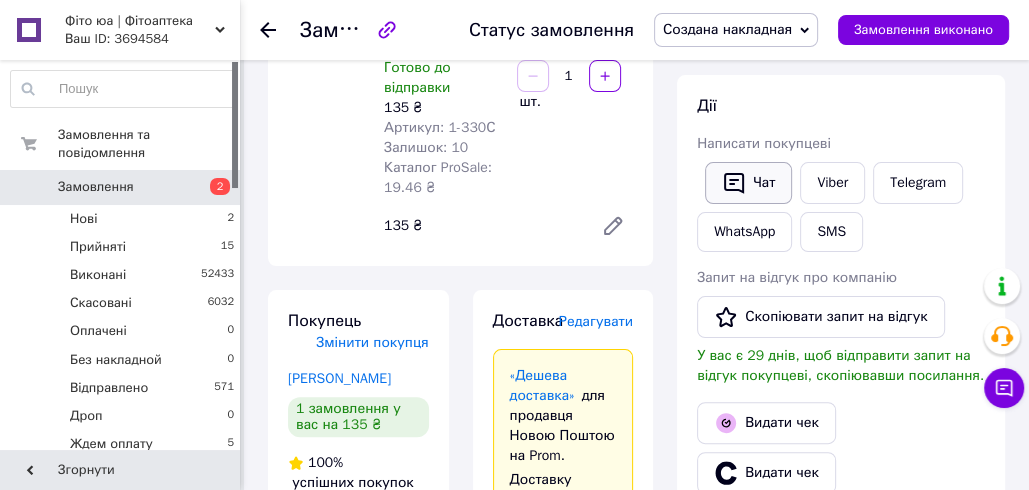 click on "Чат" at bounding box center [748, 183] 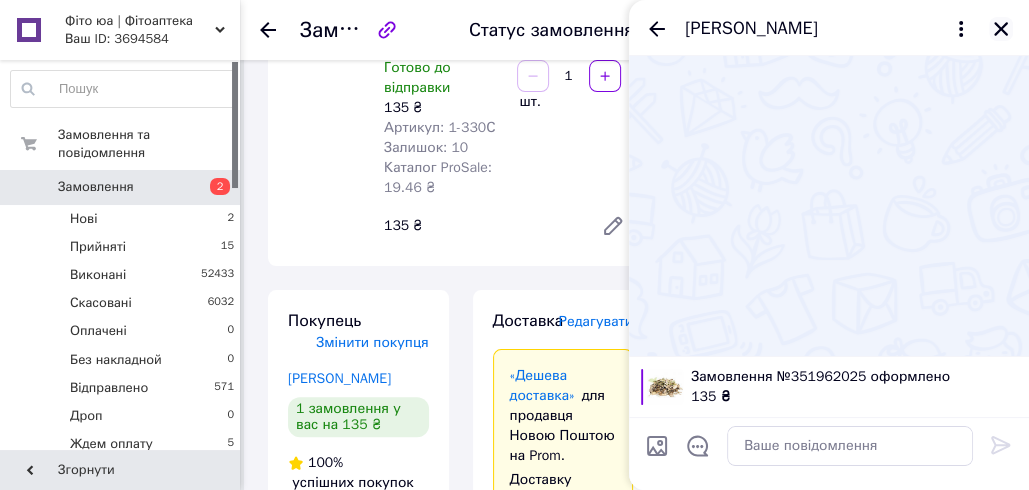 click 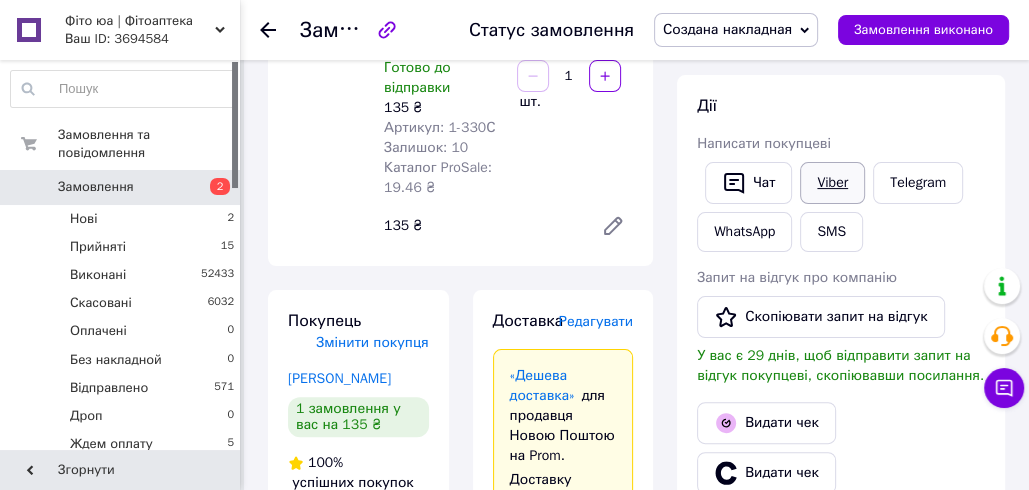click on "Viber" at bounding box center (832, 183) 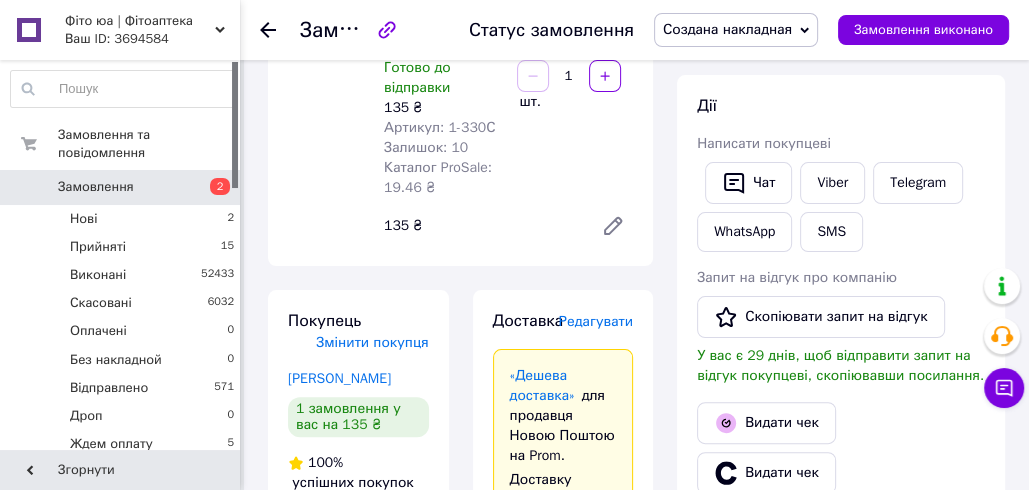 click on "Замовлення з додатку Дешева доставка 09.07.2025 | 19:17 Товари в замовленні (1) Додати товар Кора осики 500 гр 2025 р Карпати Готово до відправки 135 ₴ Артикул: 1-330С Залишок: 10 Каталог ProSale: 19.46 ₴  1   шт. 135 ₴ Покупець Змінити покупця Тиховский Владимир 1 замовлення у вас на 135 ₴ 100%   успішних покупок Додати відгук Додати +380684071072 Оплата Післяплата Доставка Редагувати «Дешева доставка»   для продавця Новою Поштою на Prom. Доставку оплачують: 30 ₴   — продавець , при замовленні від 700 ₴, коли воно отримане покупцем (списуються з Балансу); залишок — Prom. Нова Пошта (платна) Адреса" at bounding box center [460, 1205] 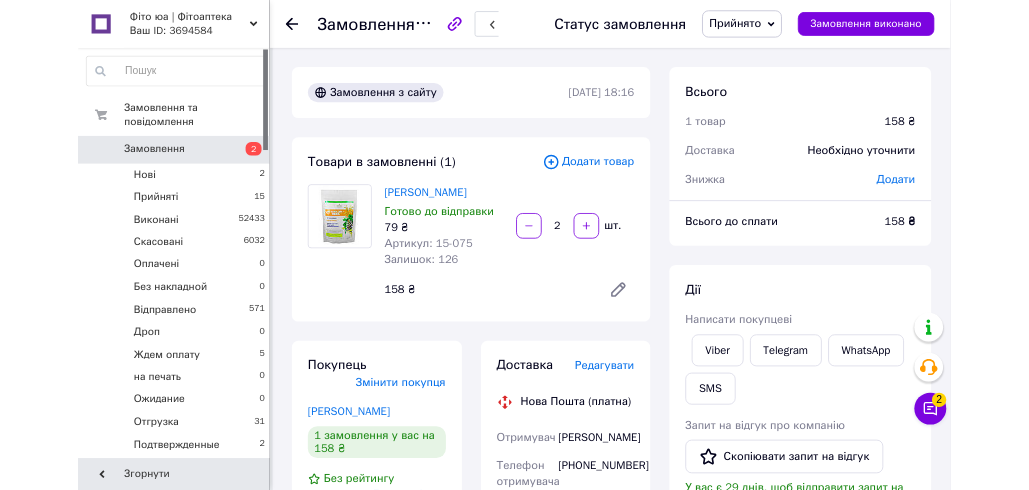 scroll, scrollTop: 0, scrollLeft: 0, axis: both 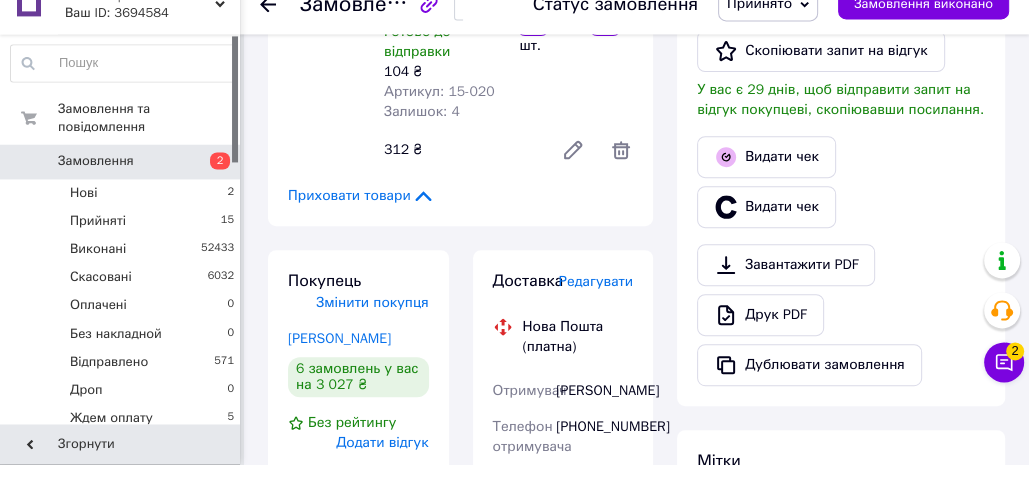 click on "Прийнято" at bounding box center (759, 29) 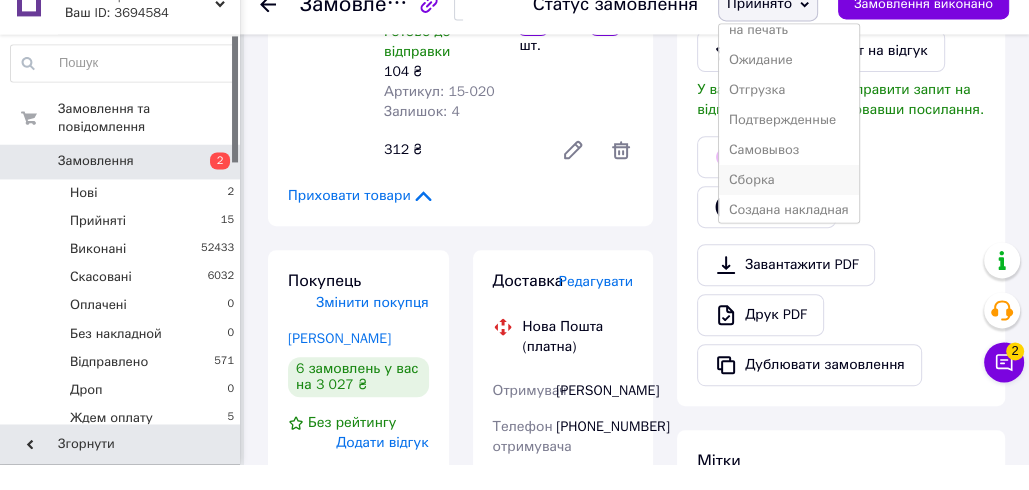 scroll, scrollTop: 232, scrollLeft: 0, axis: vertical 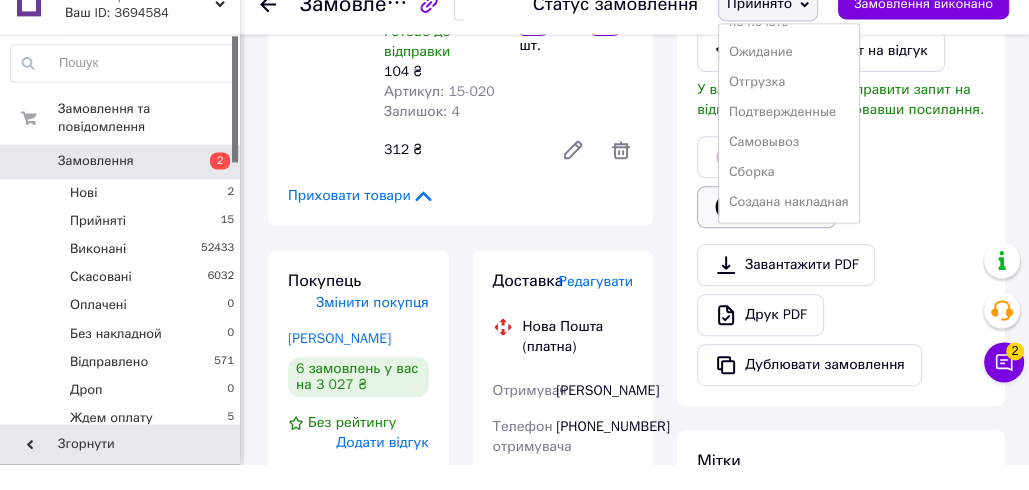 click on "Создана накладная" at bounding box center [789, 228] 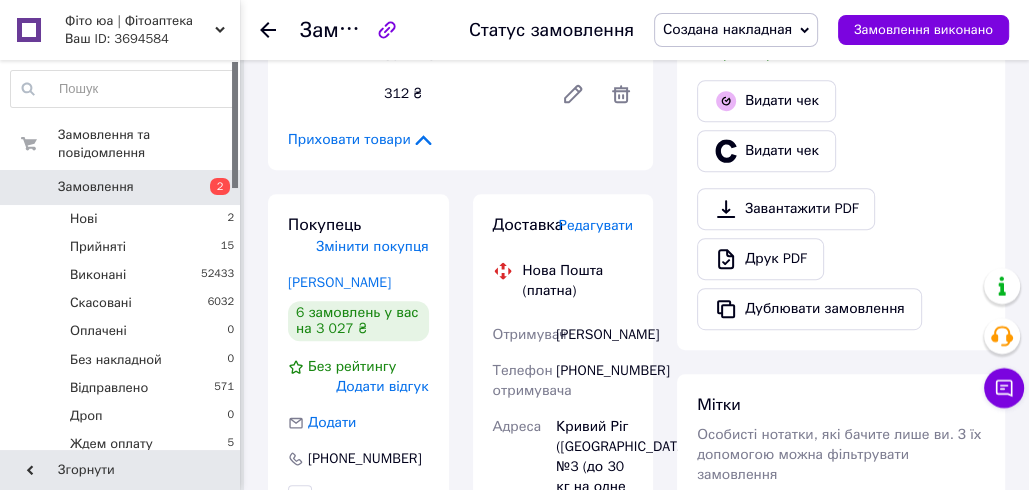scroll, scrollTop: 582, scrollLeft: 0, axis: vertical 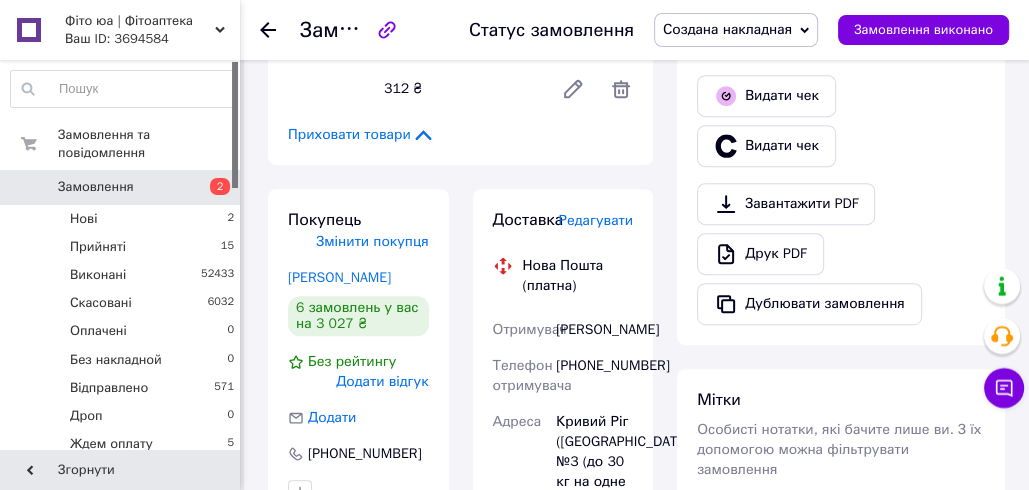 click on "Редагувати" at bounding box center [596, 220] 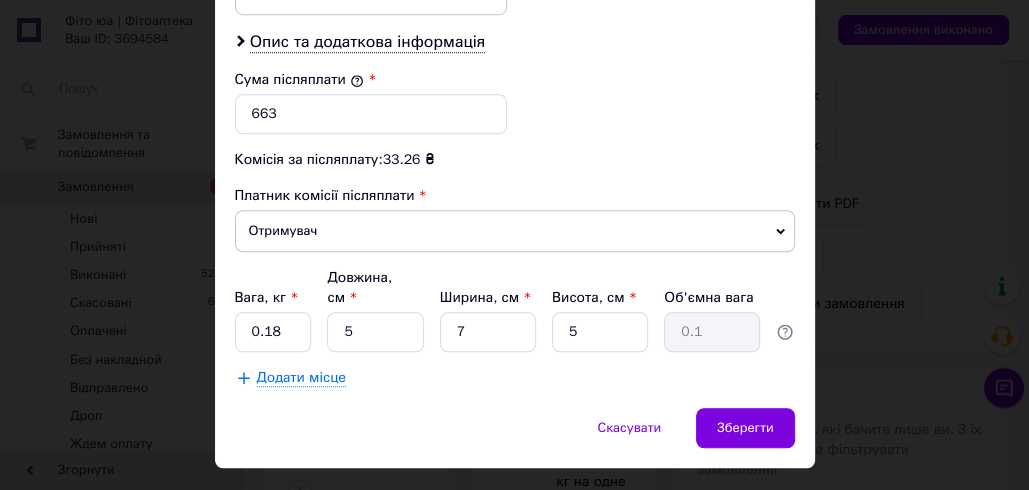 scroll, scrollTop: 1030, scrollLeft: 0, axis: vertical 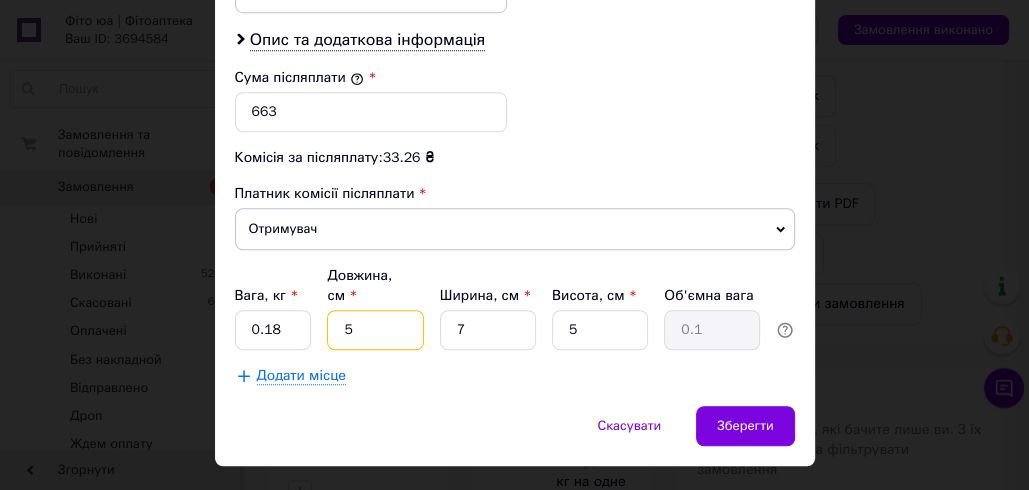 click on "5" at bounding box center [375, 330] 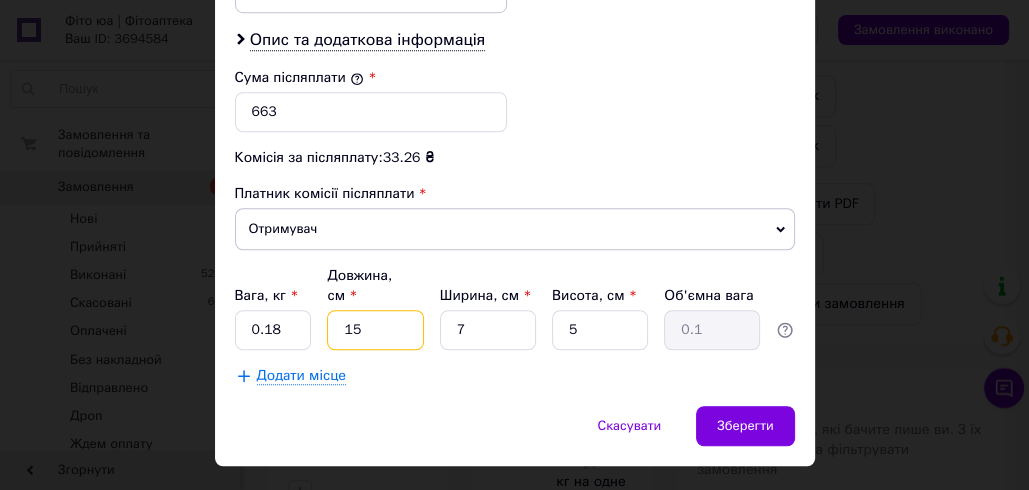 type on "0.13" 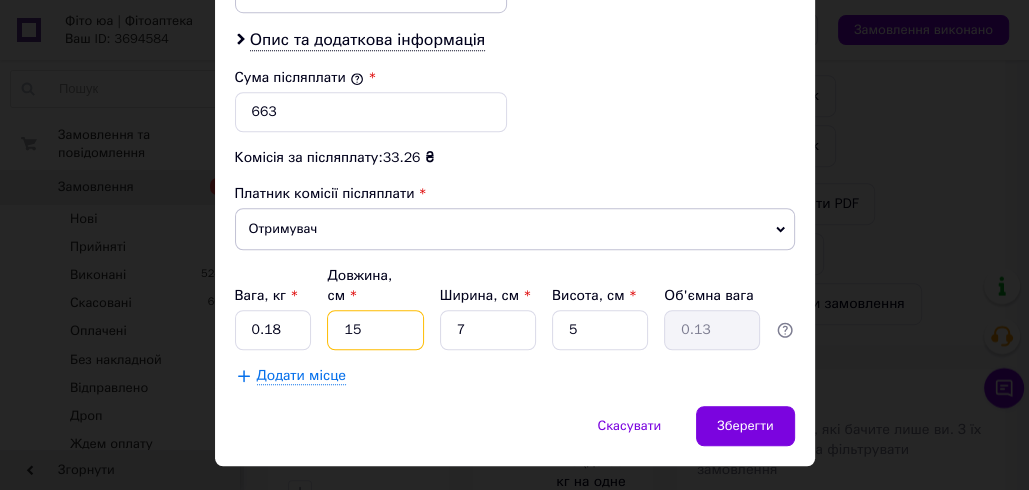 type on "15" 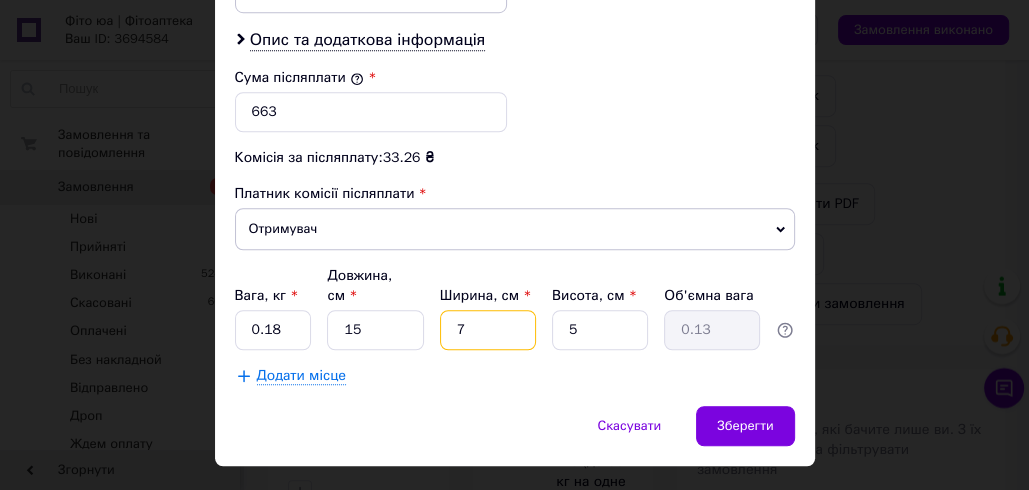 click on "7" at bounding box center (488, 330) 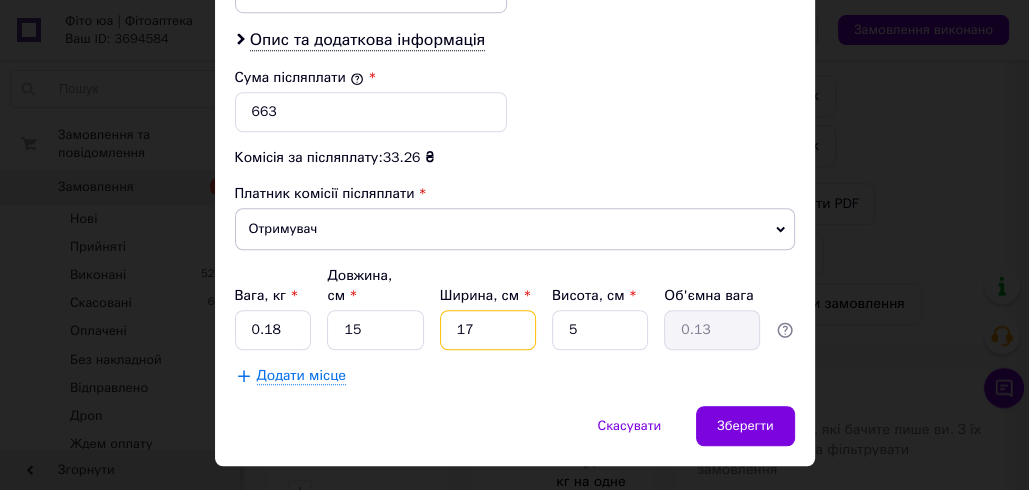 type on "0.32" 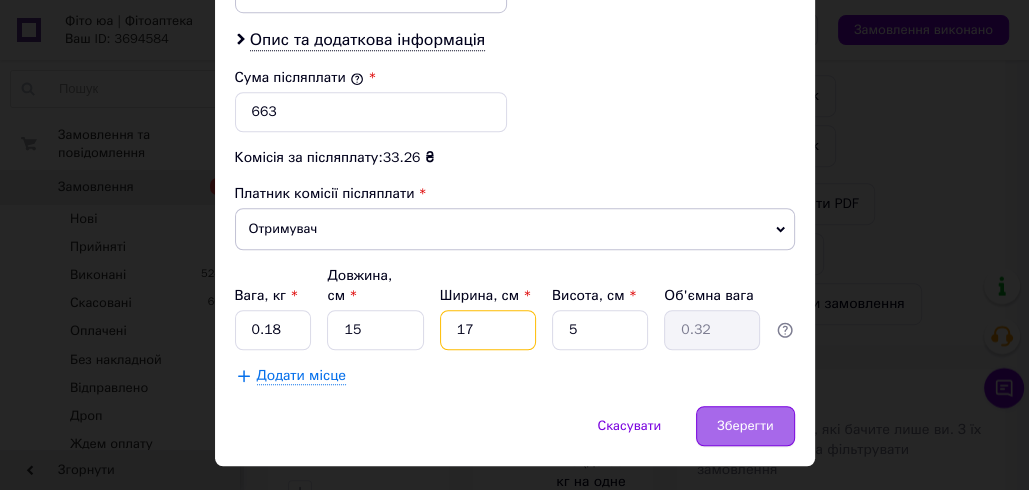 type on "17" 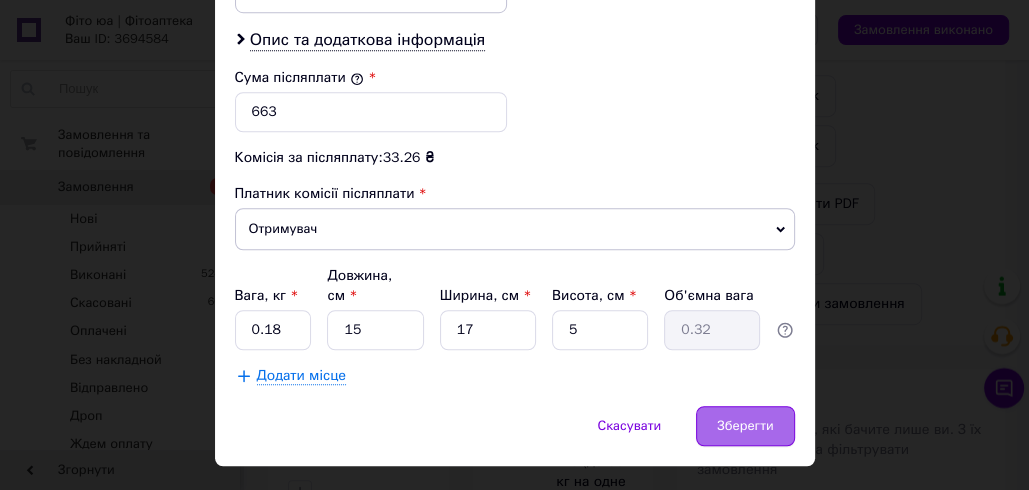 click on "Зберегти" at bounding box center [745, 426] 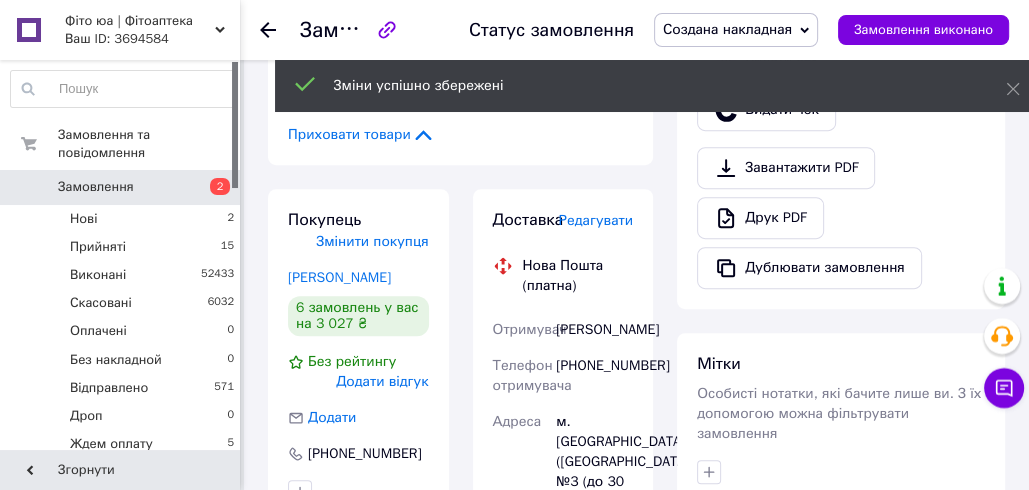 scroll, scrollTop: 582, scrollLeft: 0, axis: vertical 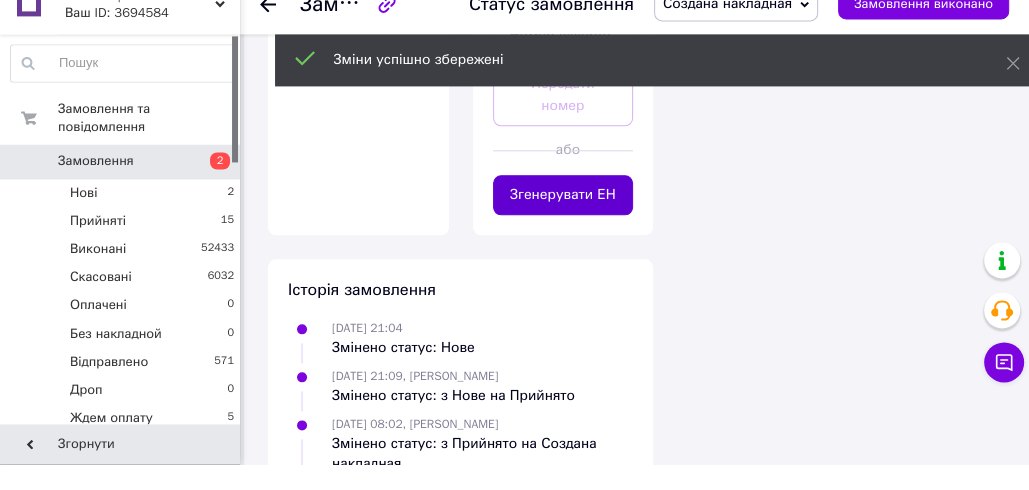 click on "Згенерувати ЕН" at bounding box center (563, 221) 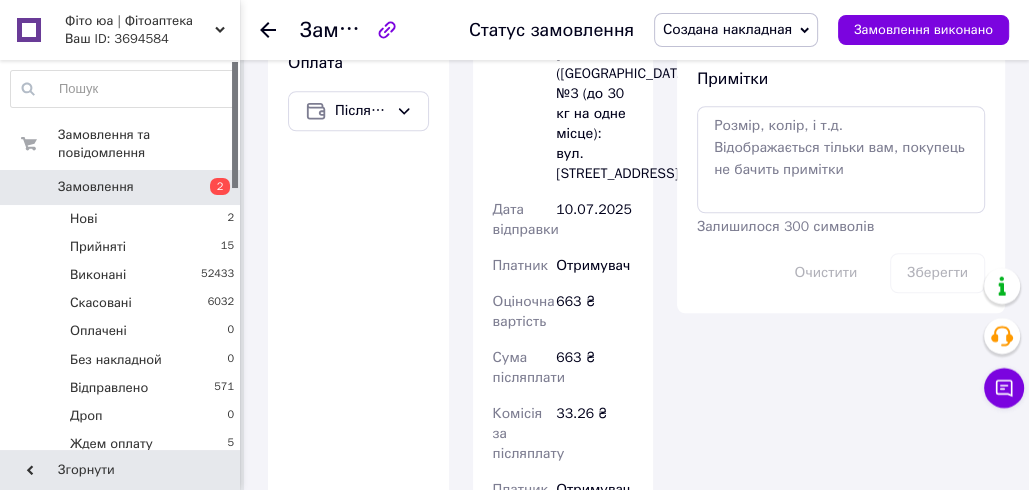 scroll, scrollTop: 1082, scrollLeft: 0, axis: vertical 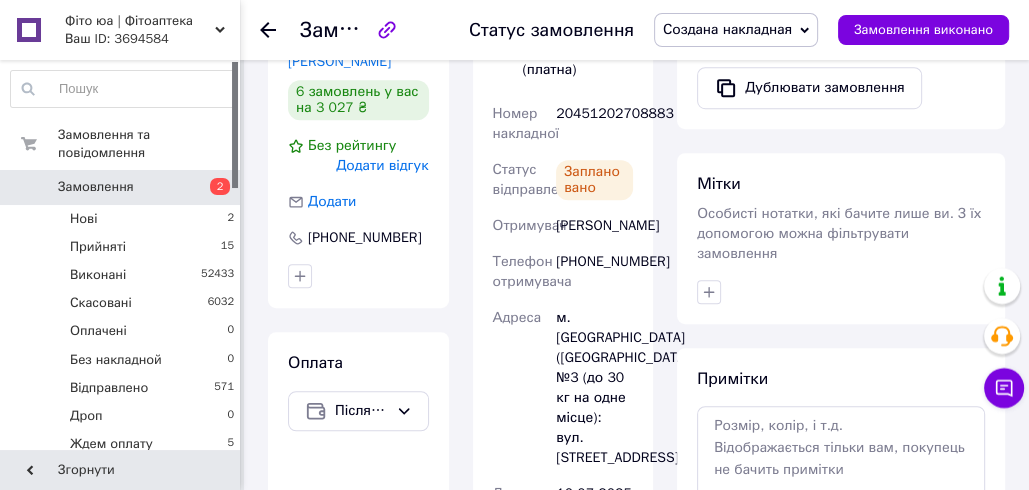 click on "20451202708883" at bounding box center [594, 124] 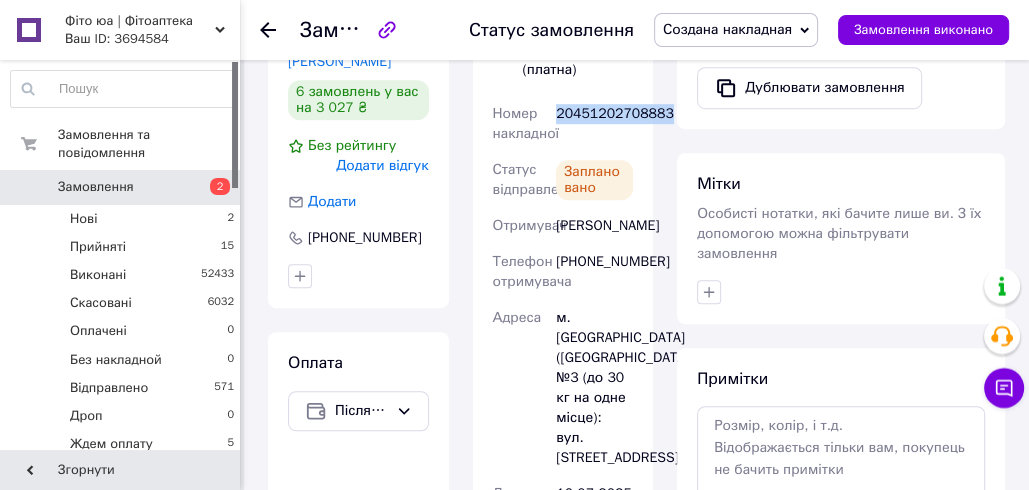 click on "20451202708883" at bounding box center [594, 124] 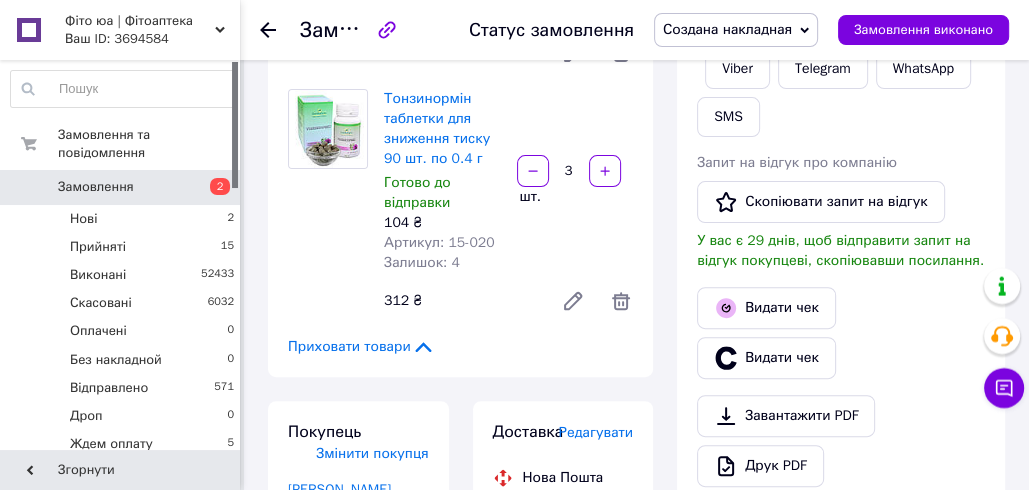 scroll, scrollTop: 342, scrollLeft: 0, axis: vertical 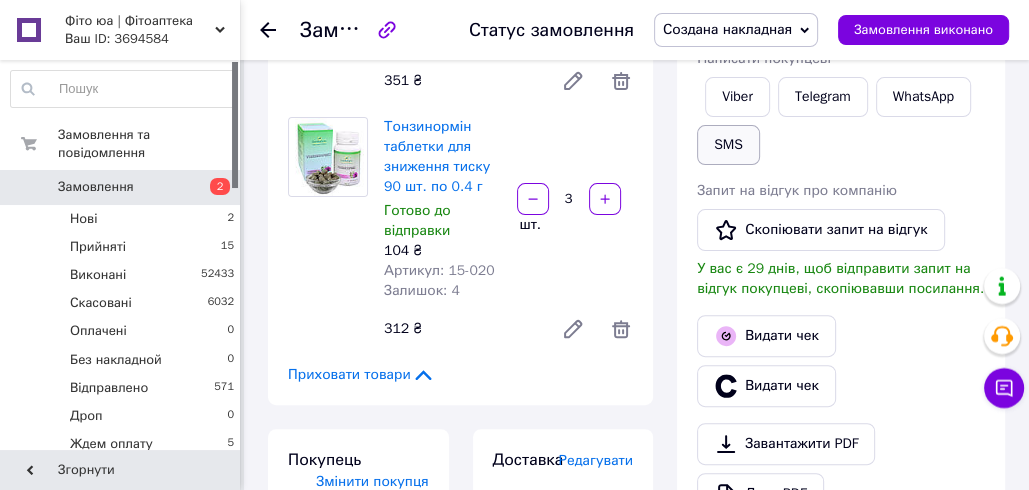click on "SMS" at bounding box center (728, 145) 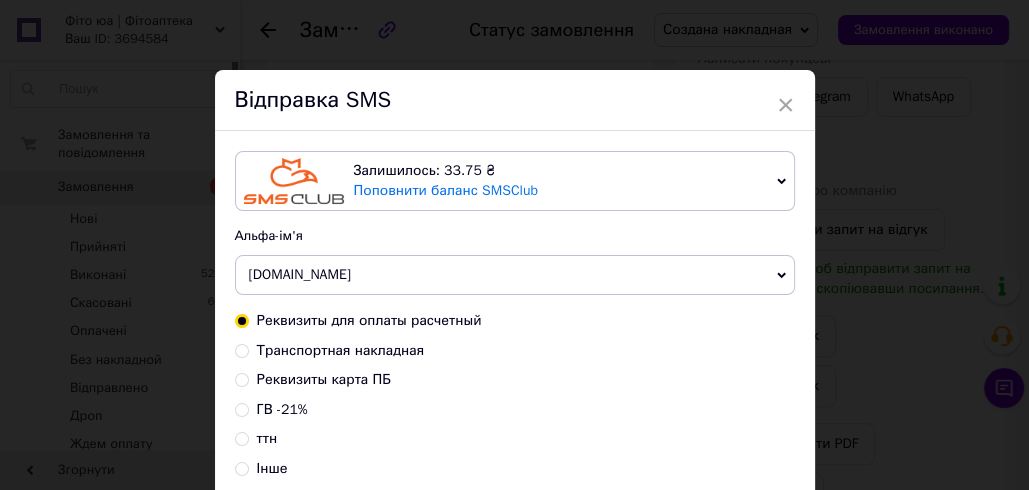 click on "Транспортная накладная" at bounding box center [341, 350] 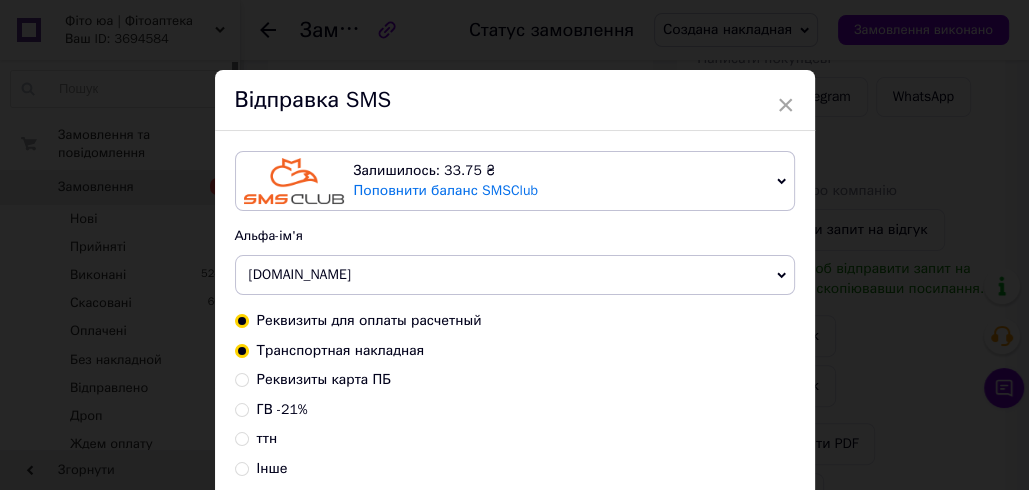 radio on "true" 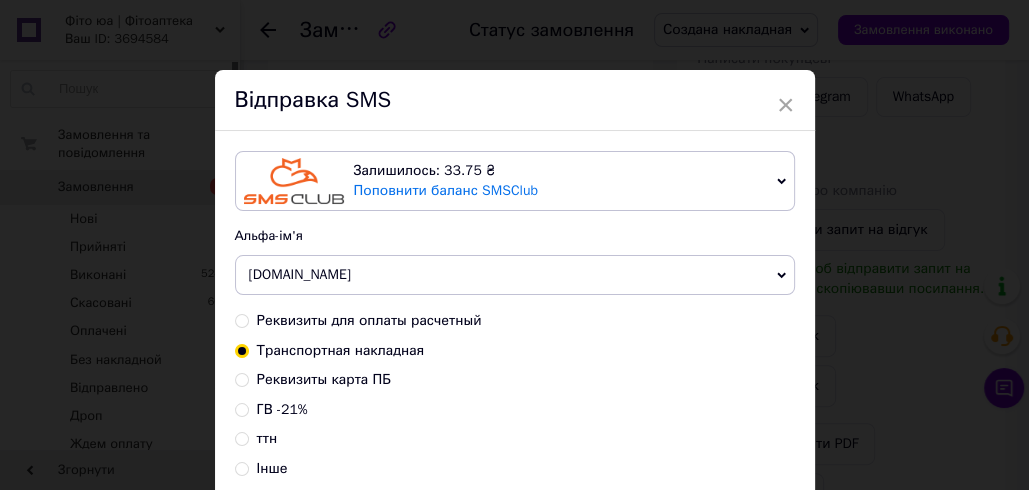 scroll, scrollTop: 302, scrollLeft: 0, axis: vertical 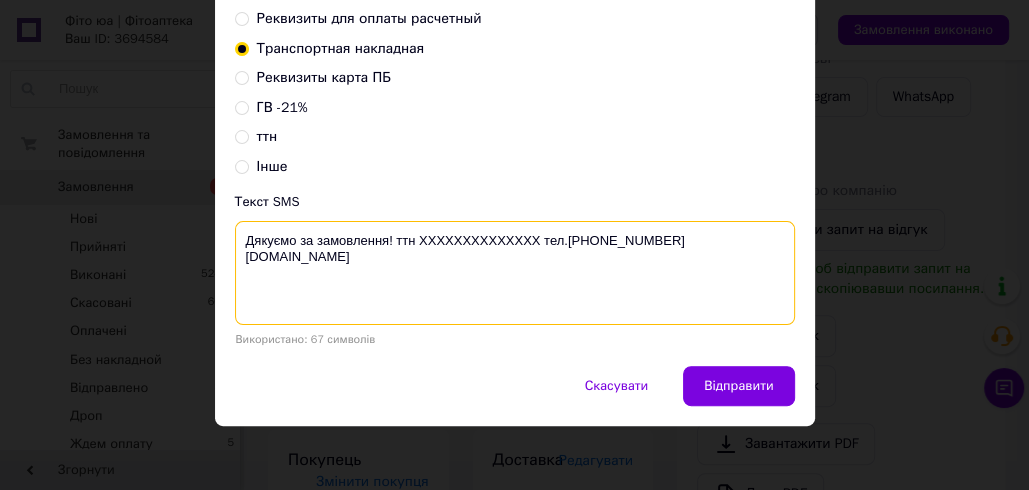 click on "Дякуємо за замовлення! ттн XXXXXXXXXXXXXX тел.+380988847717 fito.ua" at bounding box center [515, 273] 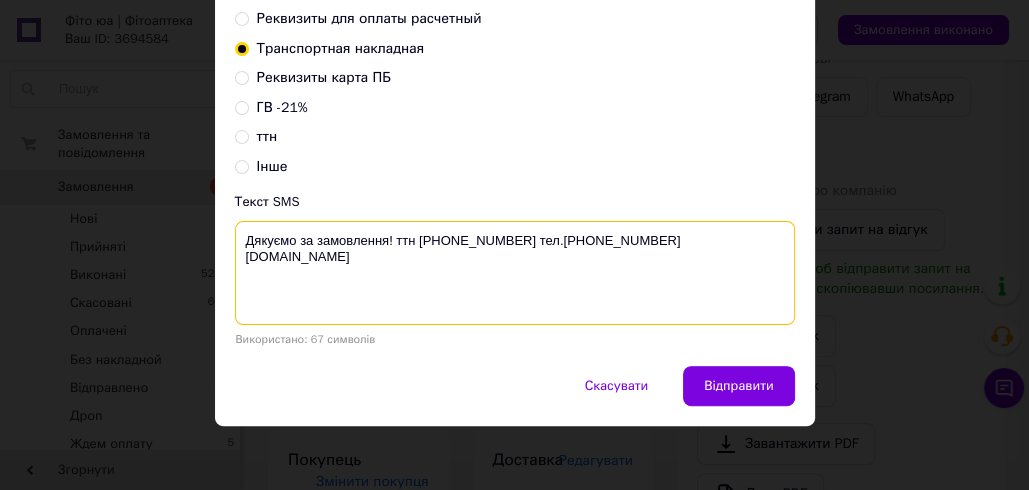 drag, startPoint x: 526, startPoint y: 230, endPoint x: 245, endPoint y: 231, distance: 281.00177 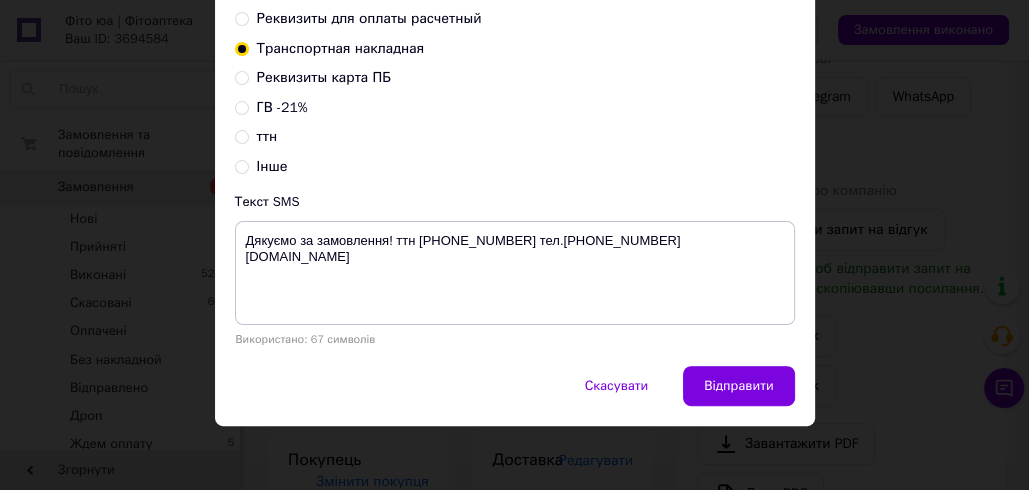 click on "× Відправка SMS Залишилось: 33.75 ₴ Поповнити баланс SMSClub Підключити LetsAds Альфа-ім'я  Fito.ua Оновити список альфа-імен Реквизиты для оплаты расчетный Транспортная накладная Реквизиты карта ПБ ГВ -21% ттн Інше Текст SMS Дякуємо за замовлення! ттн 20451202708883 тел.+380988847717 fito.ua Використано: 67 символів Скасувати   Відправити" at bounding box center [514, 245] 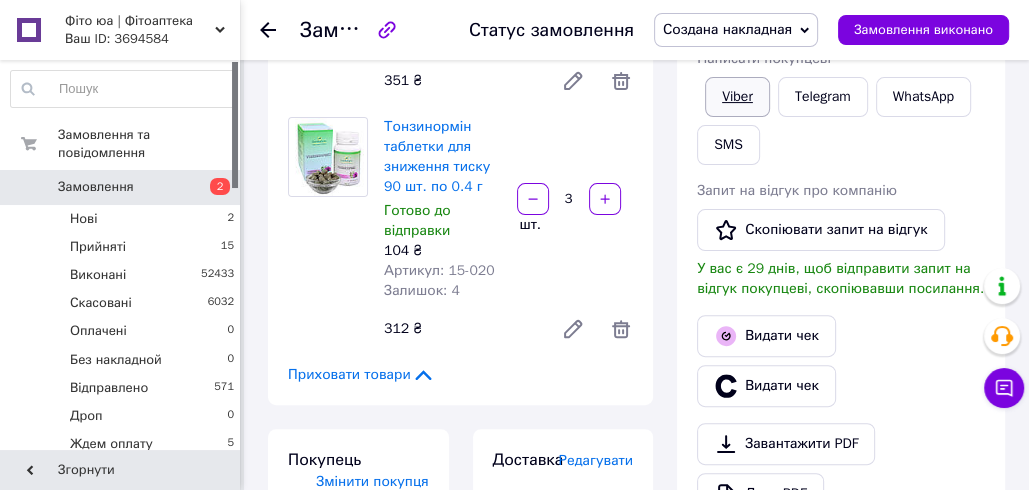 click on "Viber" at bounding box center [737, 97] 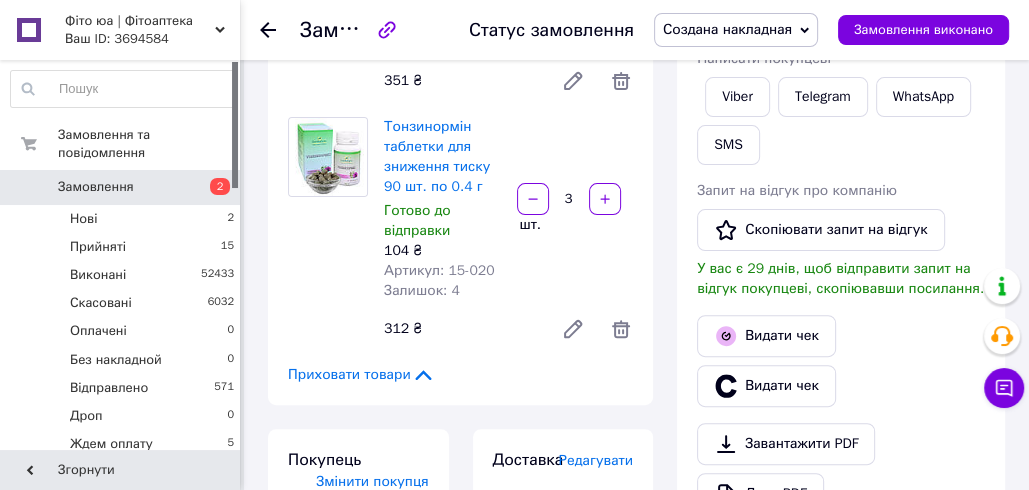click on "312 ₴" at bounding box center [460, 329] 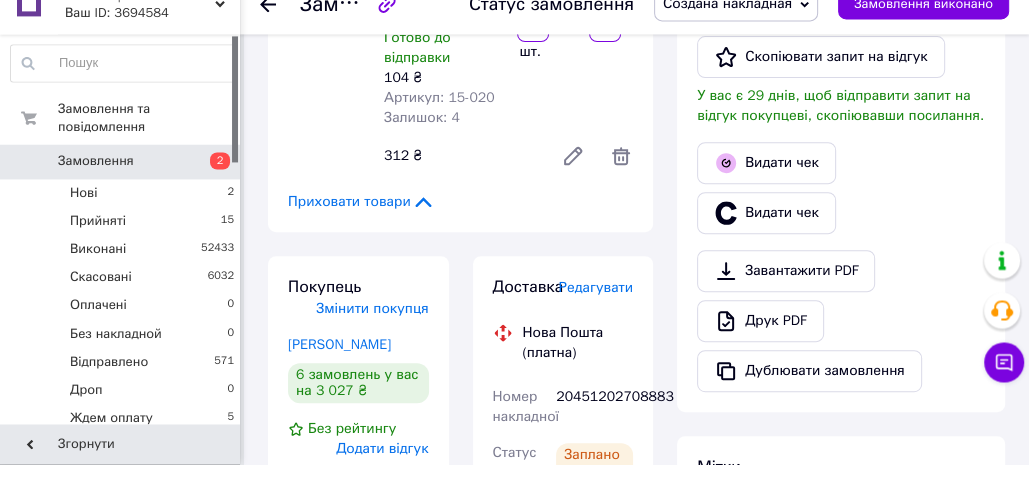 scroll, scrollTop: 514, scrollLeft: 0, axis: vertical 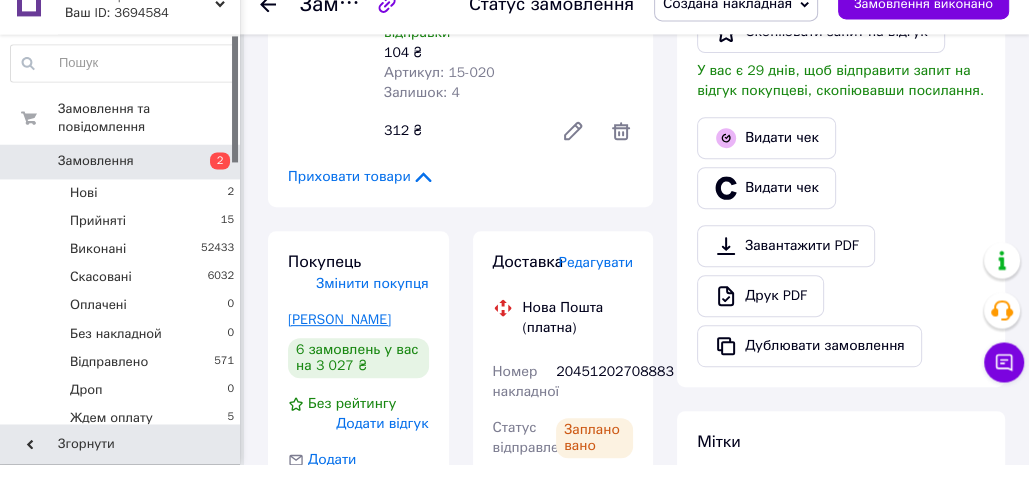 click on "Юрченко Галина" at bounding box center (339, 345) 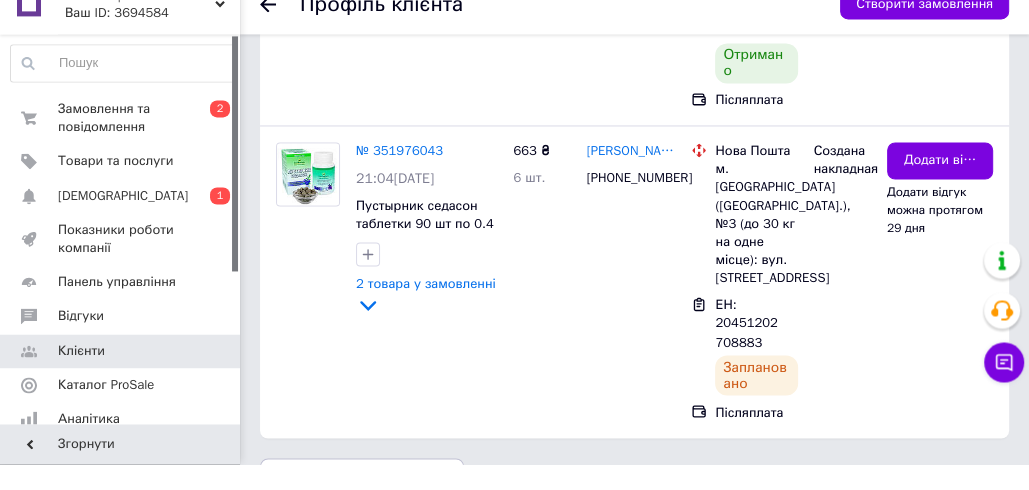 scroll, scrollTop: 2259, scrollLeft: 0, axis: vertical 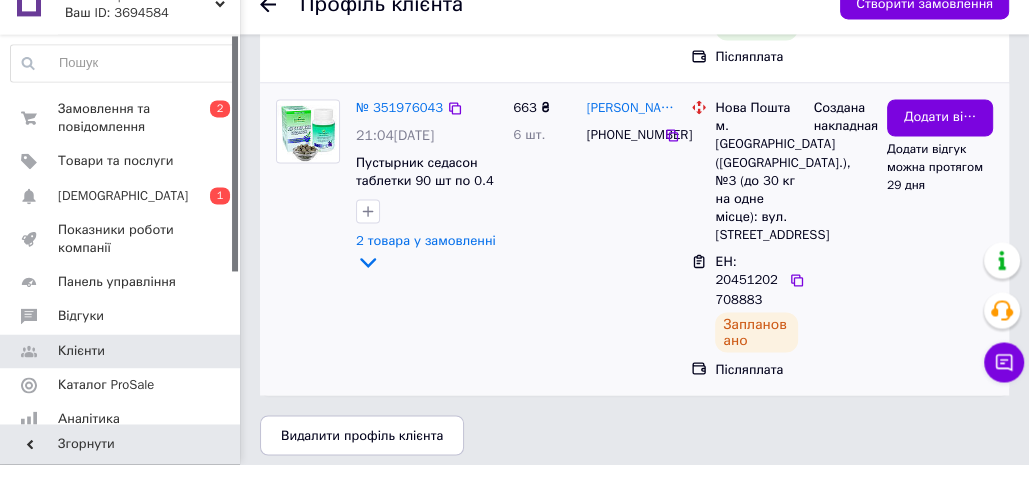 click on "№ 351976043 21:04, 09.07.2025 Пустырник седасон таблетки 90 шт по 0.4 г 2 товара у замовленні" at bounding box center (386, 264) 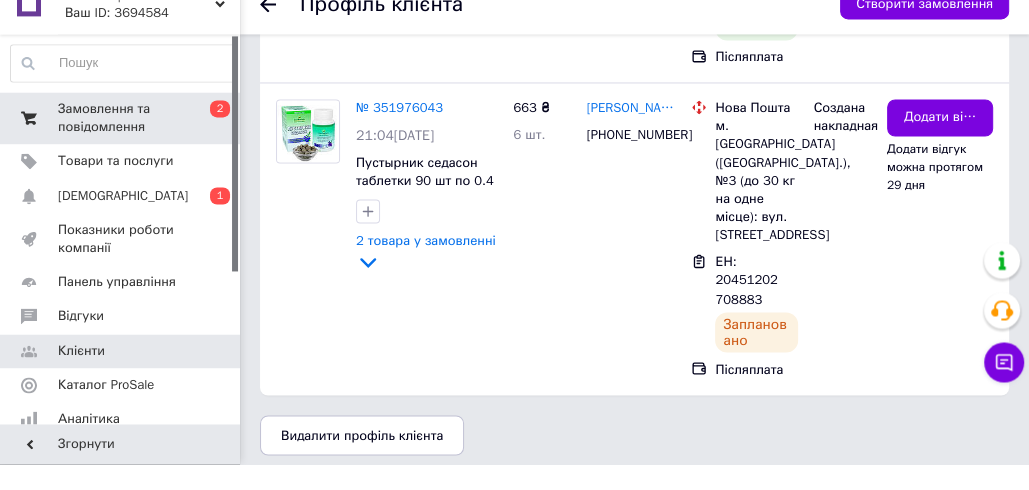 click on "Замовлення та повідомлення" at bounding box center [121, 144] 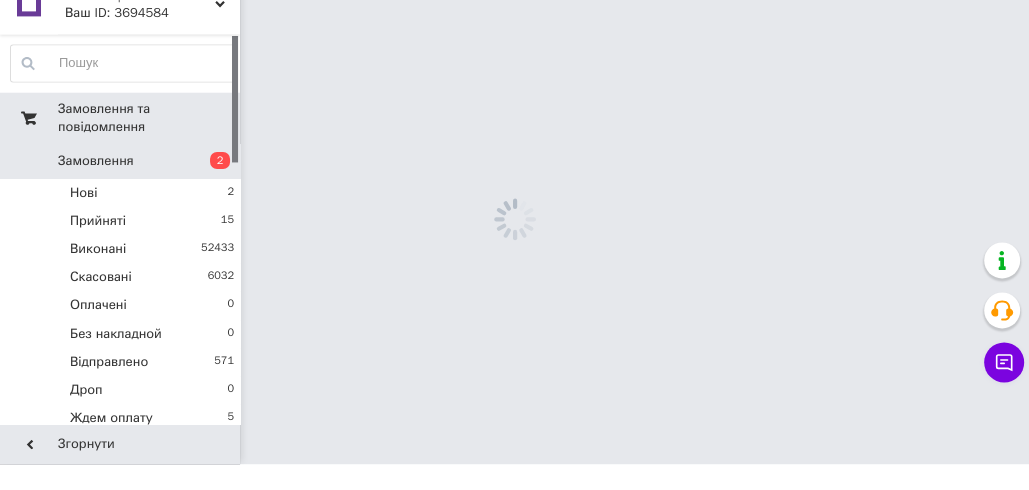 scroll, scrollTop: 0, scrollLeft: 0, axis: both 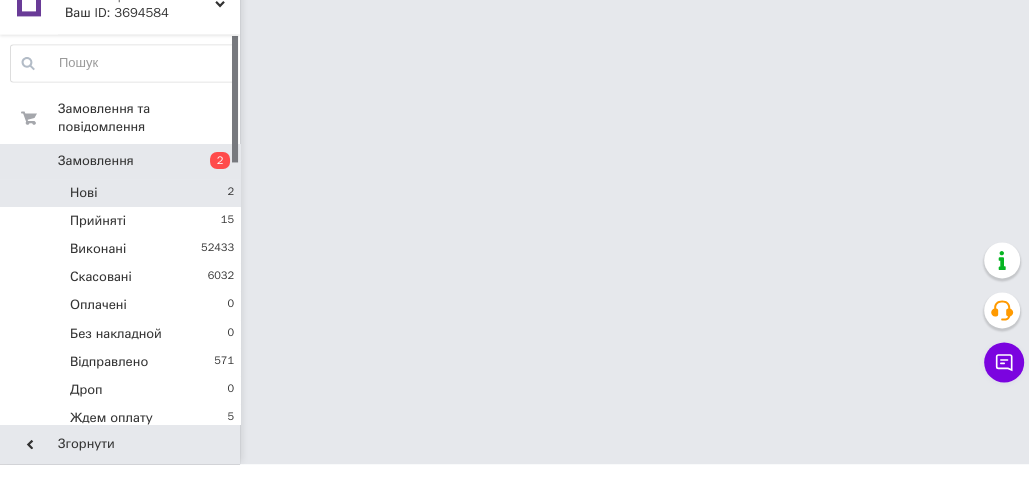 click on "Нові 2" at bounding box center [123, 219] 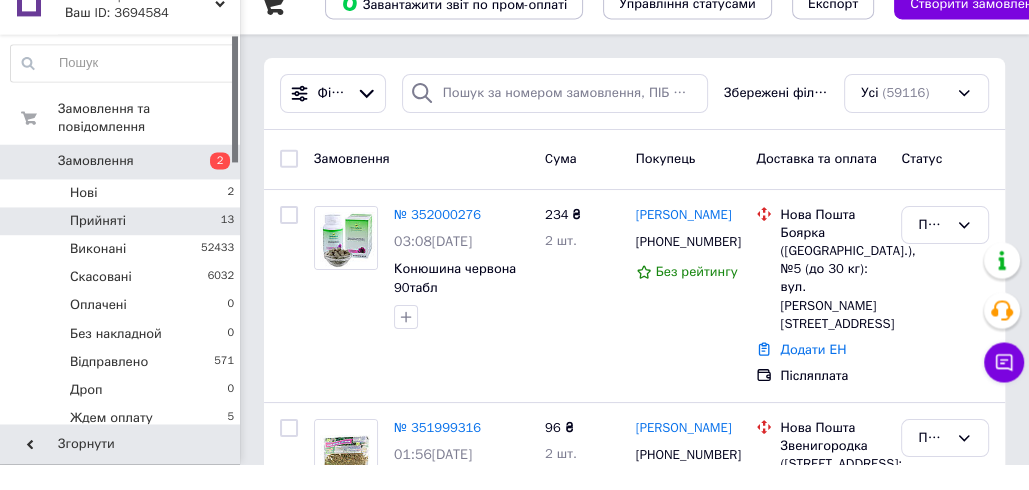 click on "Прийняті 13" at bounding box center (123, 247) 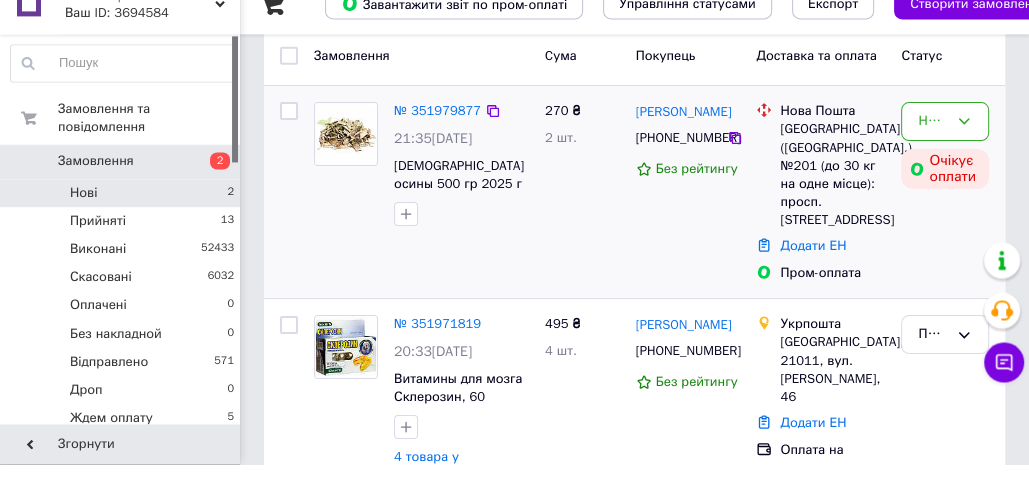 scroll, scrollTop: 192, scrollLeft: 0, axis: vertical 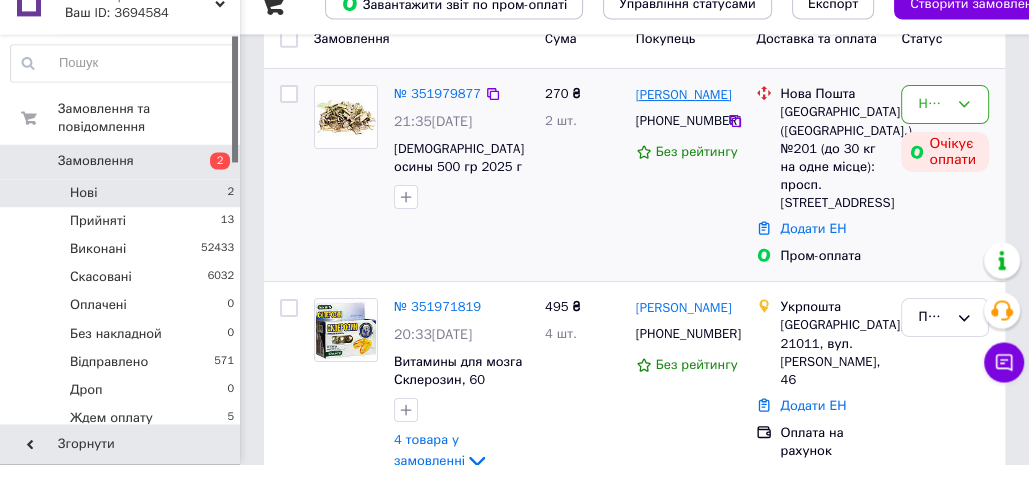 click on "Таня Островская" at bounding box center (684, 121) 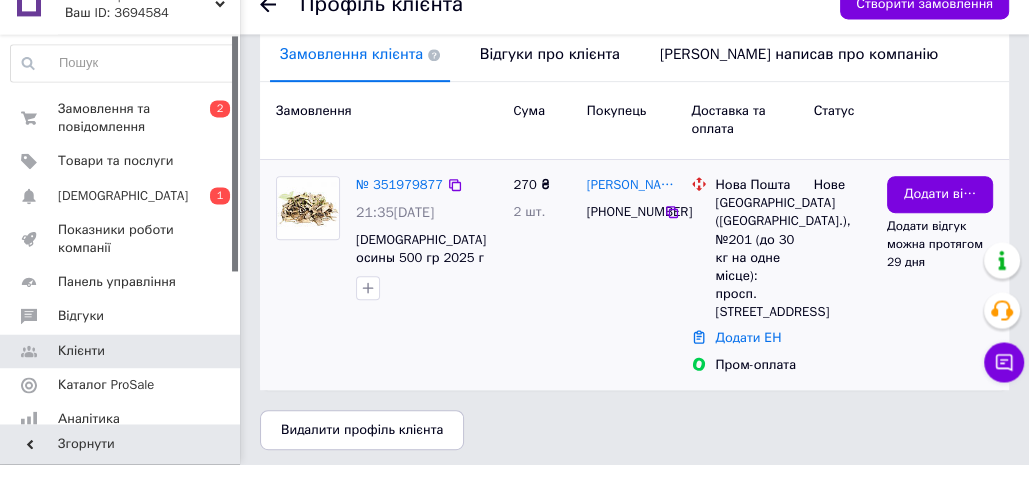 scroll, scrollTop: 627, scrollLeft: 0, axis: vertical 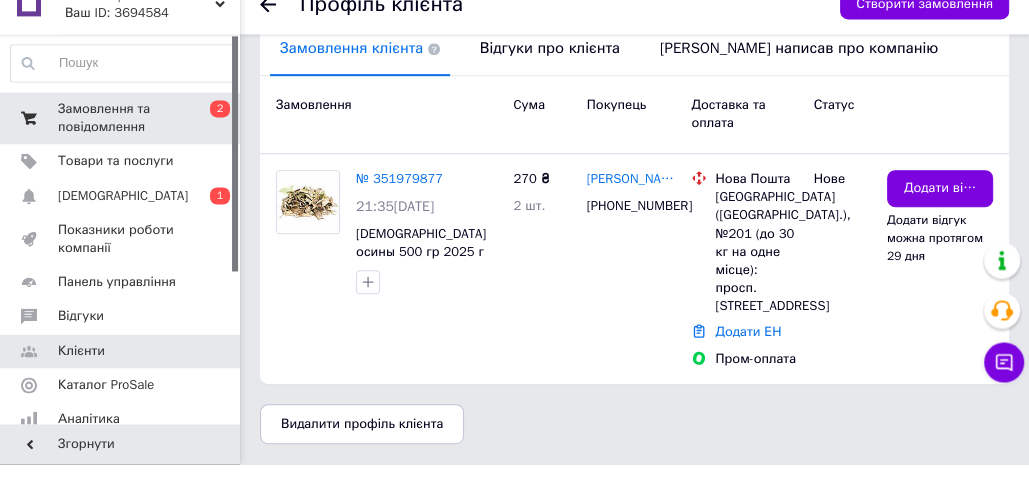 click on "Замовлення та повідомлення" at bounding box center (121, 144) 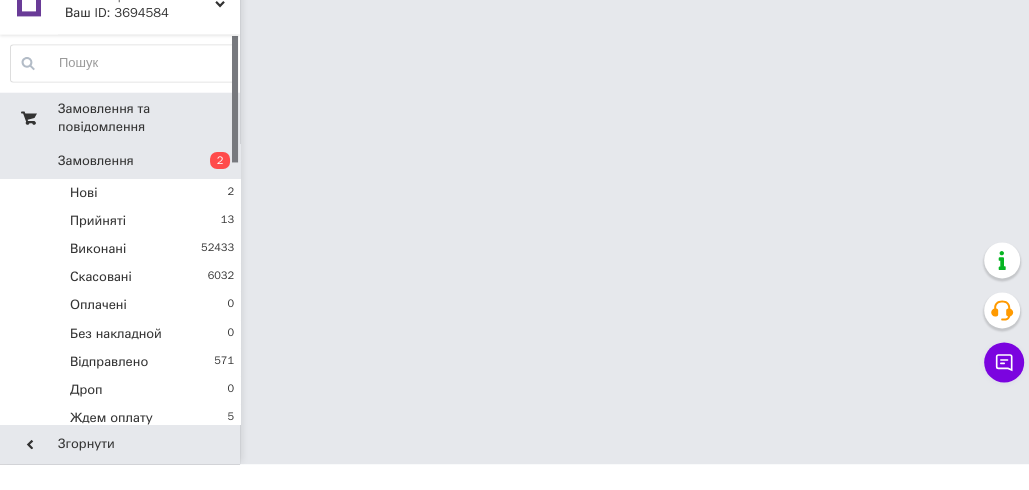 scroll, scrollTop: 0, scrollLeft: 0, axis: both 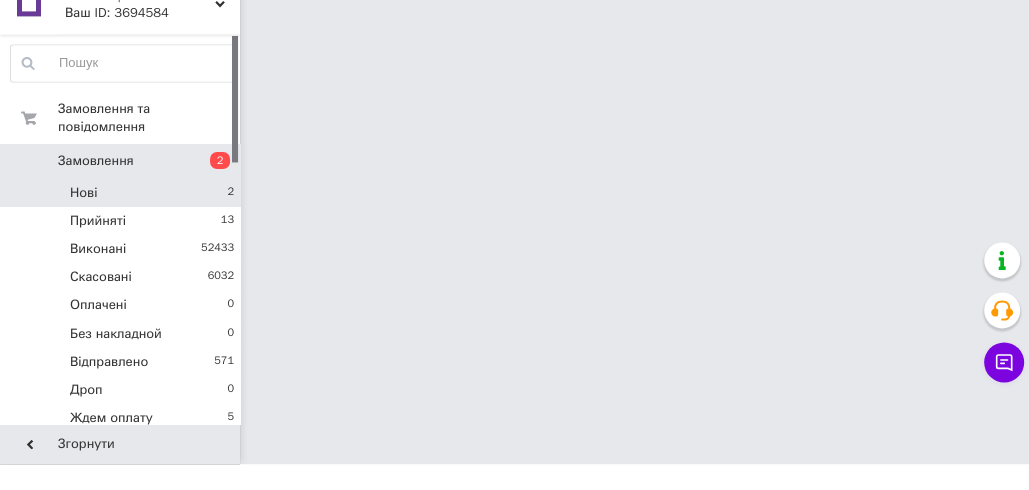 click on "Нові 2" at bounding box center [123, 219] 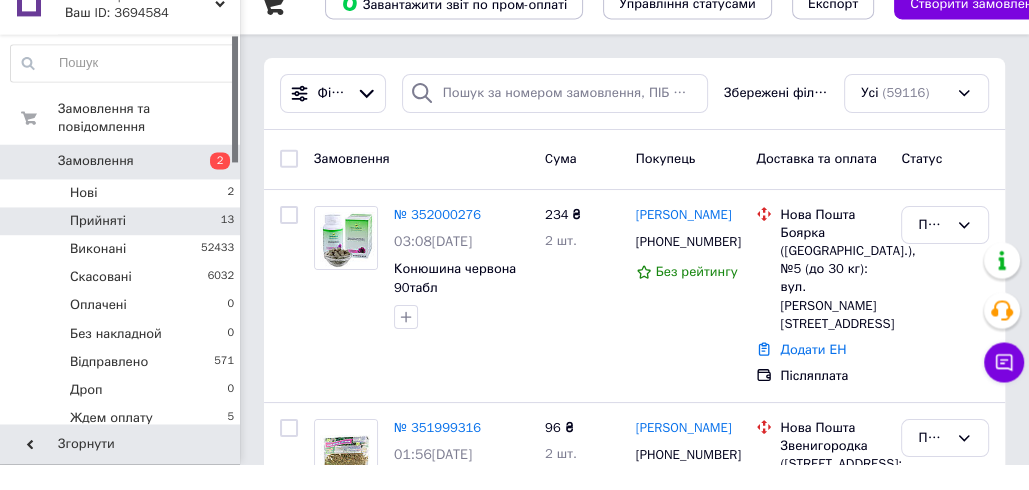 click on "Нові 2" at bounding box center [123, 219] 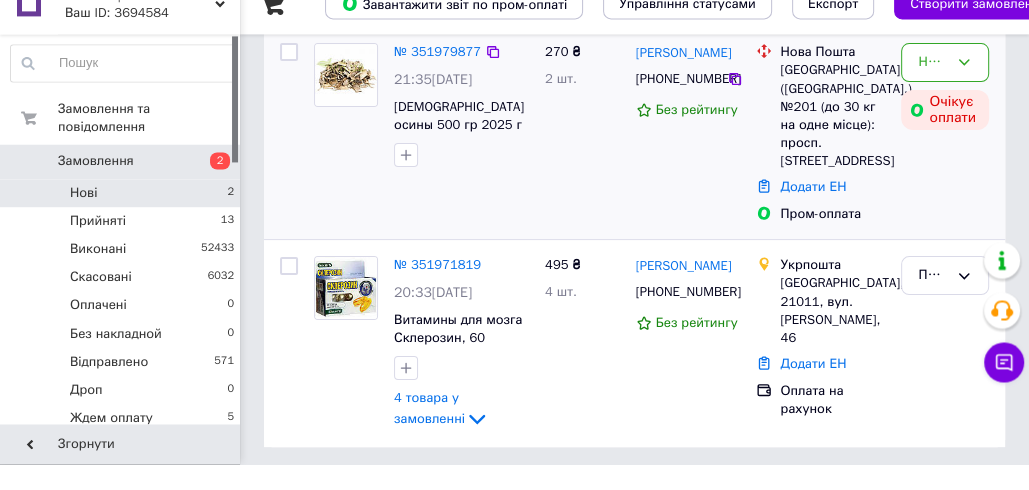 scroll, scrollTop: 241, scrollLeft: 0, axis: vertical 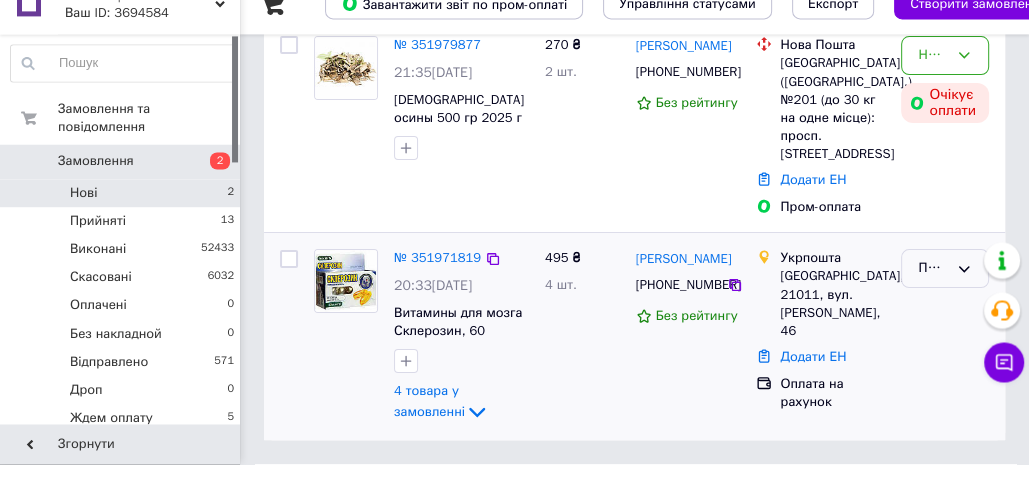 click on "Прийнято" at bounding box center [945, 294] 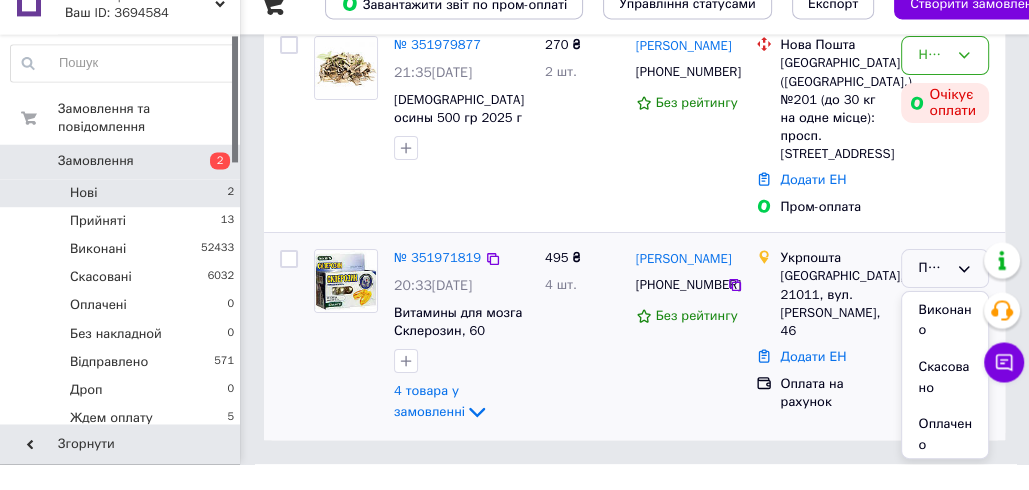 scroll, scrollTop: 252, scrollLeft: 0, axis: vertical 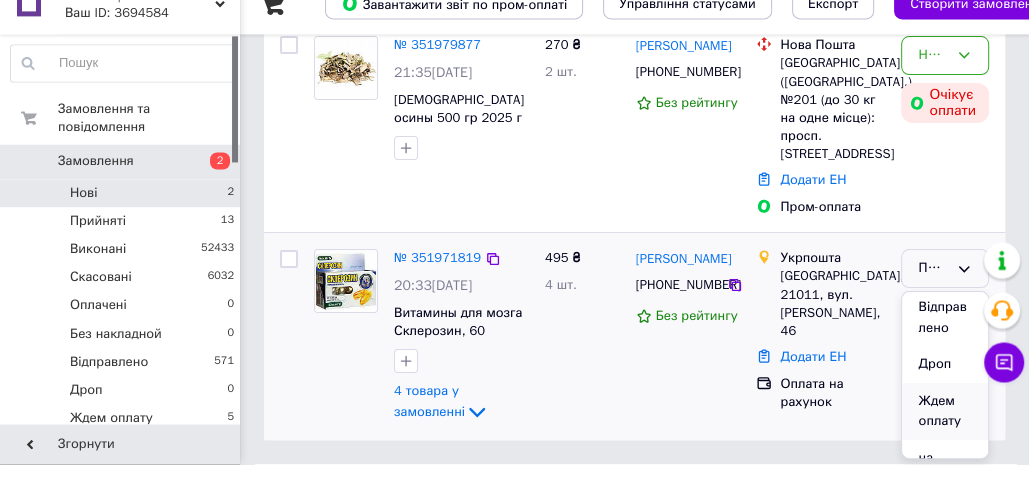 click on "Ждем оплату" at bounding box center [945, 437] 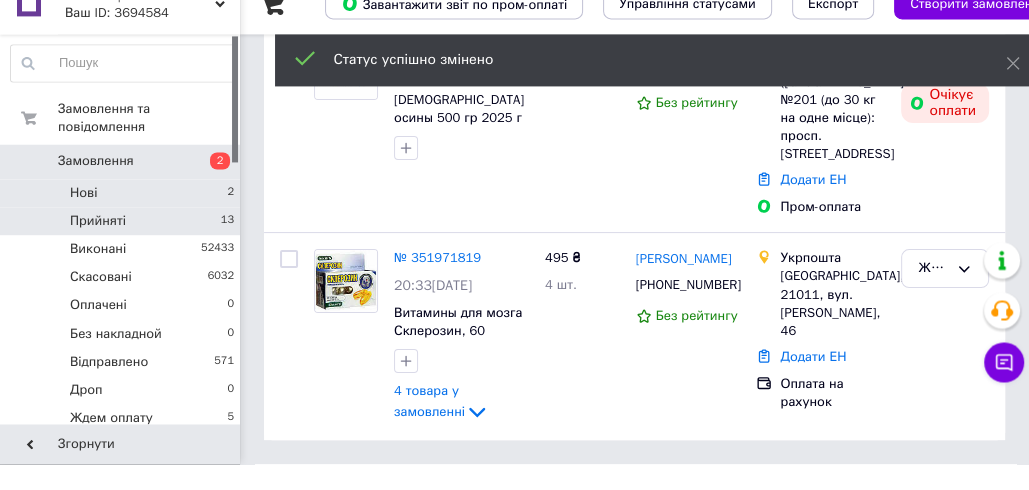 click on "Прийняті 13" at bounding box center [123, 247] 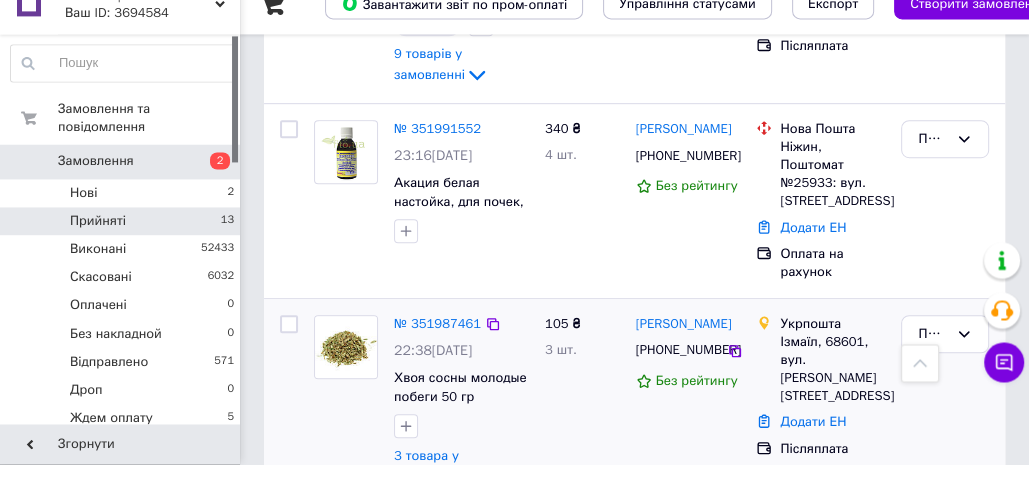 scroll, scrollTop: 780, scrollLeft: 0, axis: vertical 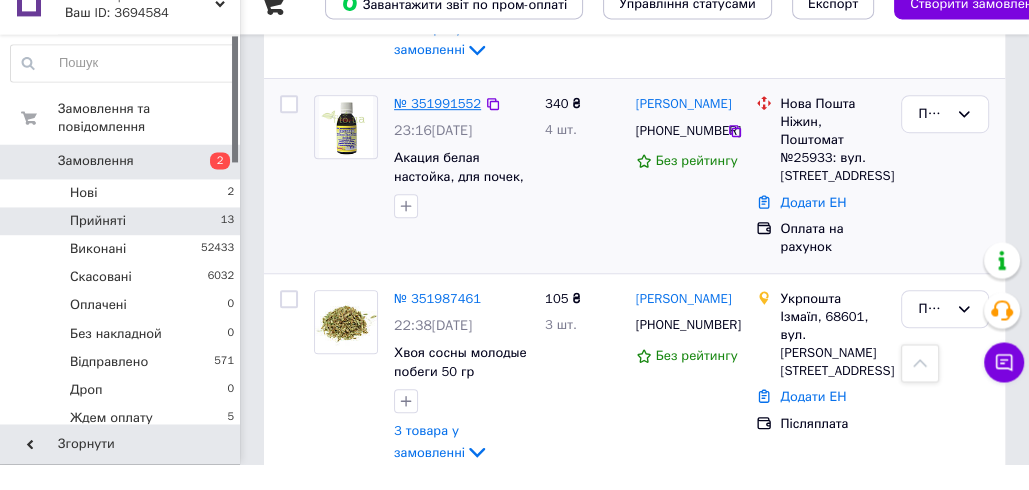 click on "№ 351991552" at bounding box center [437, 129] 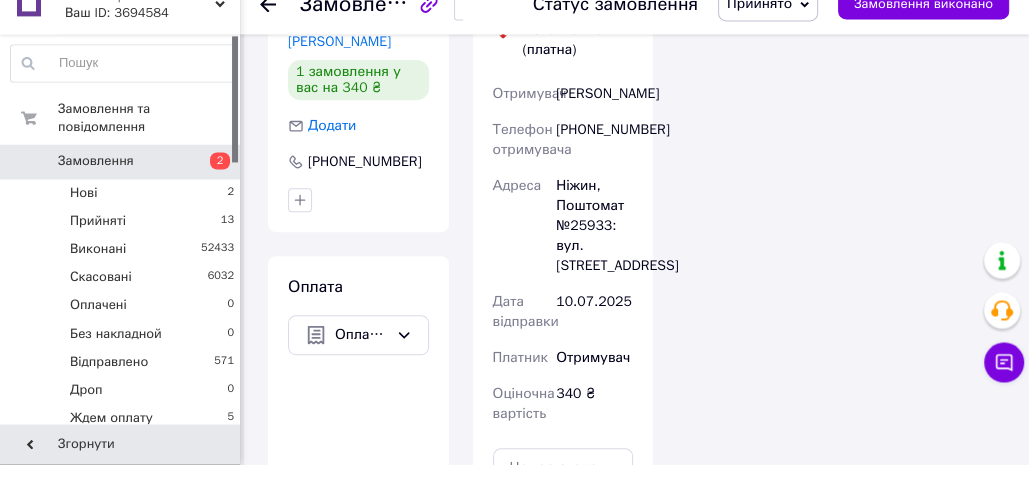 scroll, scrollTop: 780, scrollLeft: 0, axis: vertical 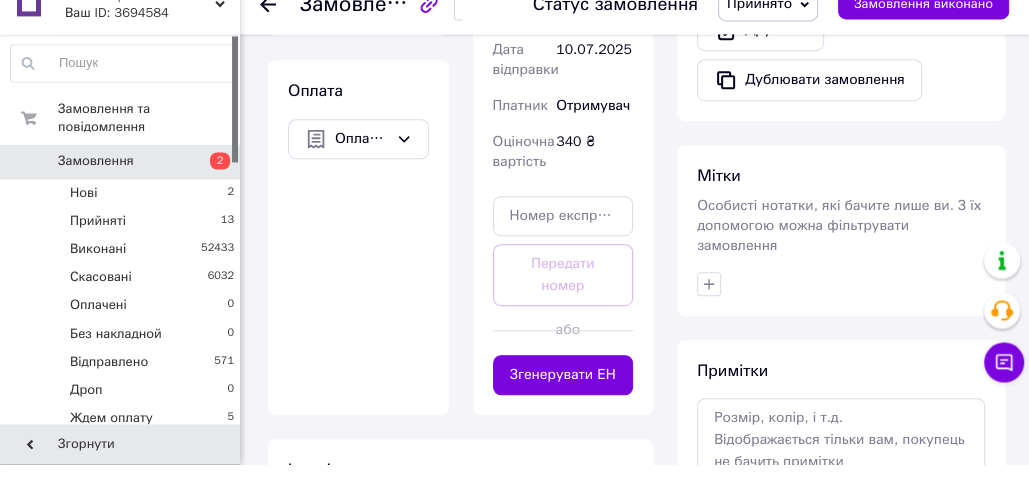click on "Прийнято" at bounding box center [759, 29] 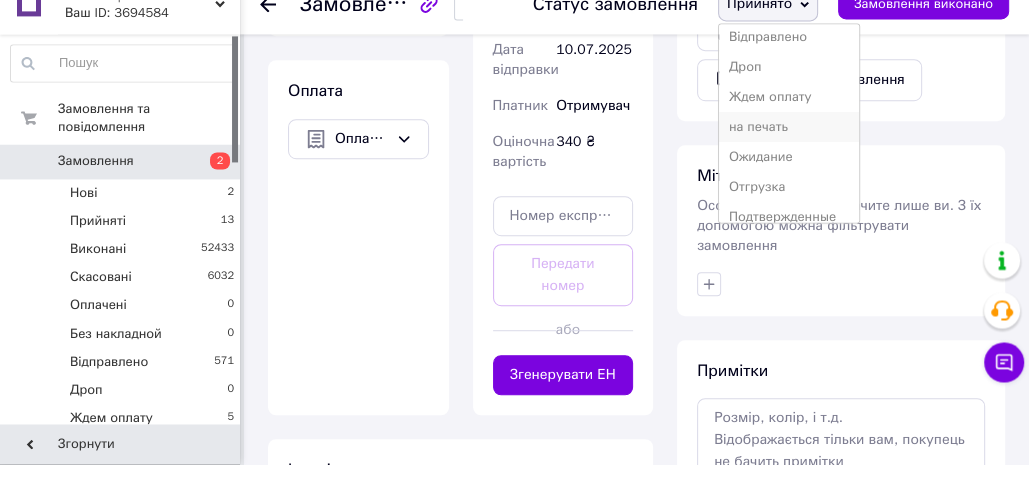 scroll, scrollTop: 104, scrollLeft: 0, axis: vertical 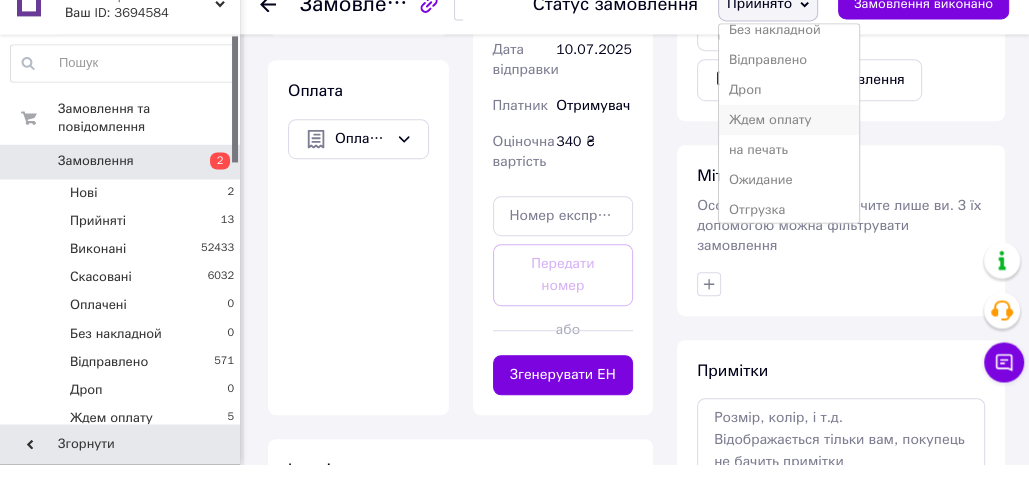 click on "Ждем оплату" at bounding box center [789, 146] 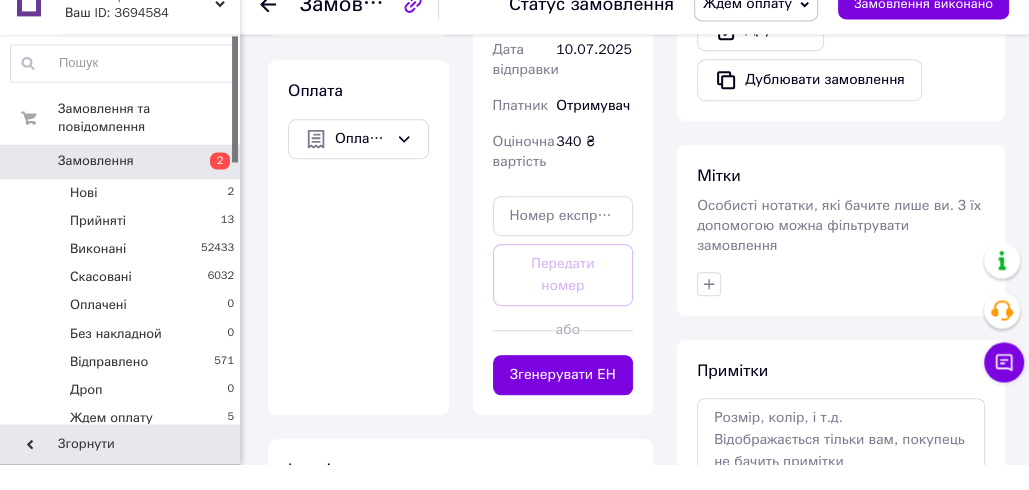 click on "Оплата Оплата на рахунок" at bounding box center [358, 263] 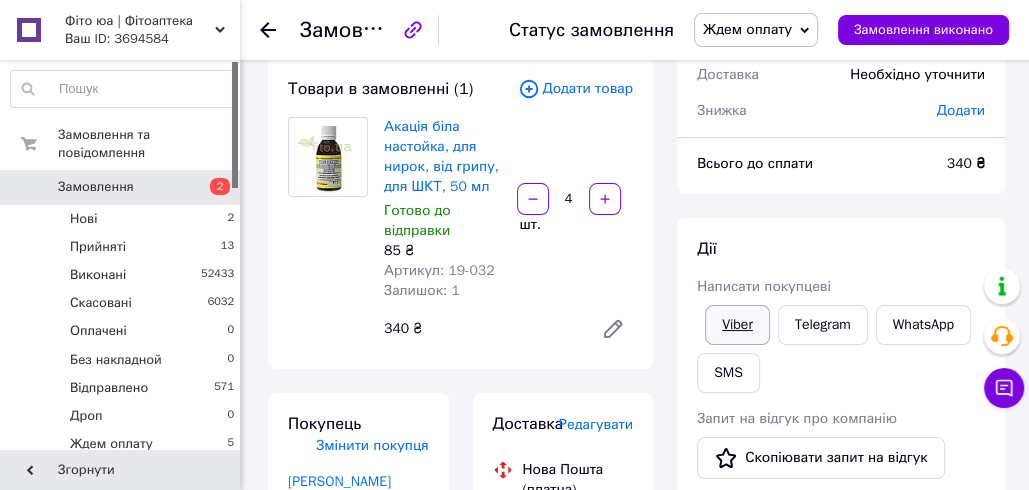 scroll, scrollTop: 102, scrollLeft: 0, axis: vertical 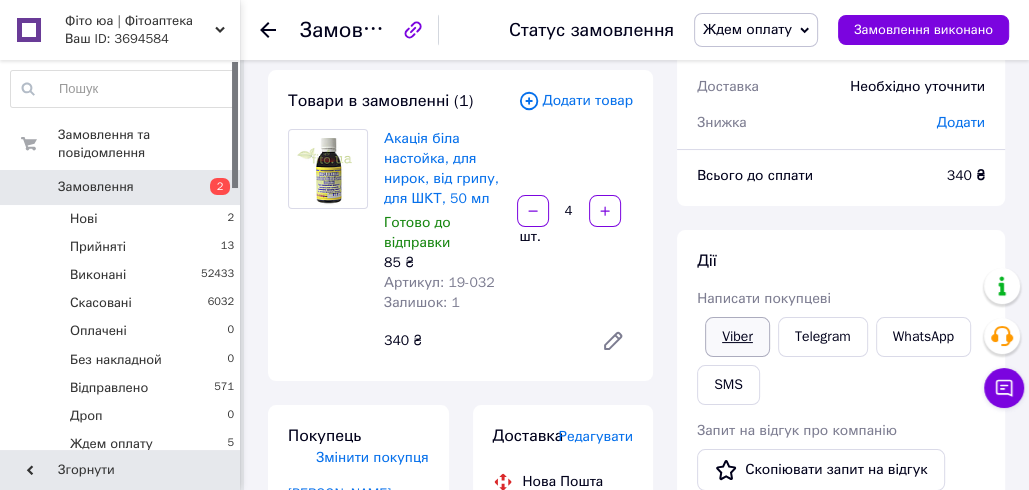 click on "Viber" at bounding box center (737, 337) 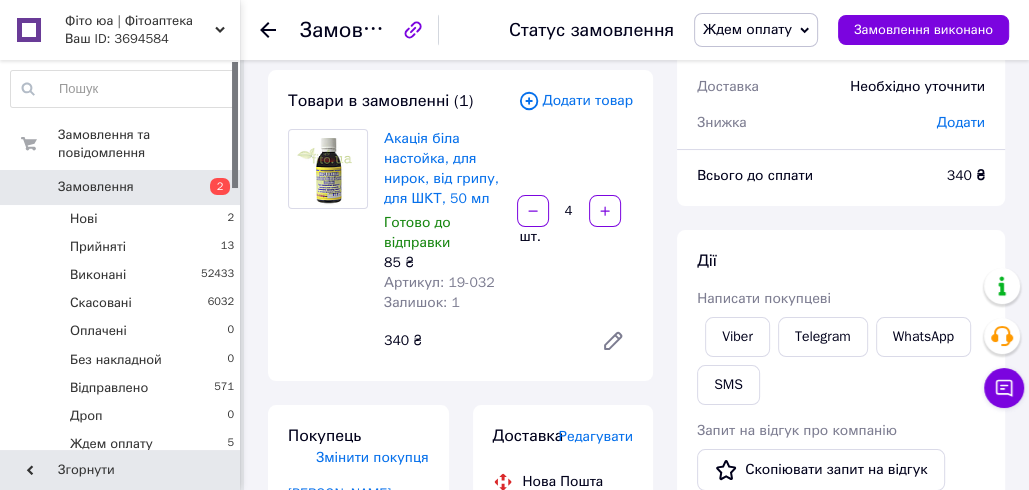 click on "Товари в замовленні (1) Додати товар Акація біла настойка, для нирок, від грипу, для ШКТ, 50 мл Готово до відправки 85 ₴ Артикул: 19-032 Залишок: 1 4   шт. 340 ₴" at bounding box center [460, 225] 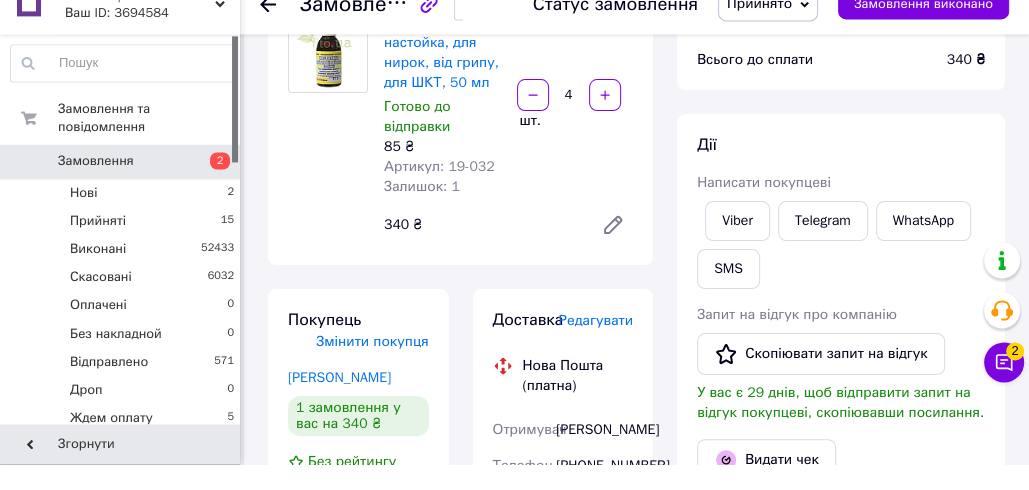 scroll, scrollTop: 250, scrollLeft: 0, axis: vertical 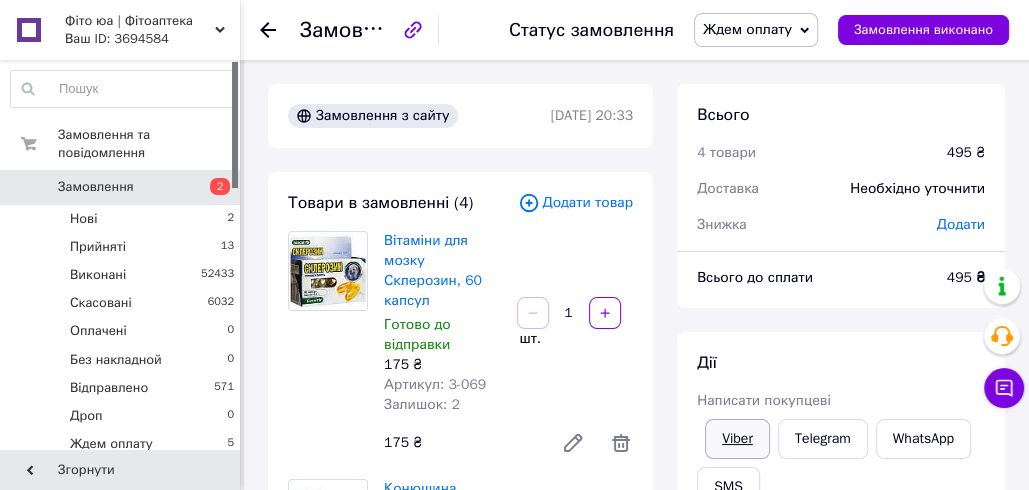 click on "Viber" at bounding box center (737, 439) 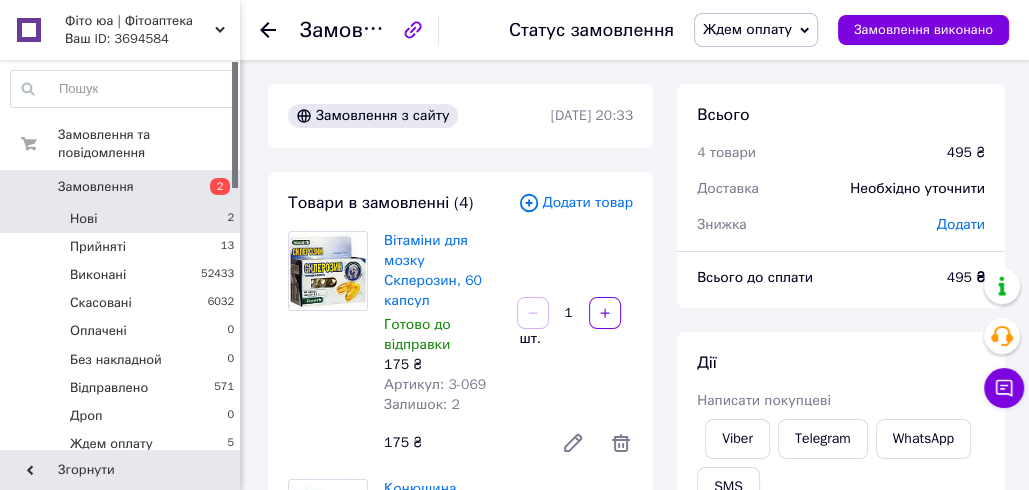 click on "Нові 2" at bounding box center [123, 219] 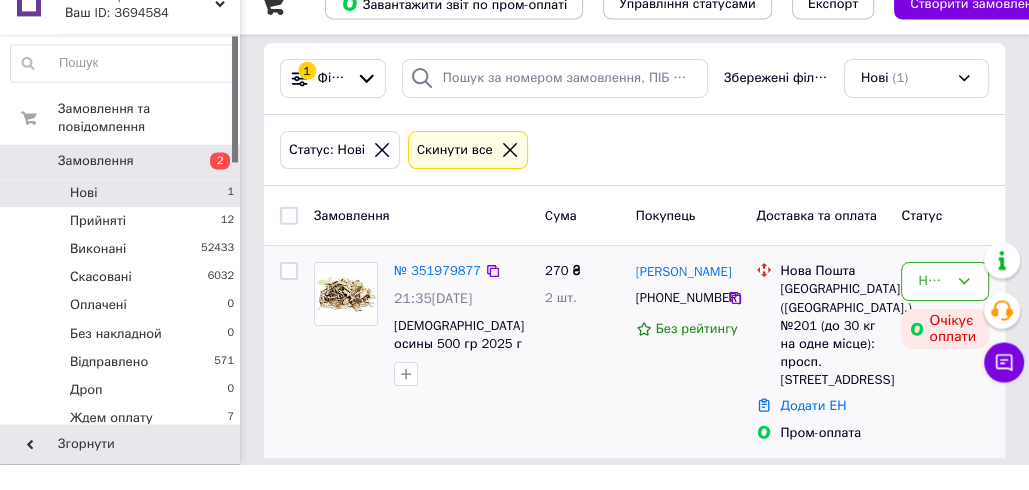 scroll, scrollTop: 32, scrollLeft: 0, axis: vertical 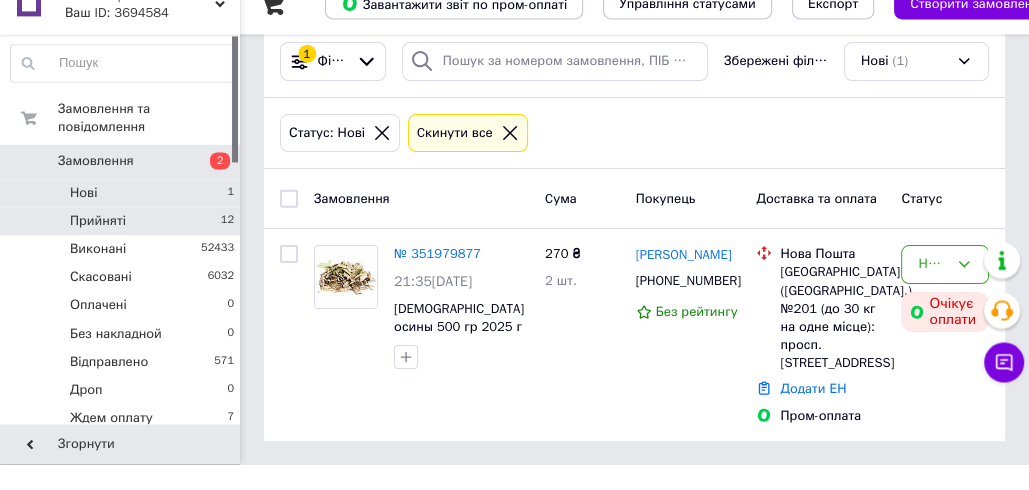 click on "Прийняті 12" at bounding box center (123, 247) 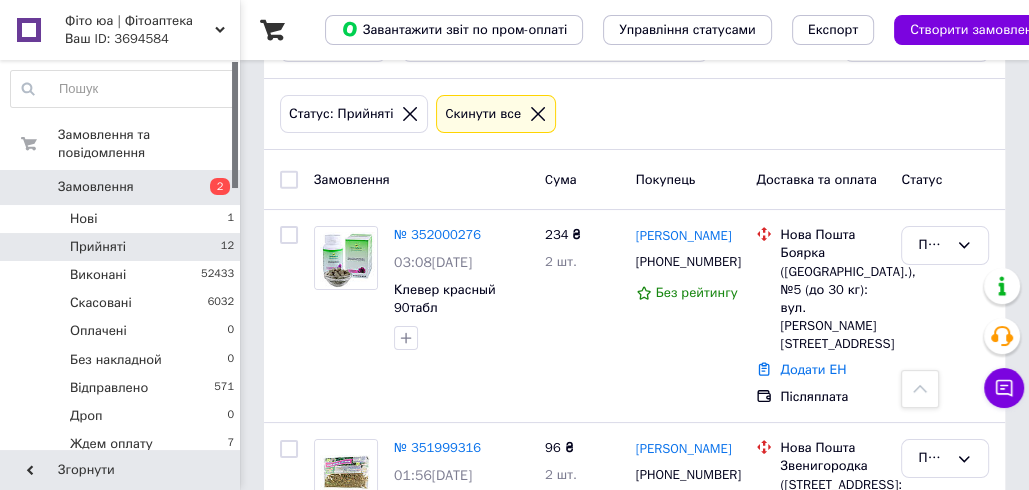 scroll, scrollTop: 0, scrollLeft: 0, axis: both 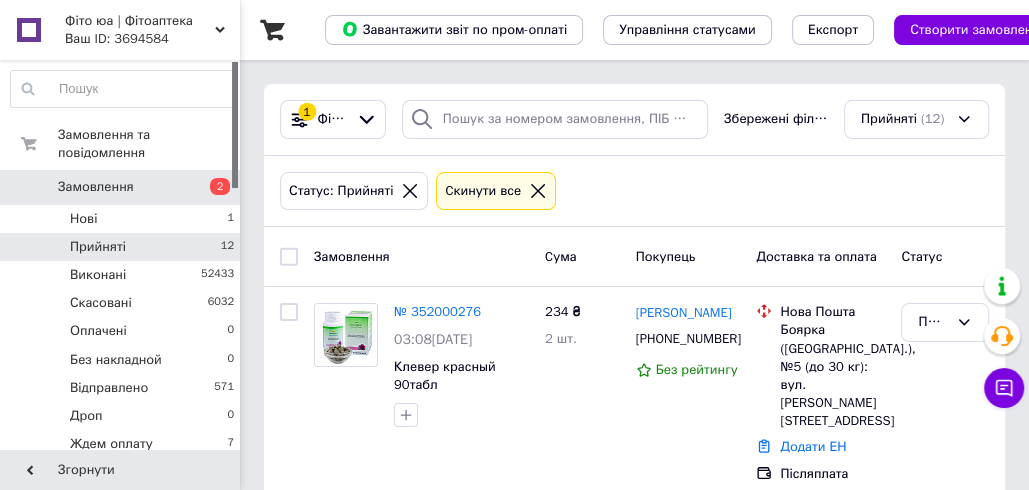 click on "Замовлення 2" at bounding box center (123, 187) 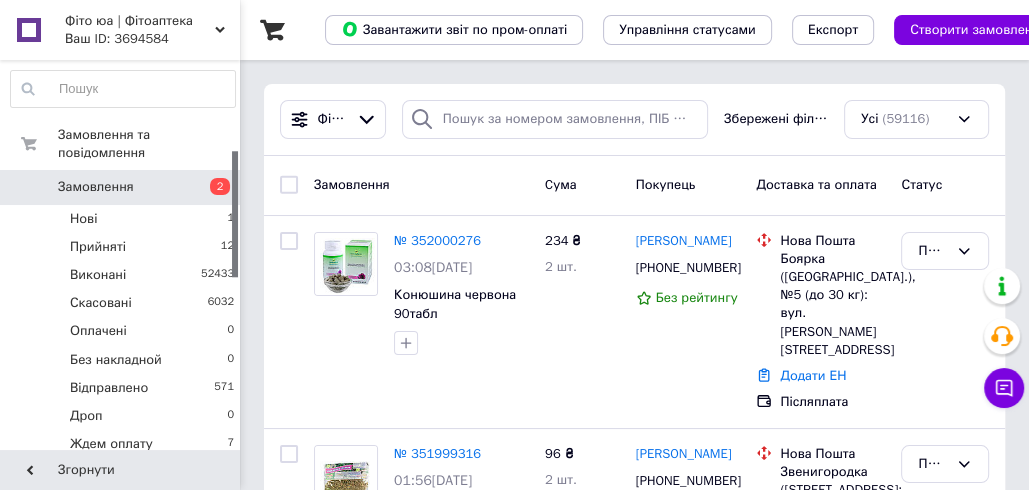 scroll, scrollTop: 0, scrollLeft: 0, axis: both 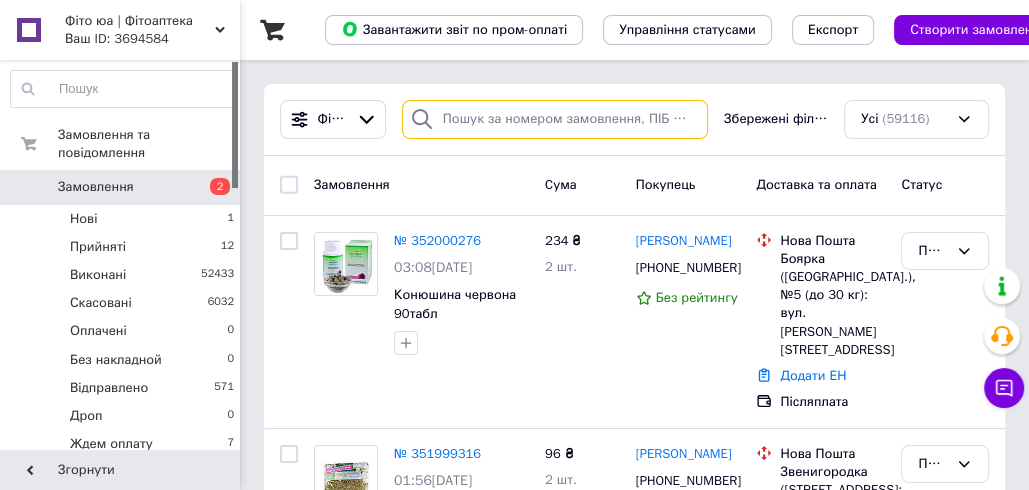 click at bounding box center [555, 119] 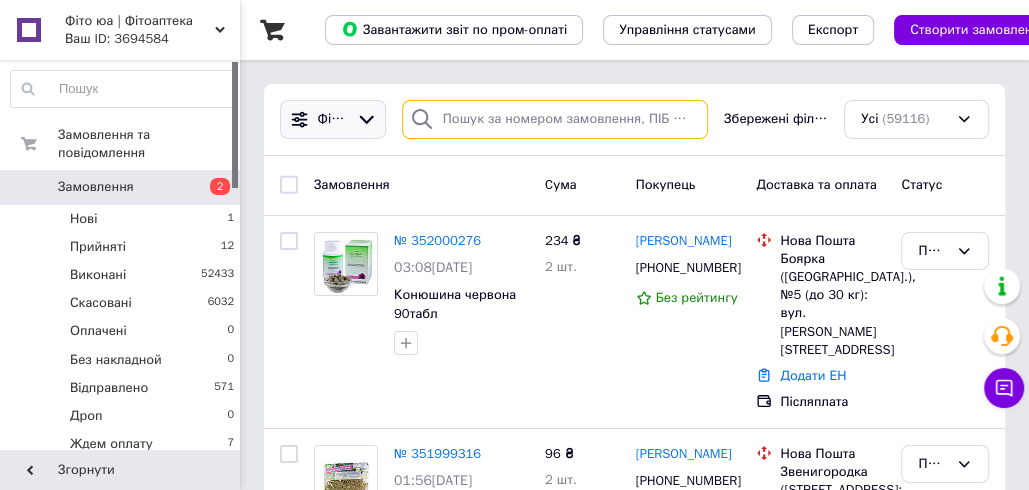 paste on "Фоменко Олексій Володимирович" 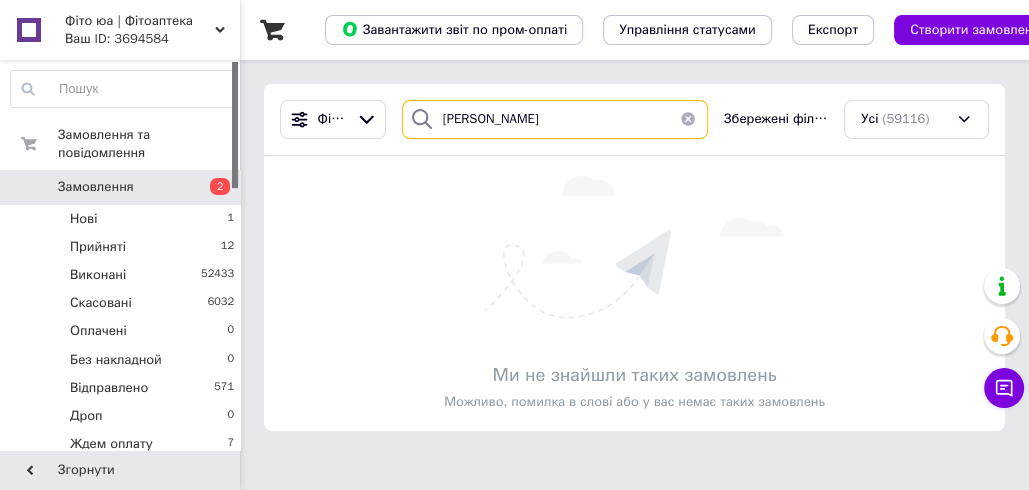 drag, startPoint x: 506, startPoint y: 120, endPoint x: 654, endPoint y: 120, distance: 148 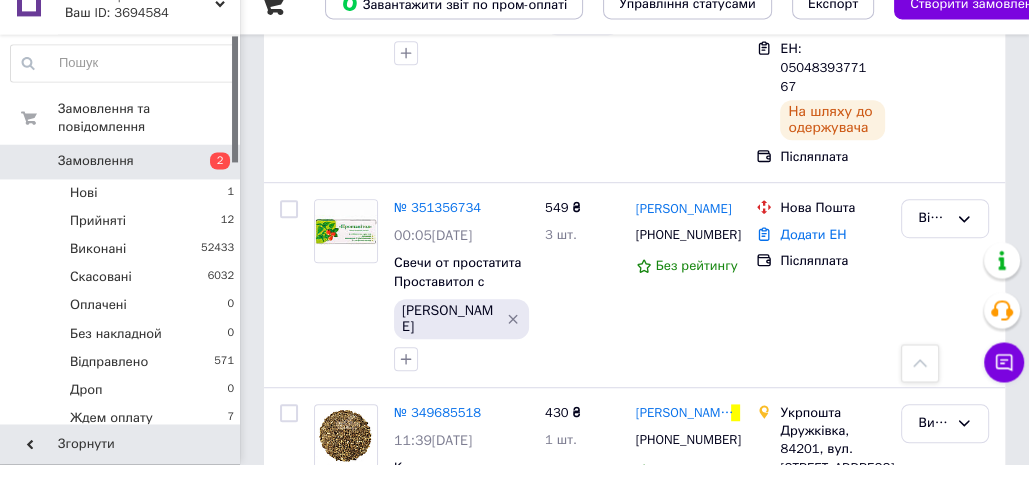 scroll, scrollTop: 803, scrollLeft: 0, axis: vertical 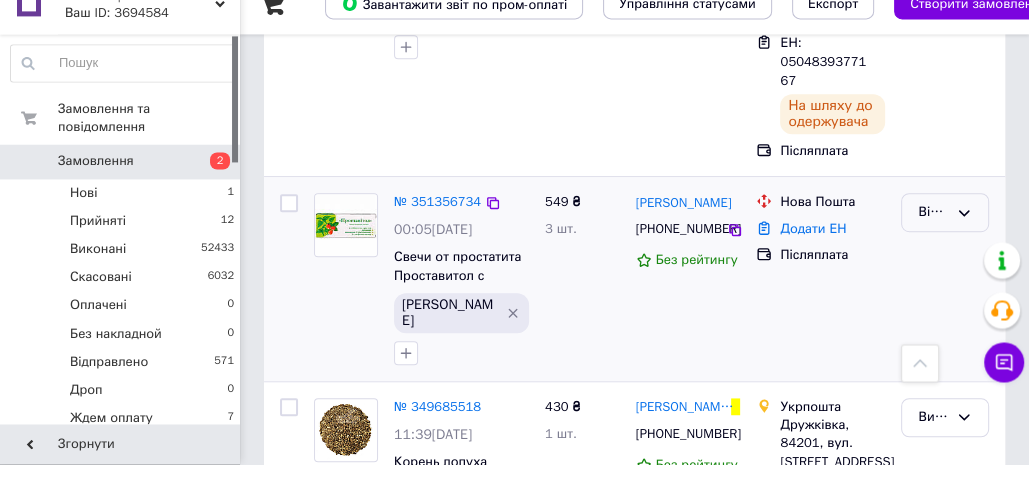 click on "Відправлено" at bounding box center (933, 238) 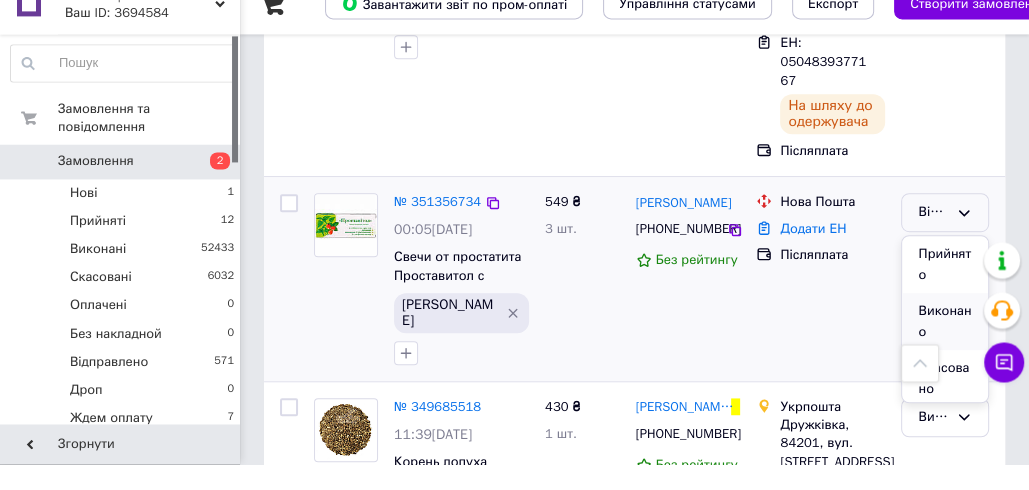 click on "Виконано" at bounding box center [945, 347] 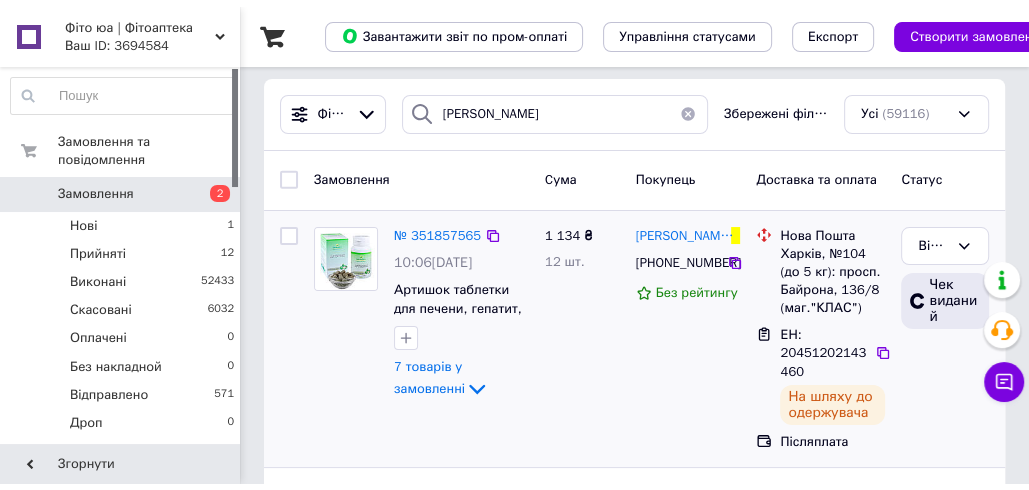 scroll, scrollTop: 0, scrollLeft: 0, axis: both 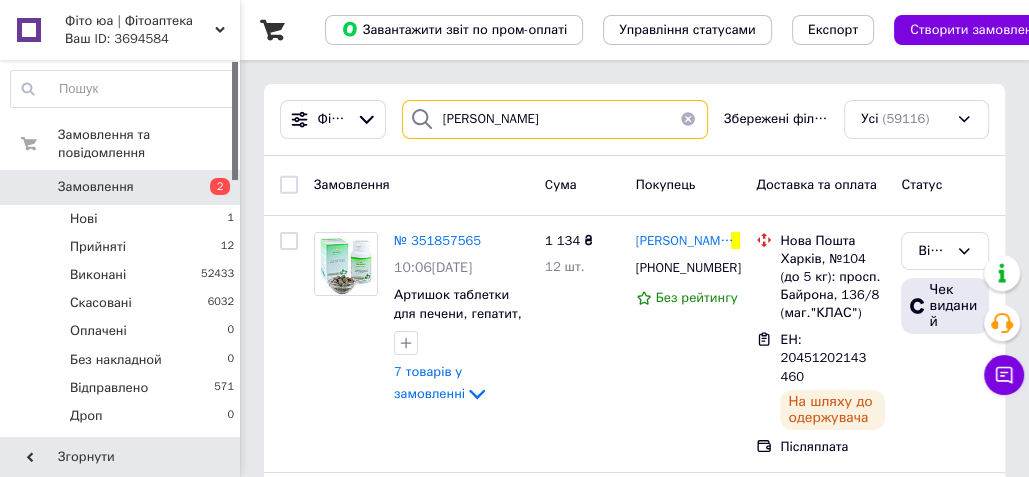 click on "Фоменко" at bounding box center (555, 119) 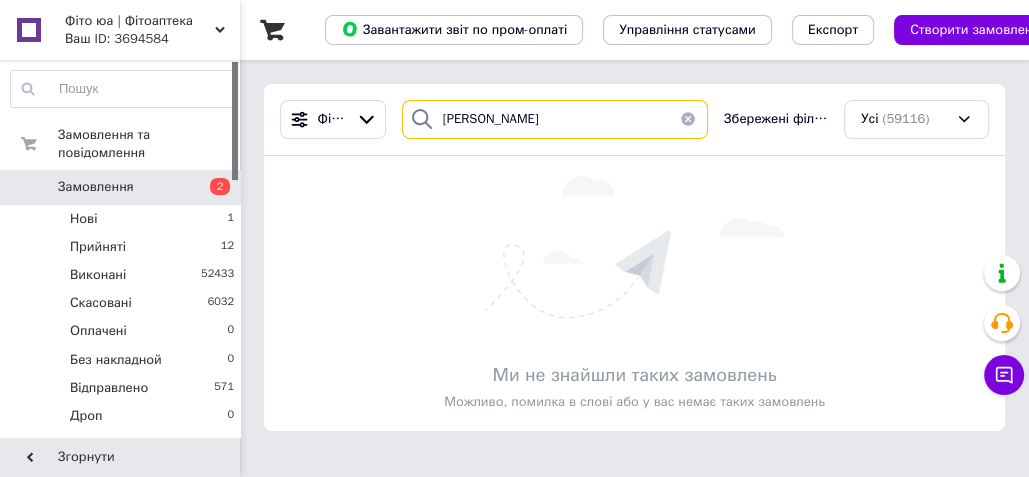 drag, startPoint x: 518, startPoint y: 120, endPoint x: 685, endPoint y: 122, distance: 167.01198 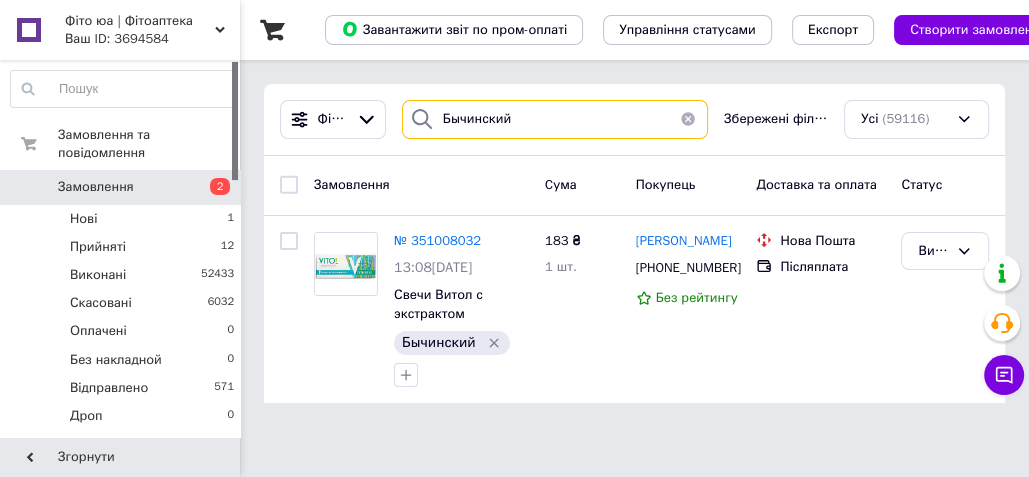 click on "Бычинский" at bounding box center [555, 119] 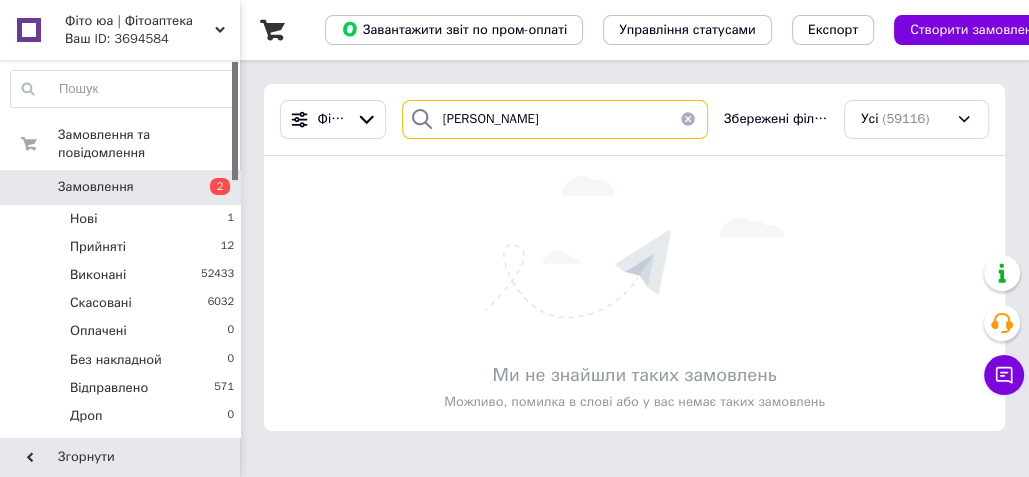 click on "манулин" at bounding box center [555, 119] 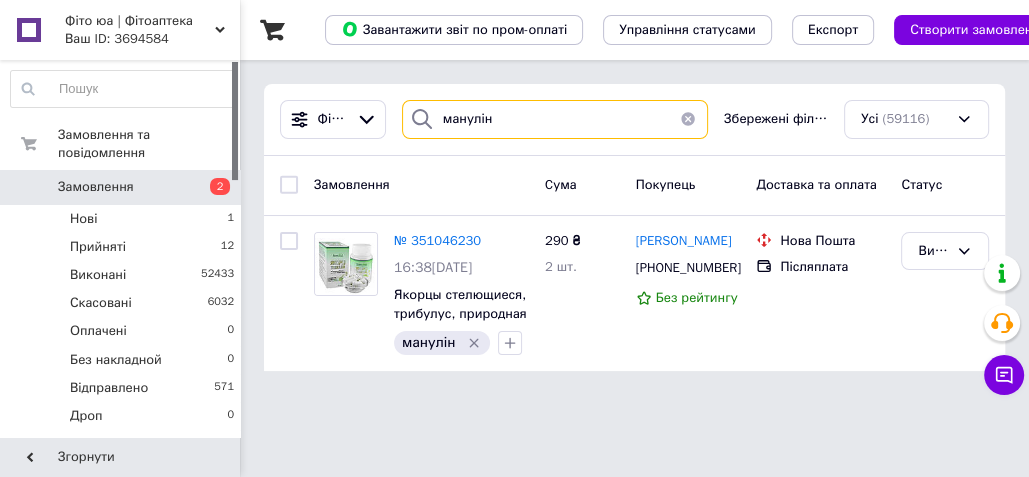 type on "манулін" 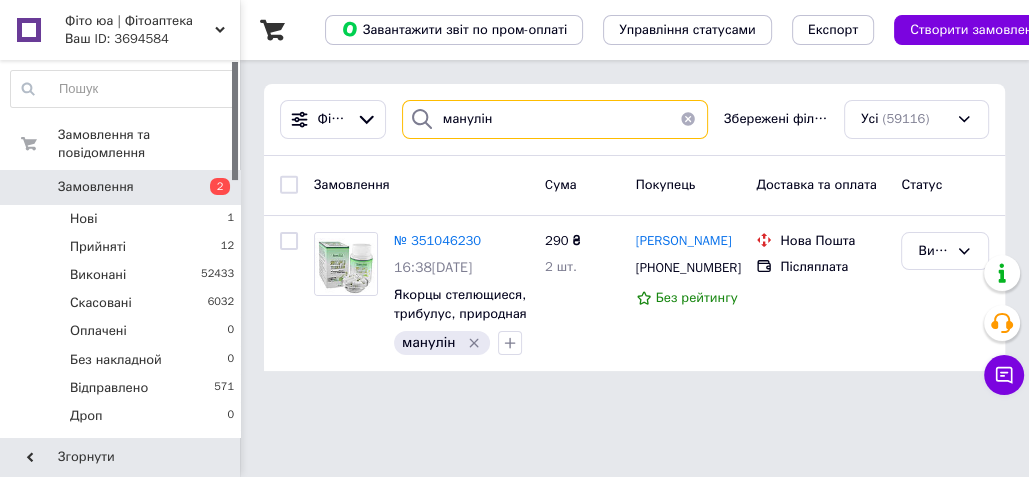 click on "манулін" at bounding box center (555, 119) 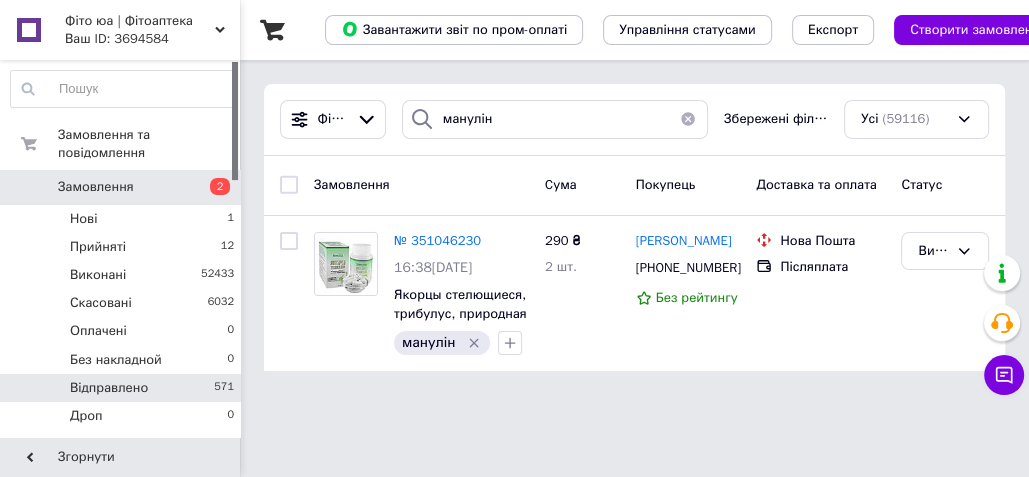 click on "Відправлено" at bounding box center (109, 388) 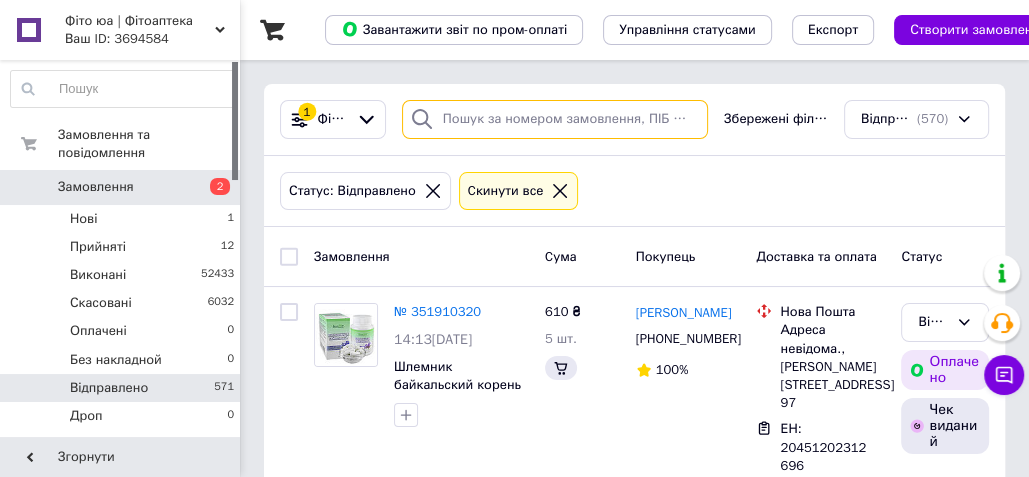 click at bounding box center [555, 119] 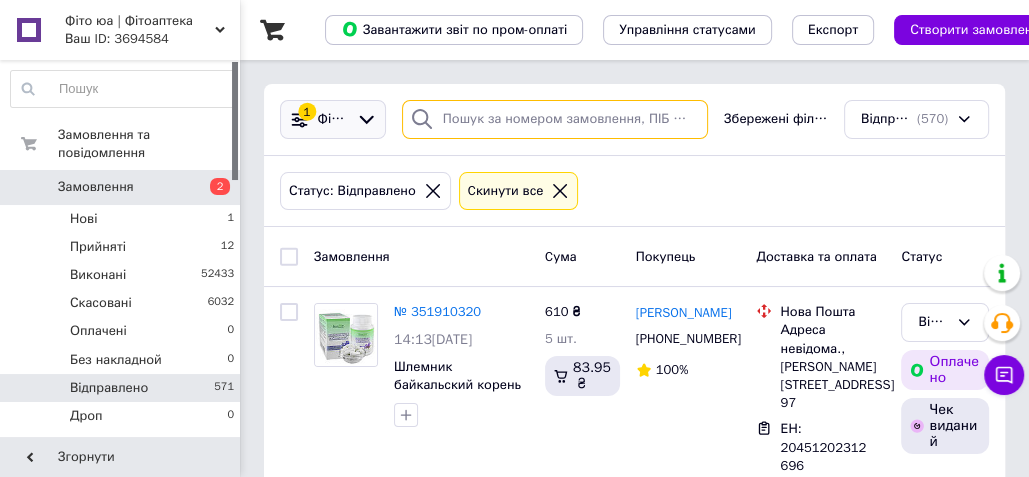 paste on "0504839244582" 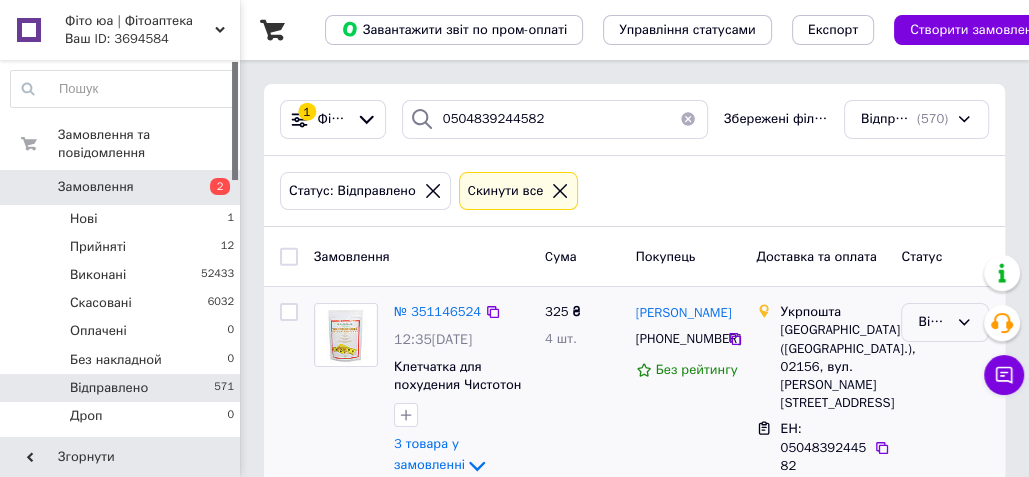 click on "Відправлено" at bounding box center (933, 322) 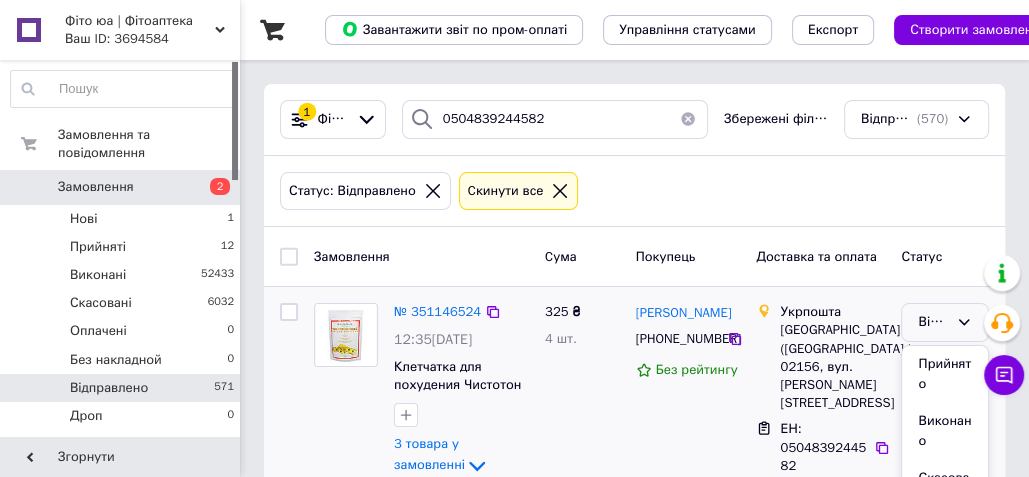 click on "Виконано" at bounding box center (945, 431) 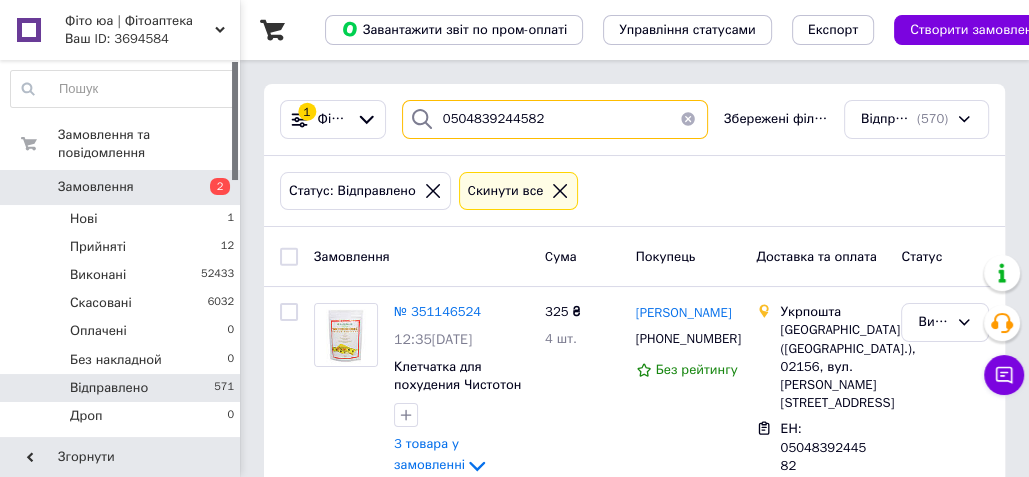 click on "0504839244582" at bounding box center (555, 119) 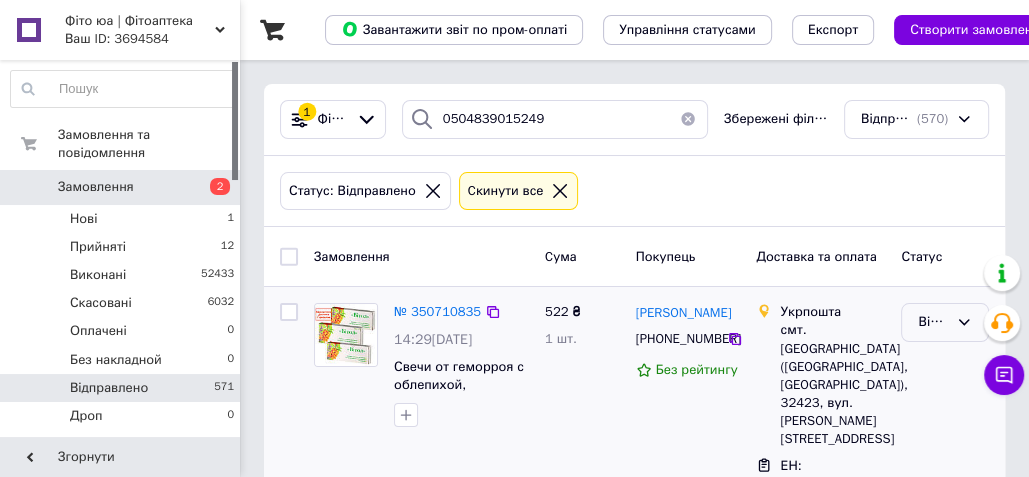click on "Відправлено" at bounding box center [933, 322] 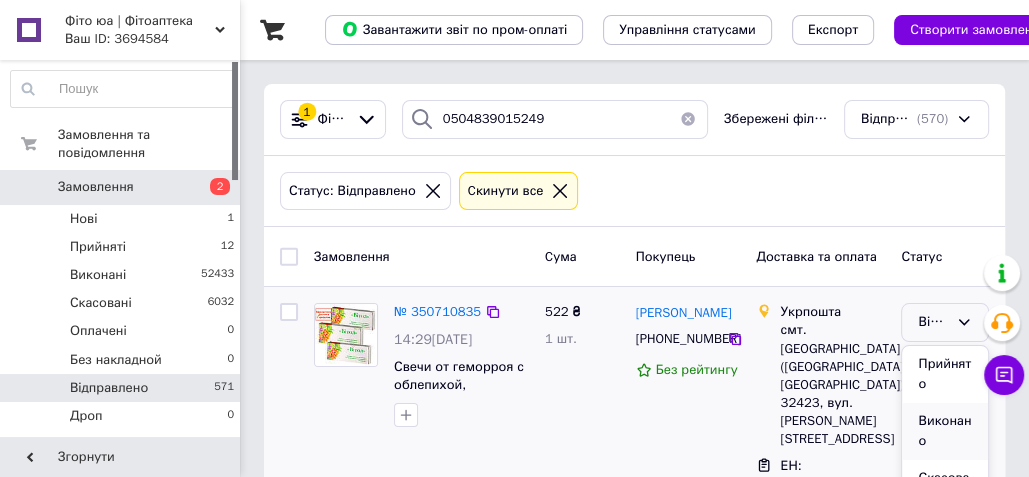 click on "Виконано" at bounding box center [945, 431] 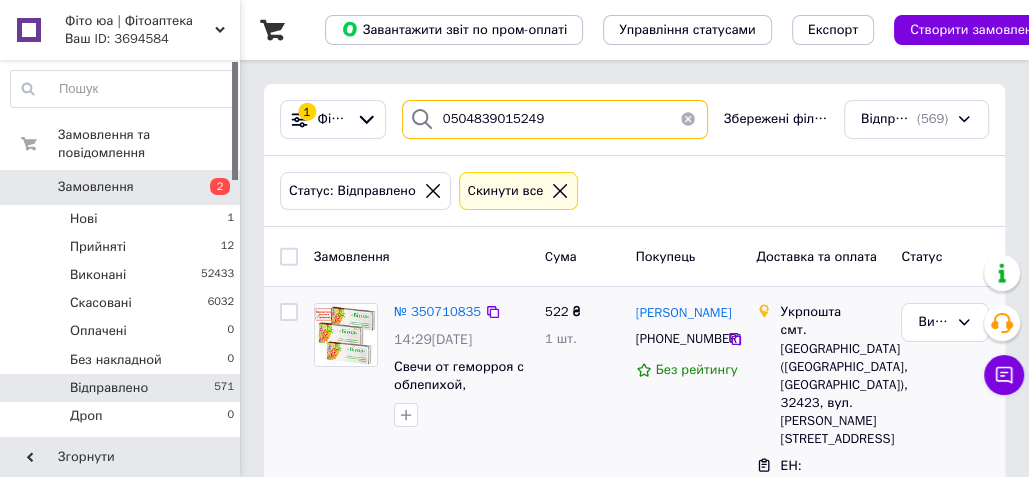 click on "0504839015249" at bounding box center [555, 119] 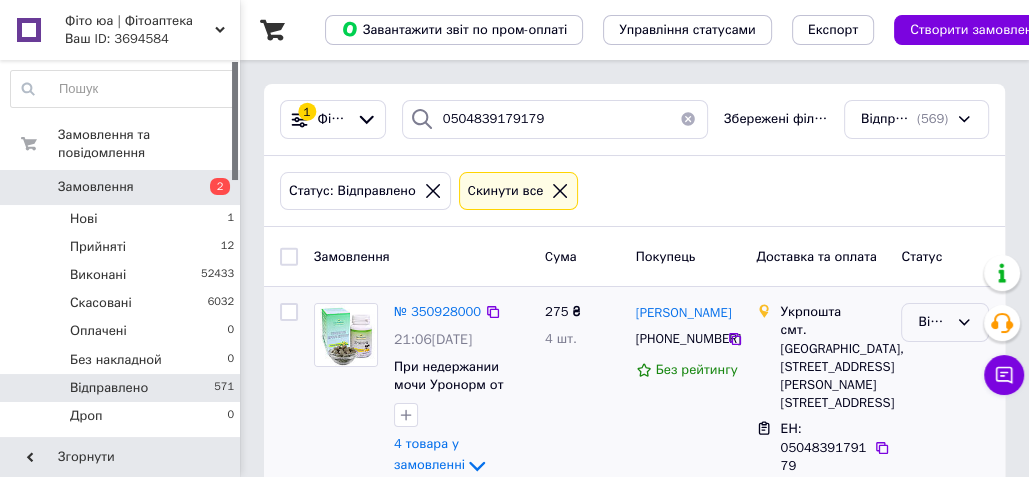 click on "Відправлено" at bounding box center (945, 322) 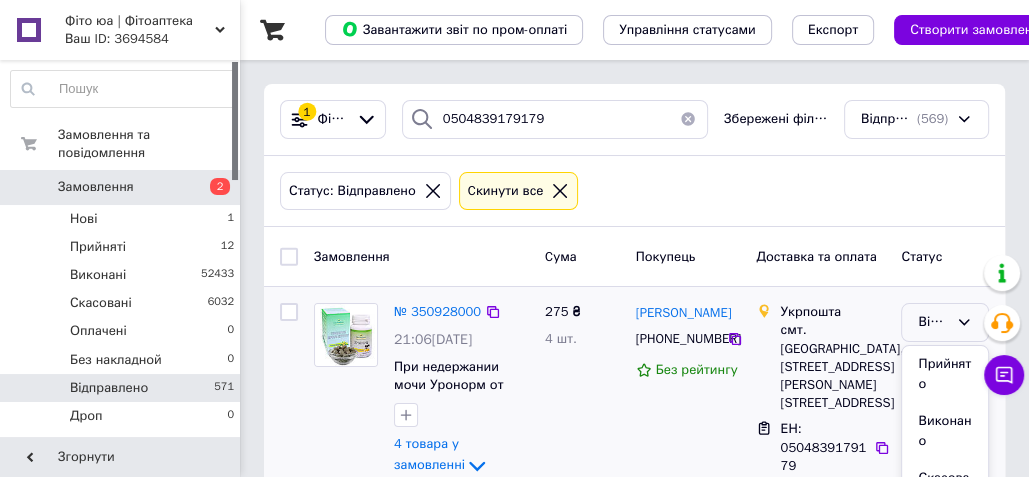 click on "Виконано" at bounding box center [945, 431] 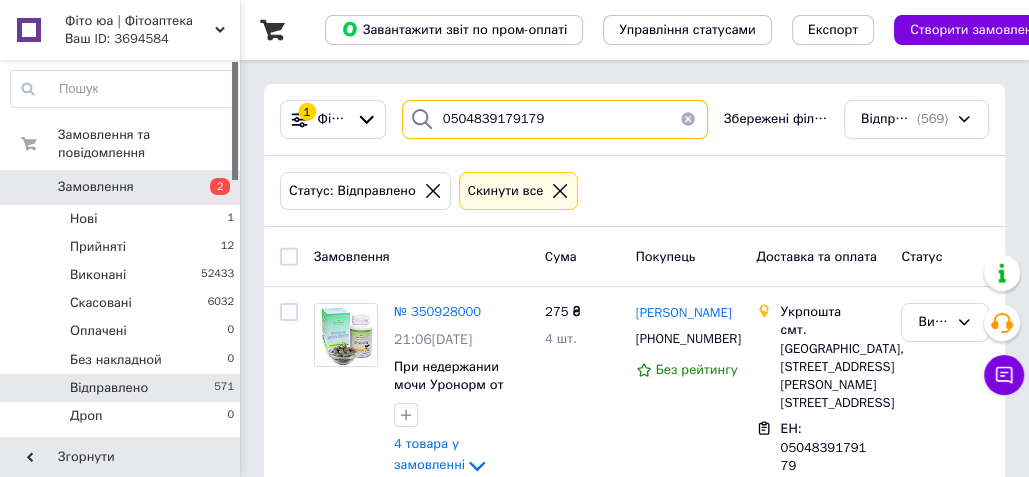 click on "0504839179179" at bounding box center (555, 119) 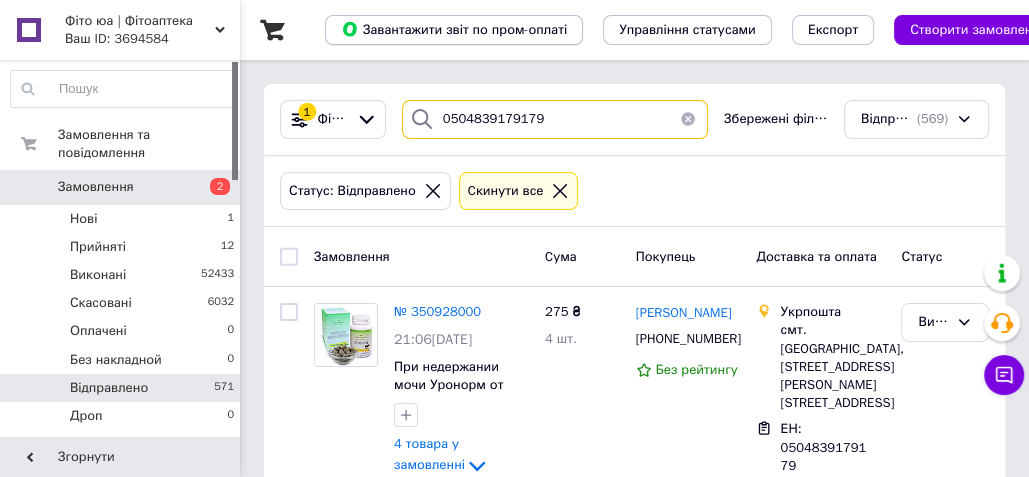 paste on "063693" 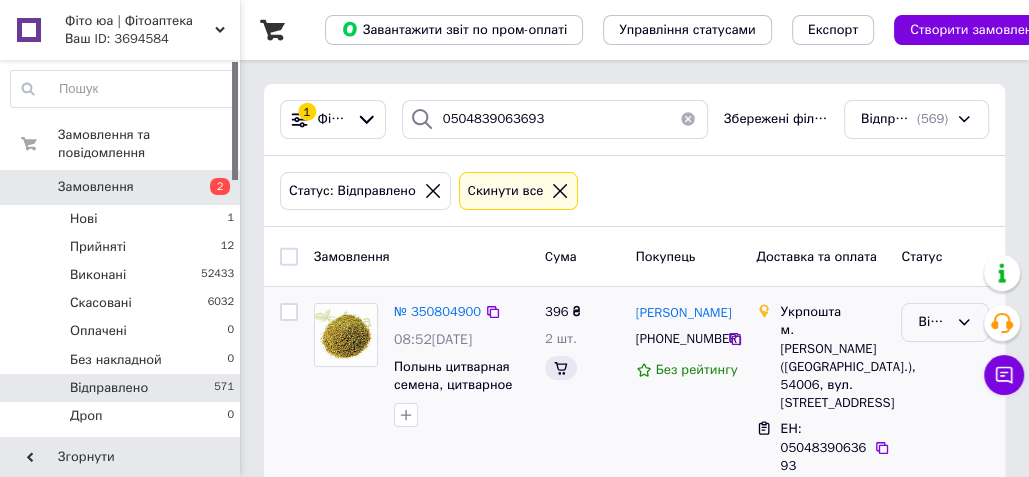 click on "Відправлено" at bounding box center [933, 322] 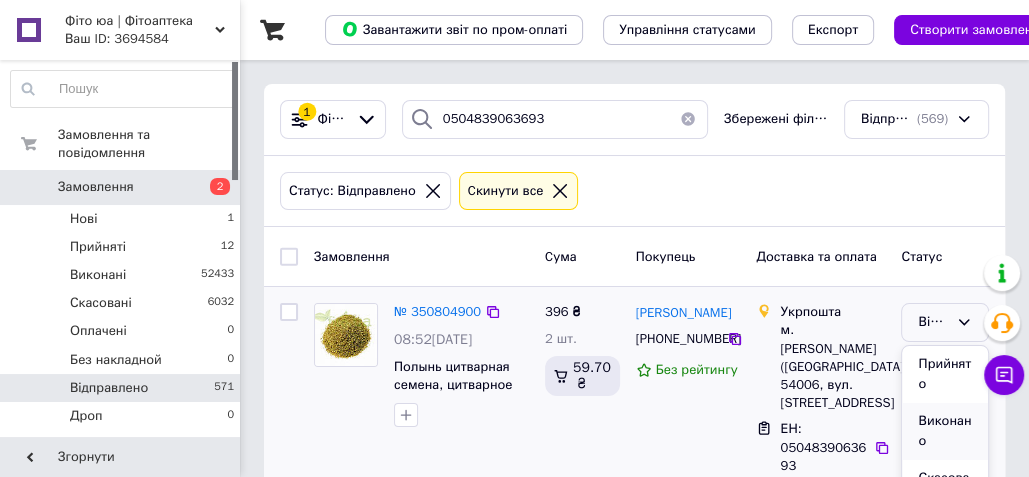 click on "Виконано" at bounding box center [945, 431] 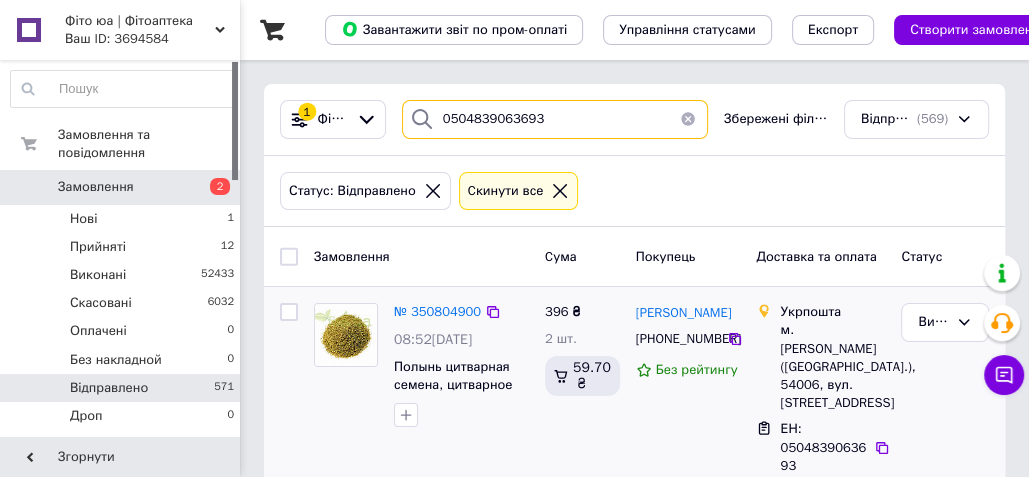 click on "0504839063693" at bounding box center (555, 119) 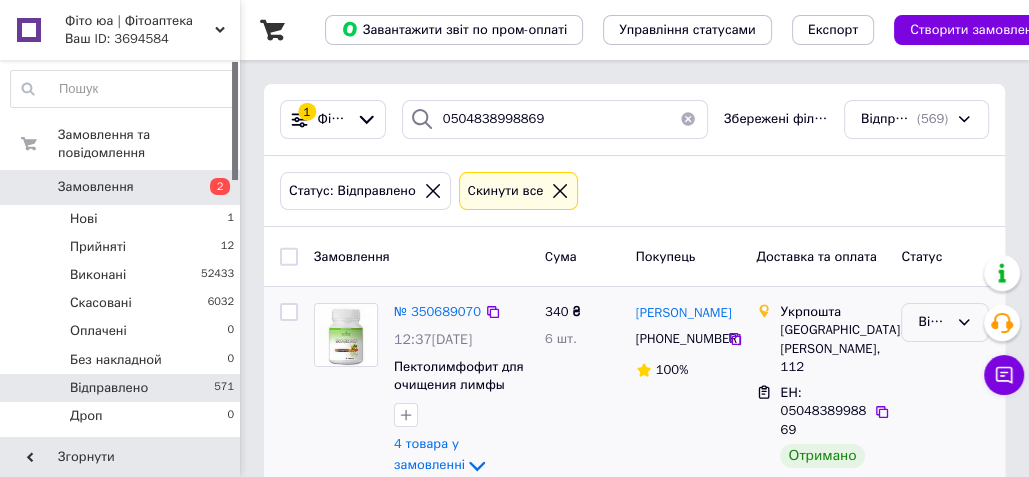 click on "Відправлено" at bounding box center (933, 322) 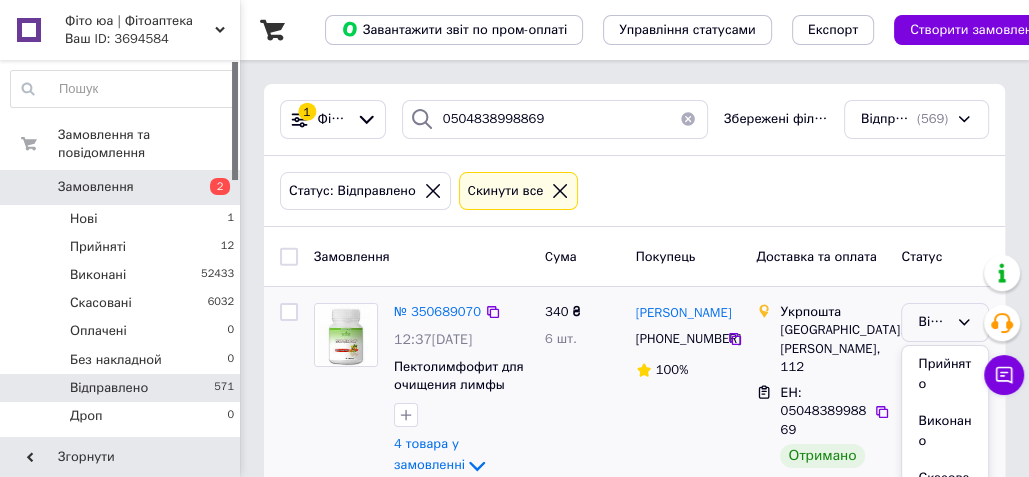click on "Виконано" at bounding box center (945, 431) 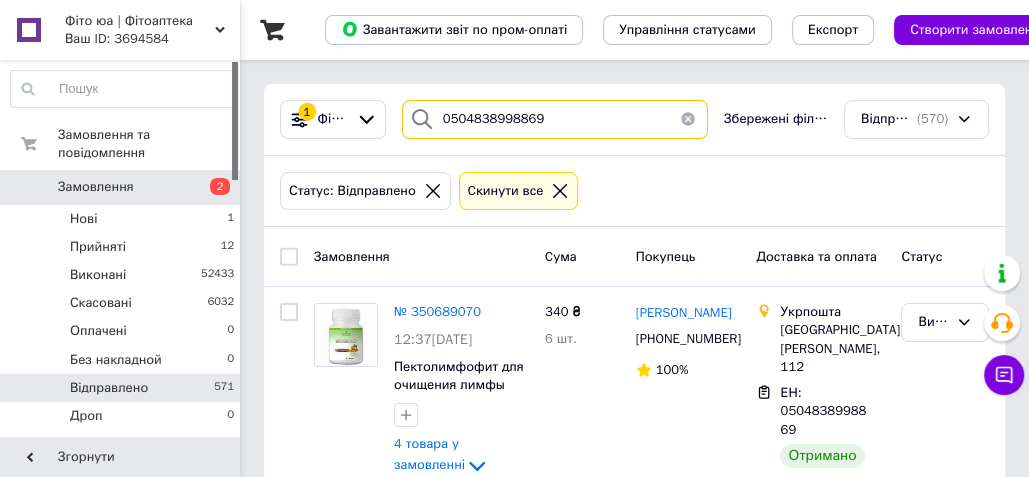 click on "0504838998869" at bounding box center (555, 119) 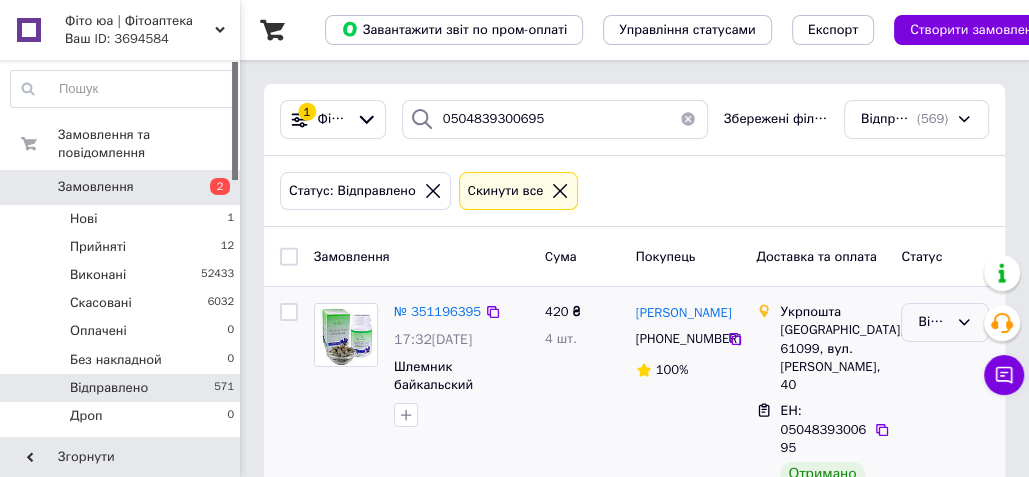 click on "Відправлено" at bounding box center (933, 322) 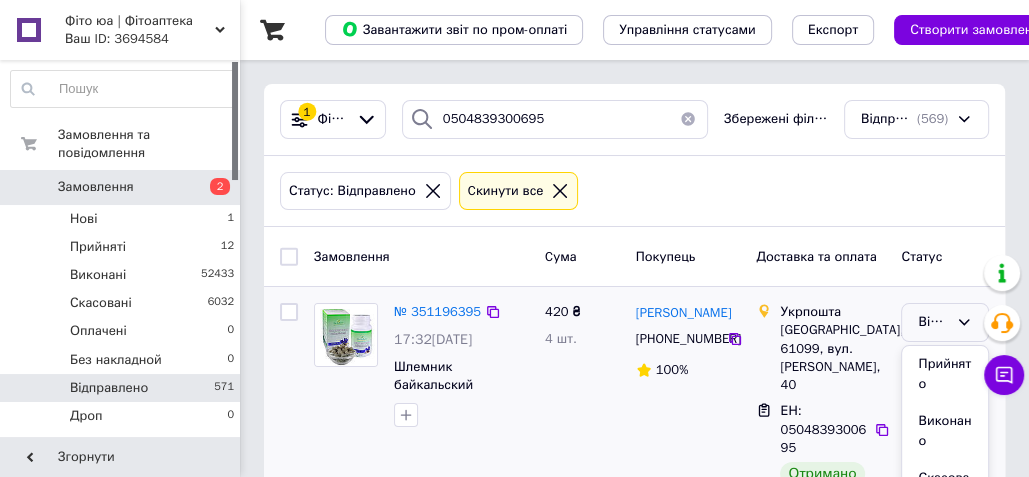 click on "Виконано" at bounding box center [945, 431] 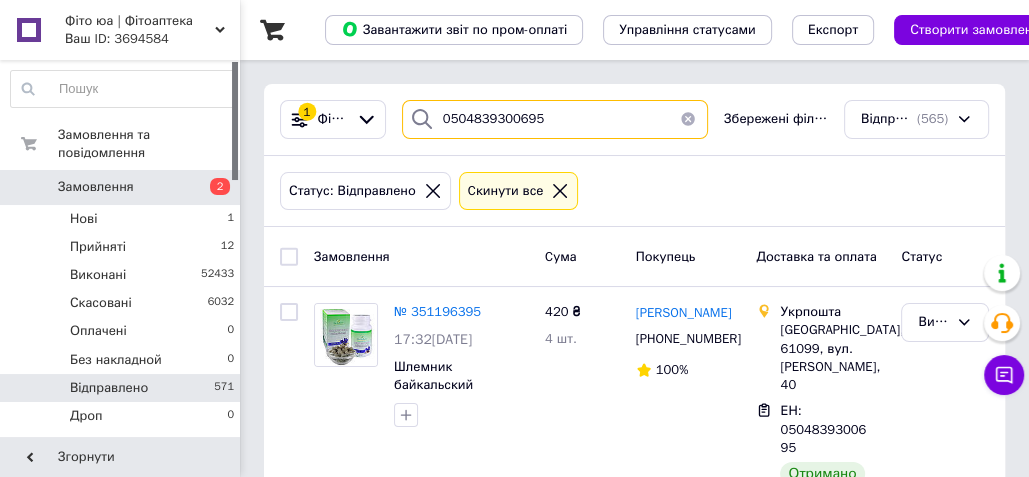 click on "0504839300695" at bounding box center [555, 119] 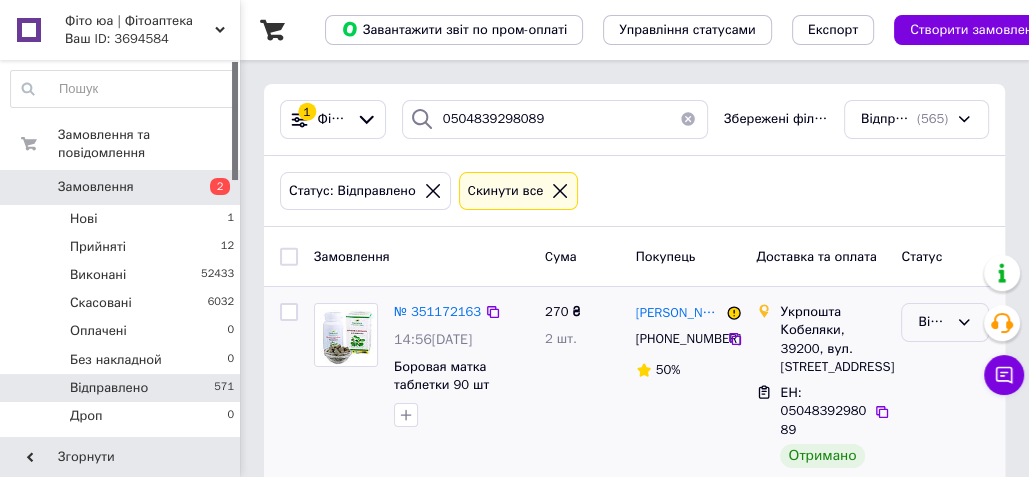 click on "Відправлено" at bounding box center (933, 322) 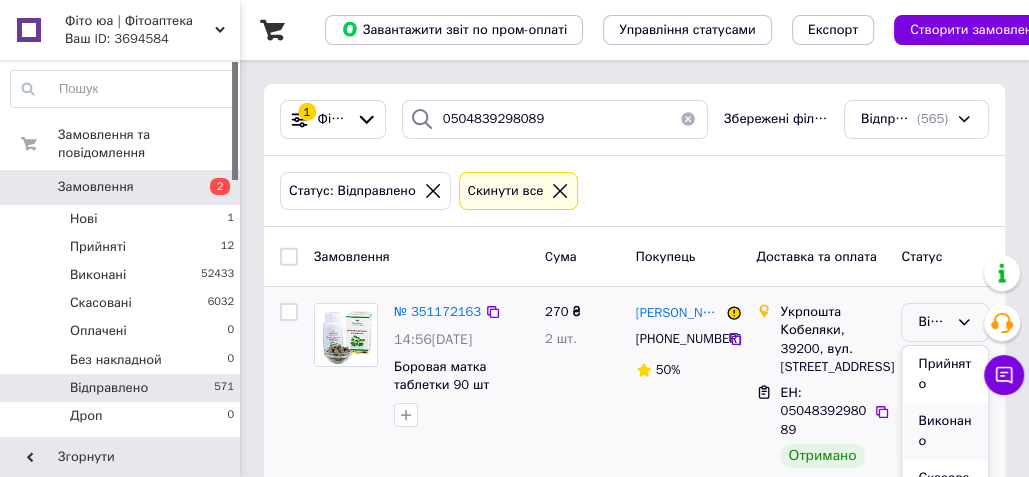 click on "Виконано" at bounding box center [945, 431] 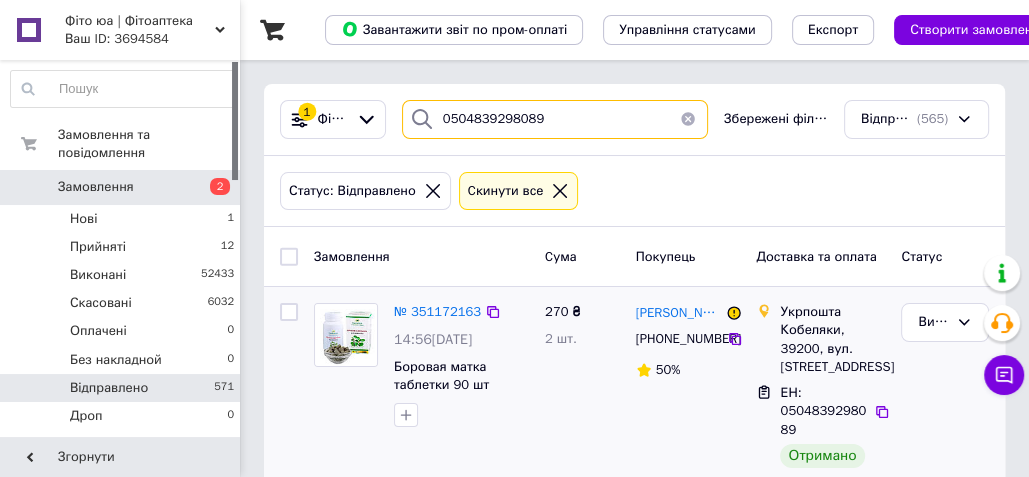 click on "0504839298089" at bounding box center [555, 119] 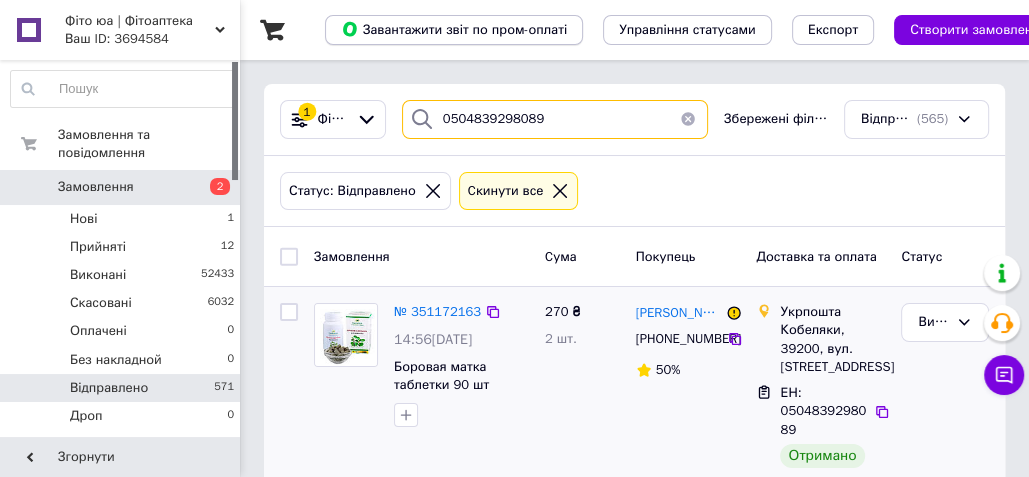 paste on "24794" 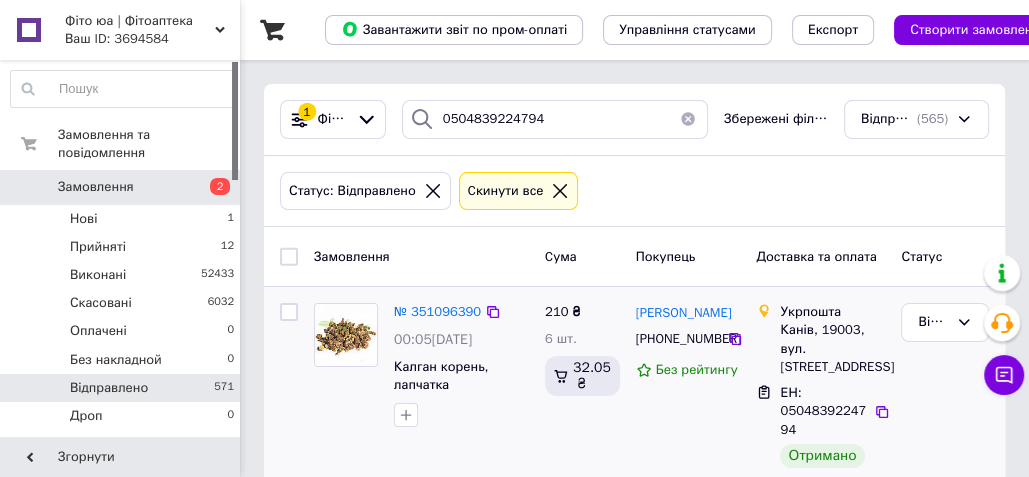 drag, startPoint x: 939, startPoint y: 325, endPoint x: 940, endPoint y: 340, distance: 15.033297 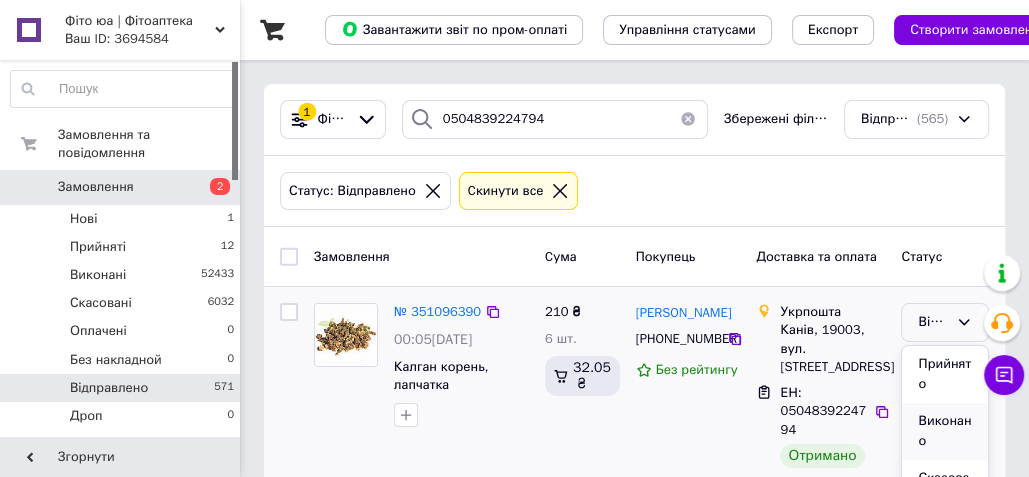 click on "Виконано" at bounding box center (945, 431) 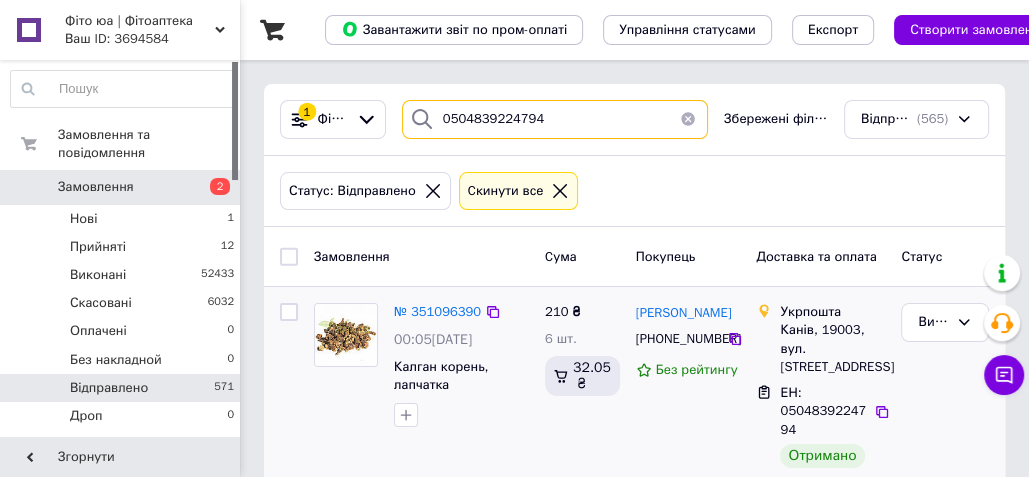 click on "0504839224794" at bounding box center [555, 119] 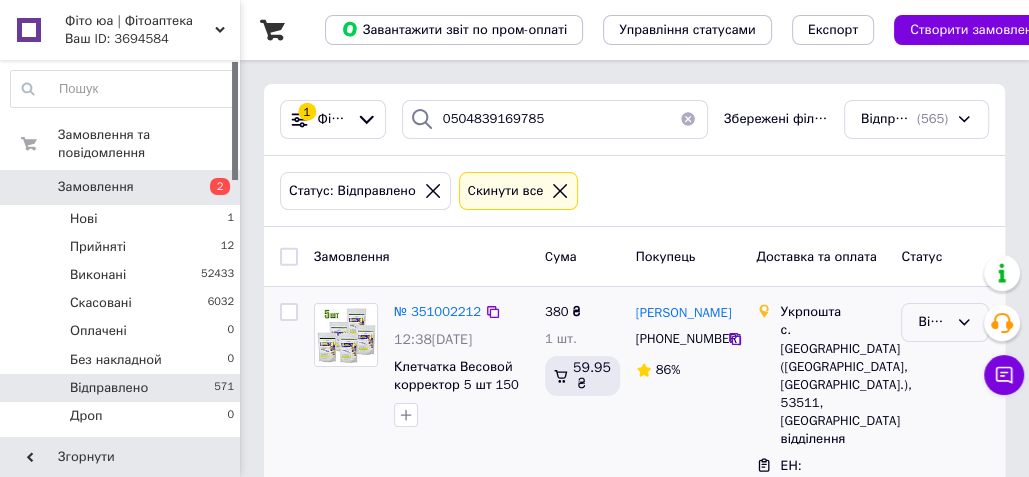 click on "Відправлено" at bounding box center [945, 322] 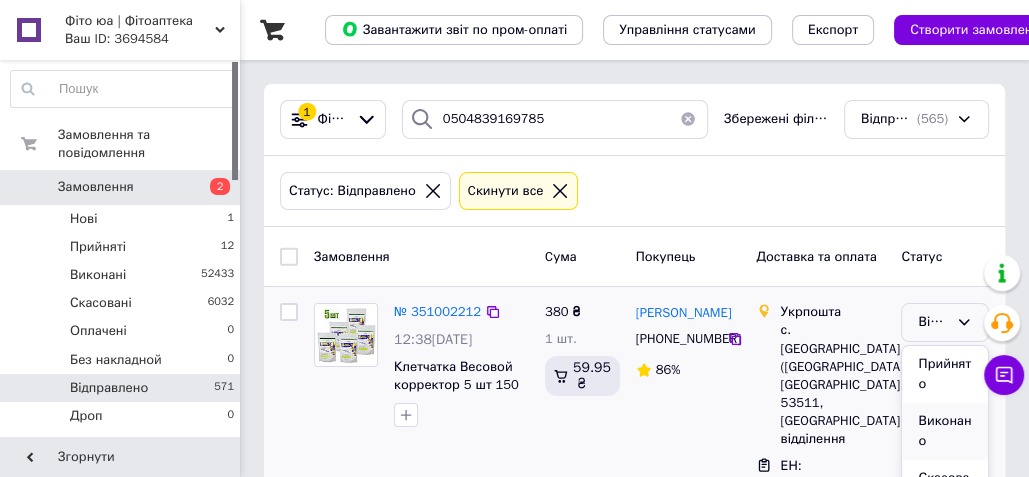 click on "Виконано" at bounding box center [945, 431] 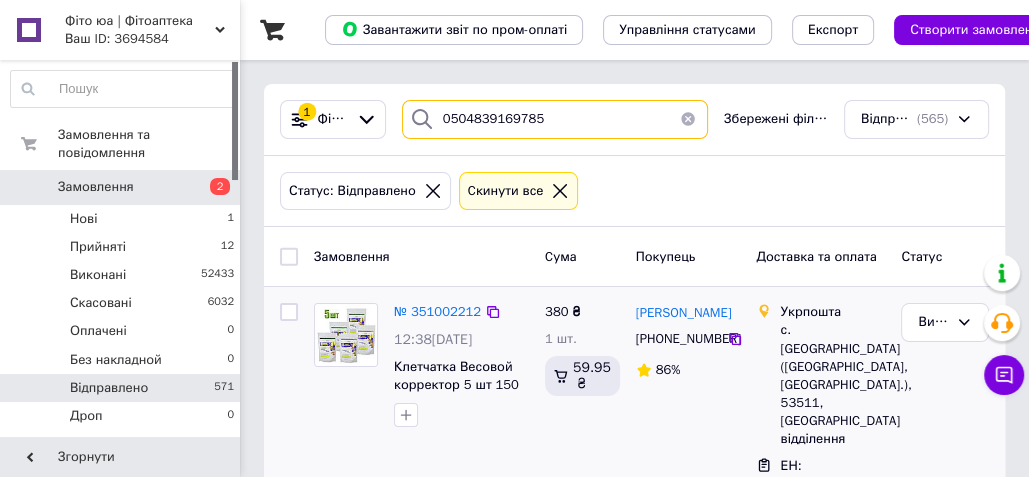 click on "0504839169785" at bounding box center (555, 119) 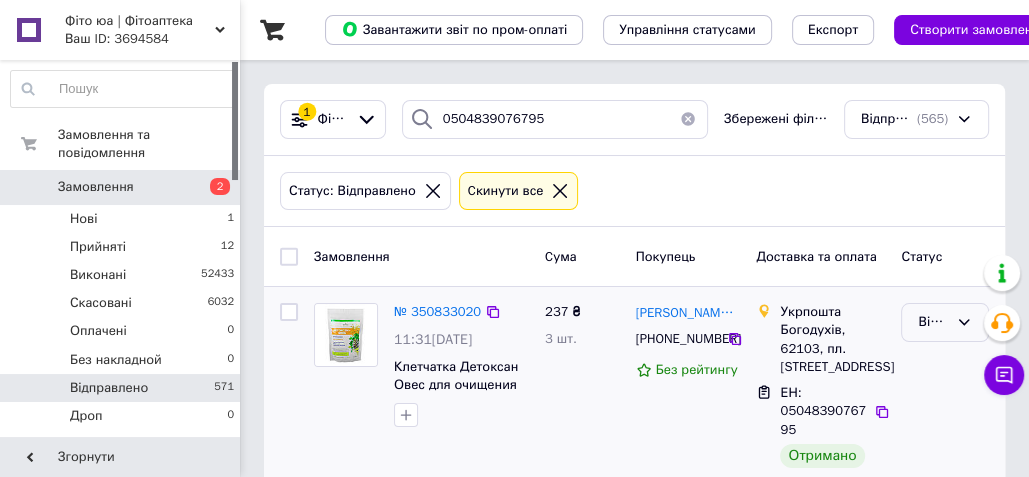 click on "Відправлено" at bounding box center [933, 322] 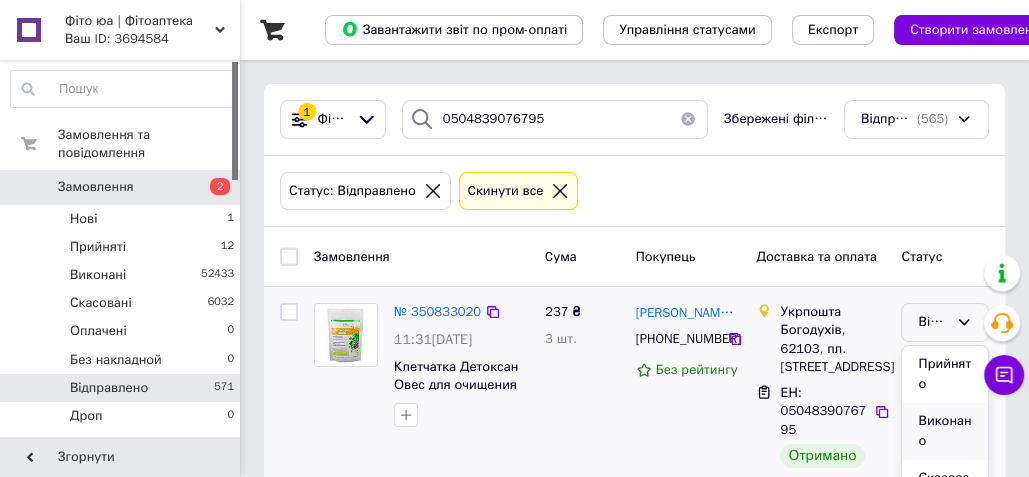 click on "Виконано" at bounding box center [945, 431] 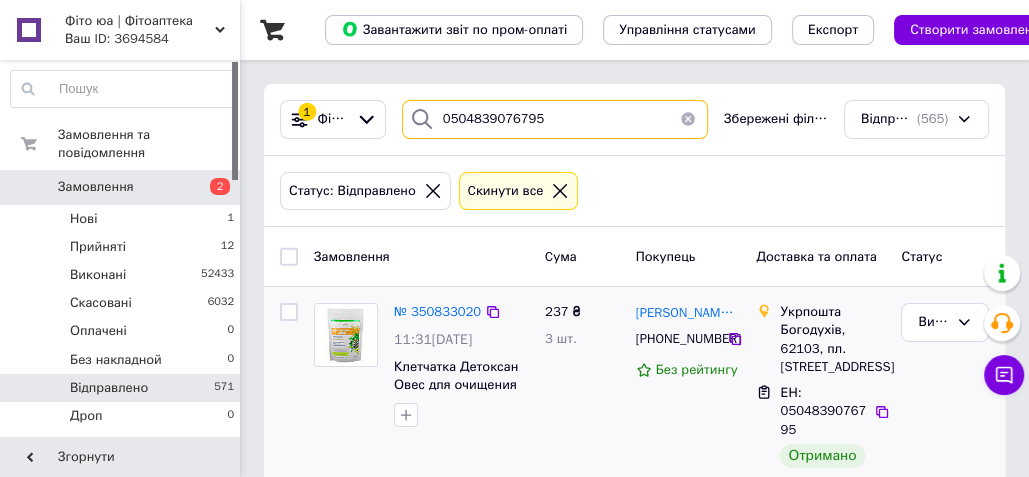 click on "0504839076795" at bounding box center [555, 119] 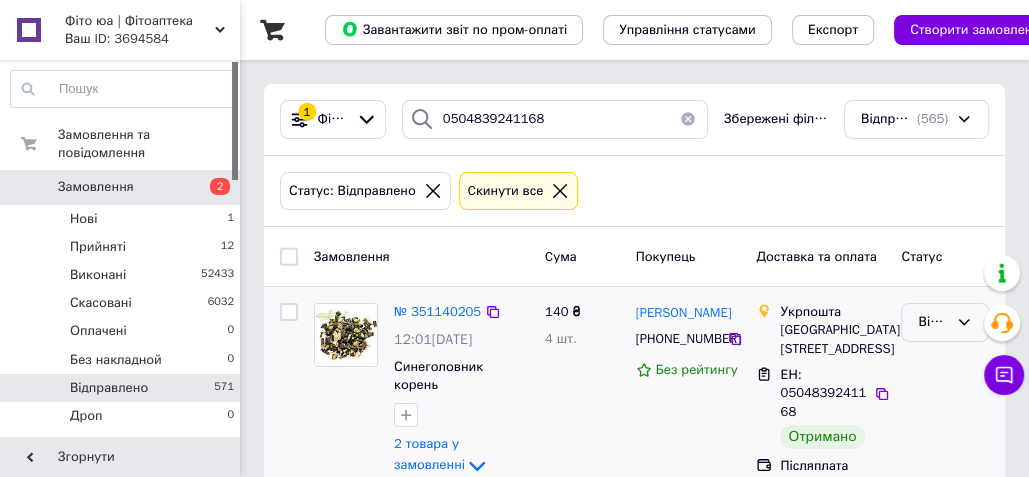 click on "Відправлено" at bounding box center [933, 322] 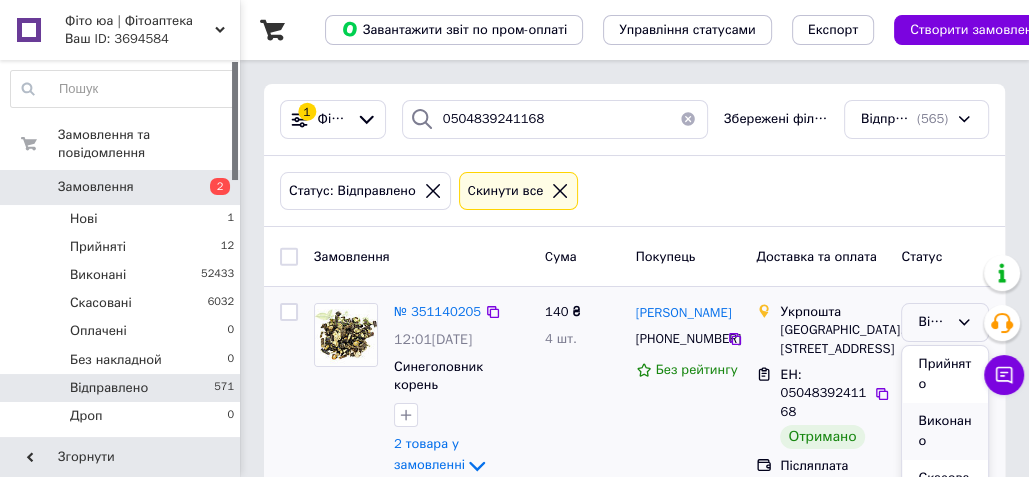 click on "Виконано" at bounding box center [945, 431] 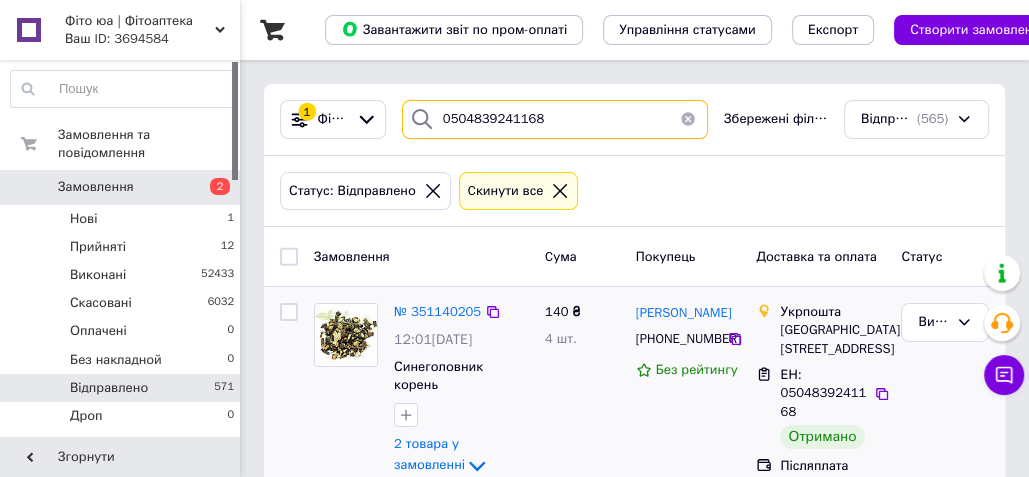 click on "0504839241168" at bounding box center (555, 119) 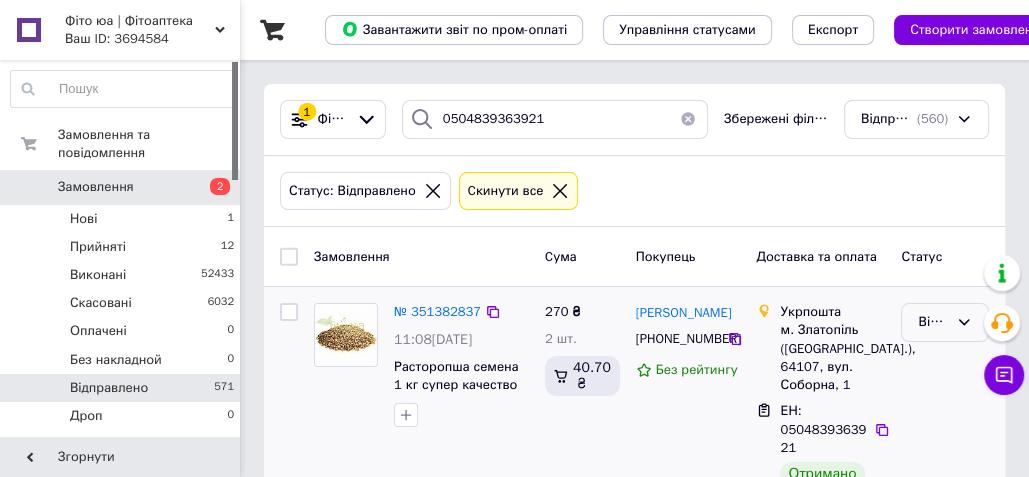 click on "Відправлено" at bounding box center [933, 322] 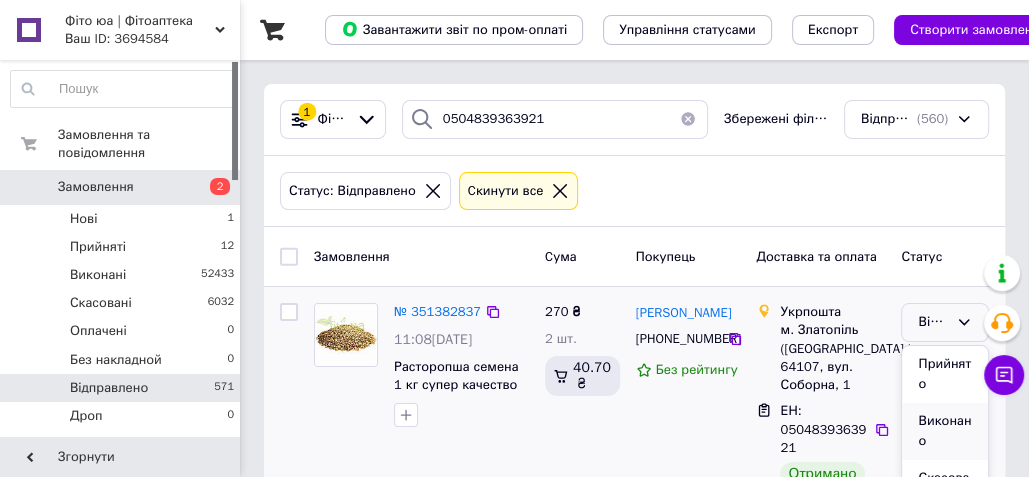 click on "Виконано" at bounding box center (945, 431) 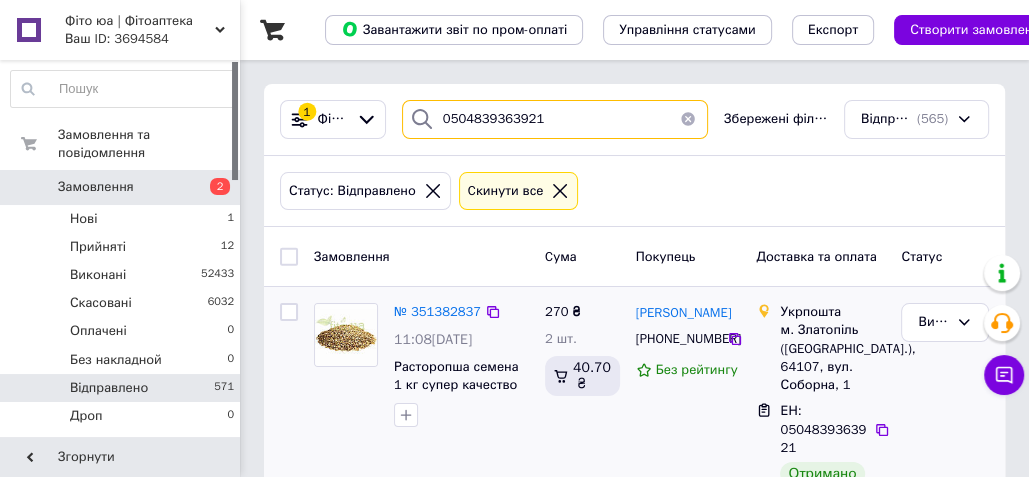 click on "0504839363921" at bounding box center (555, 119) 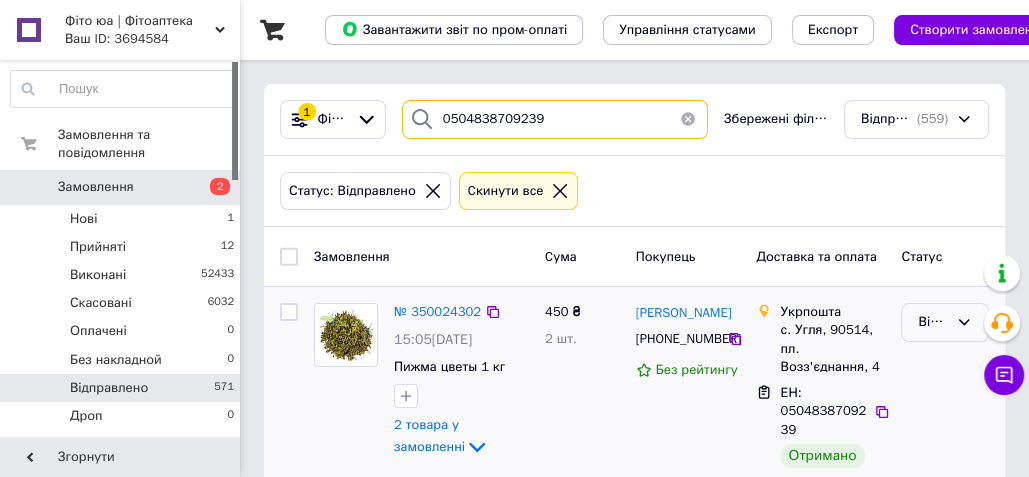 type on "0504838709239" 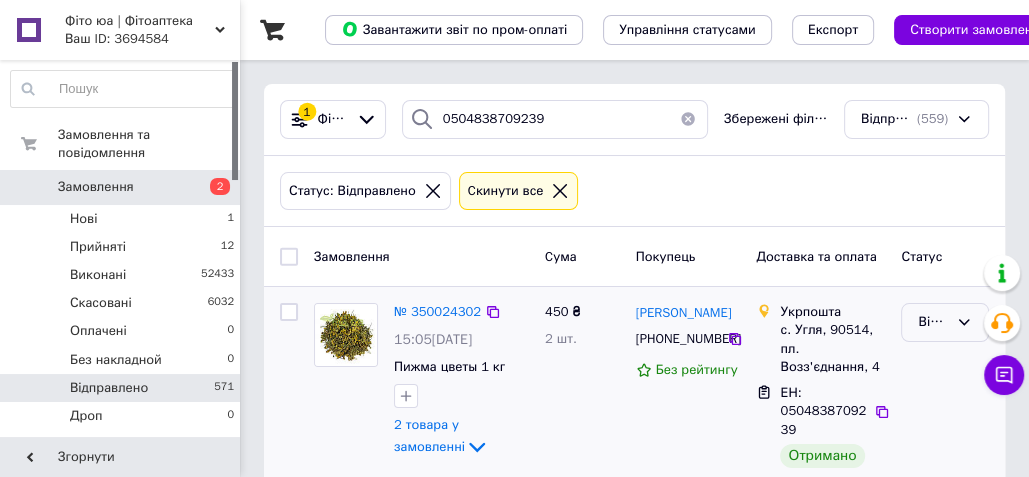 click on "Відправлено" at bounding box center (933, 322) 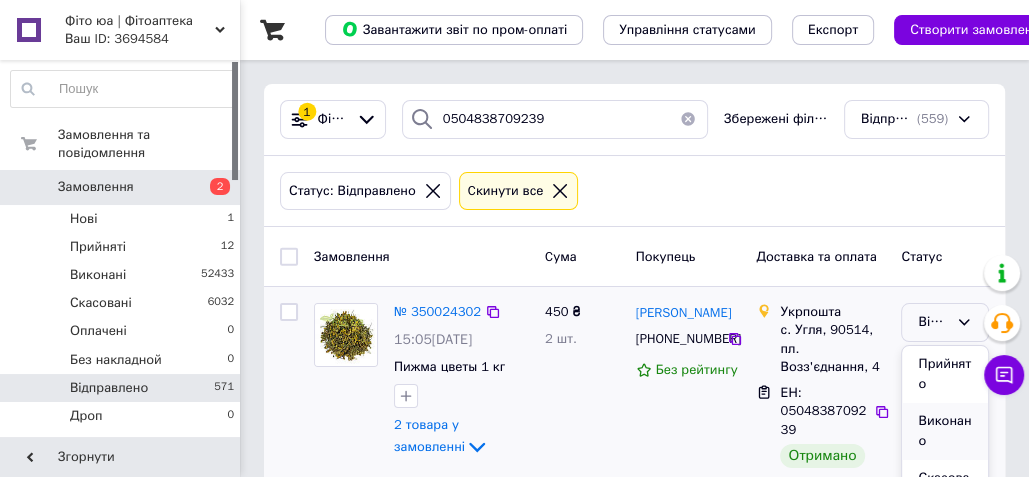 click on "Виконано" at bounding box center (945, 431) 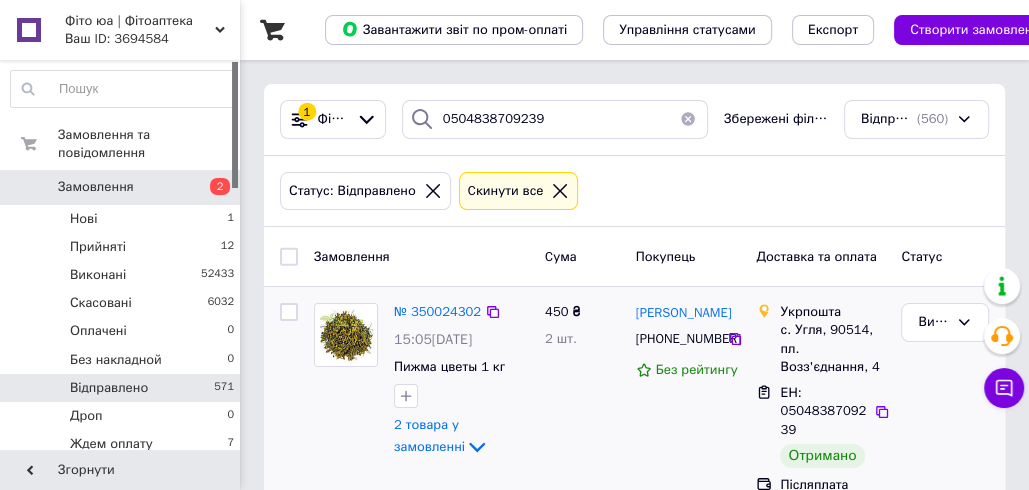click on "Відправлено 571" at bounding box center [123, 388] 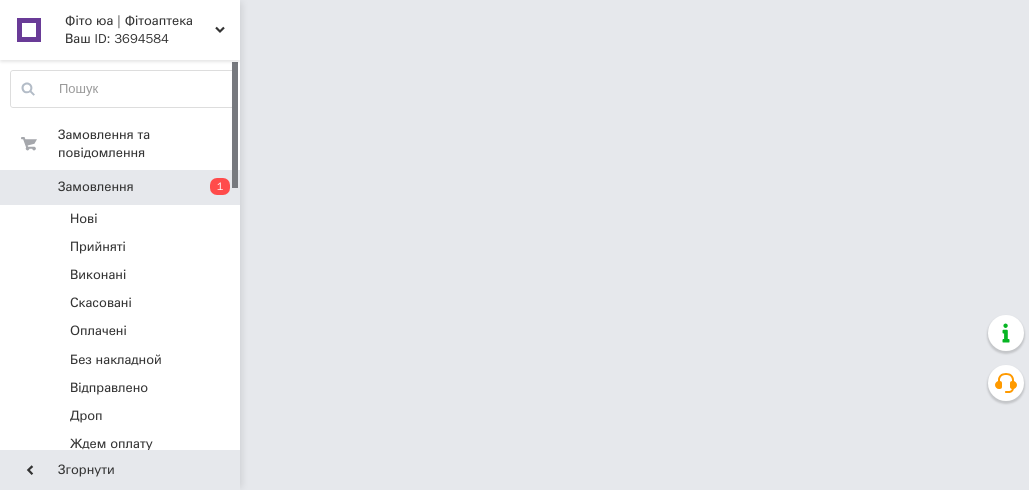 scroll, scrollTop: 0, scrollLeft: 0, axis: both 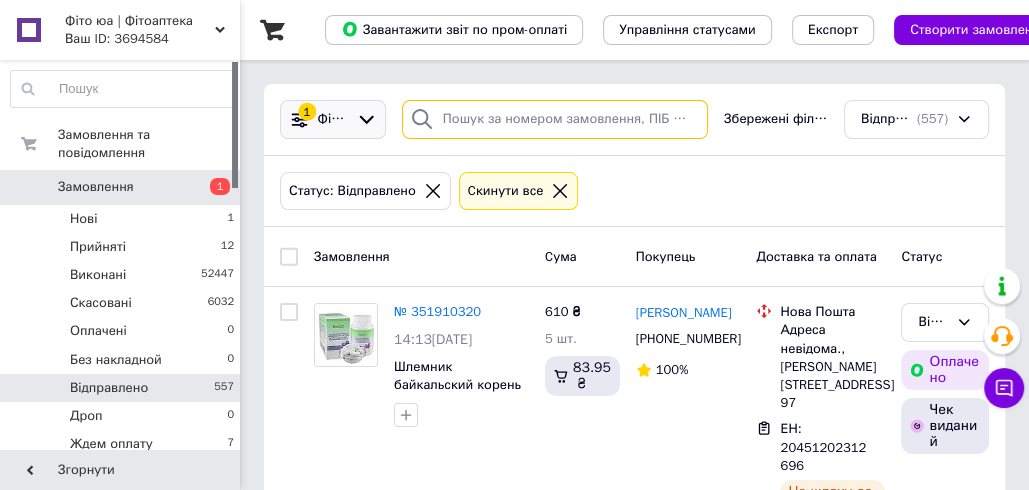 paste on "20451197970399" 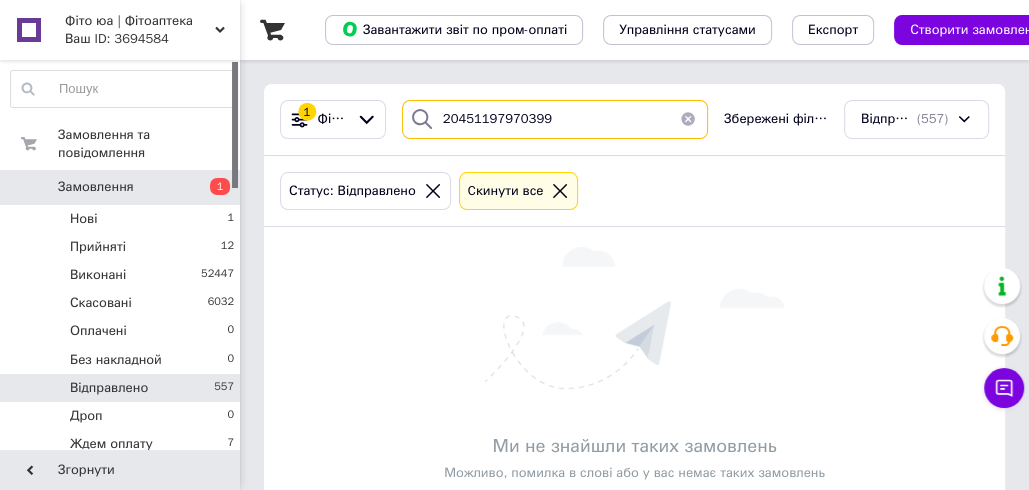 click on "20451197970399" at bounding box center [555, 119] 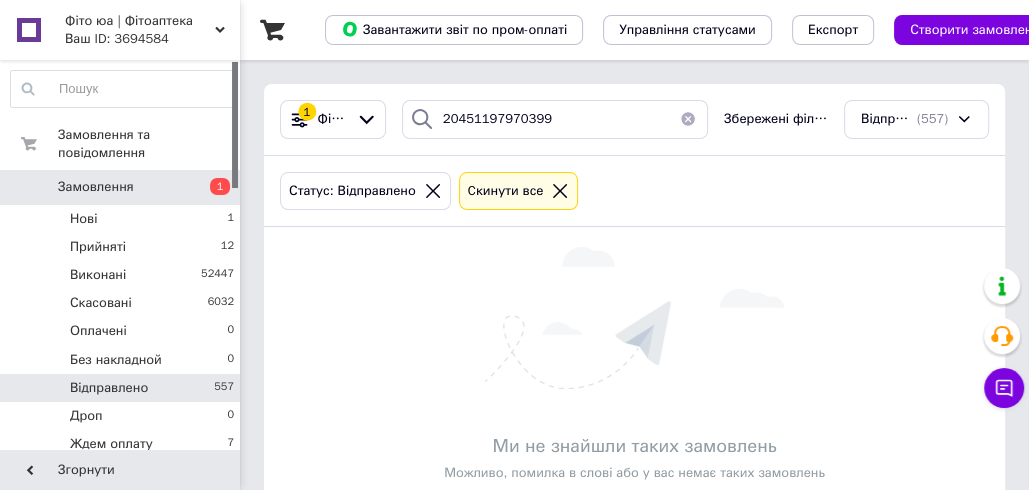click at bounding box center [634, 318] 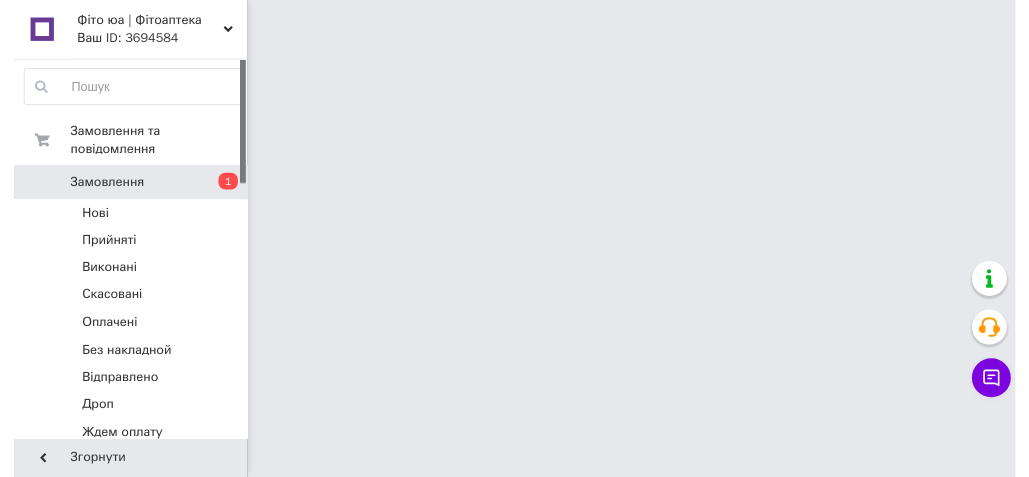 scroll, scrollTop: 0, scrollLeft: 0, axis: both 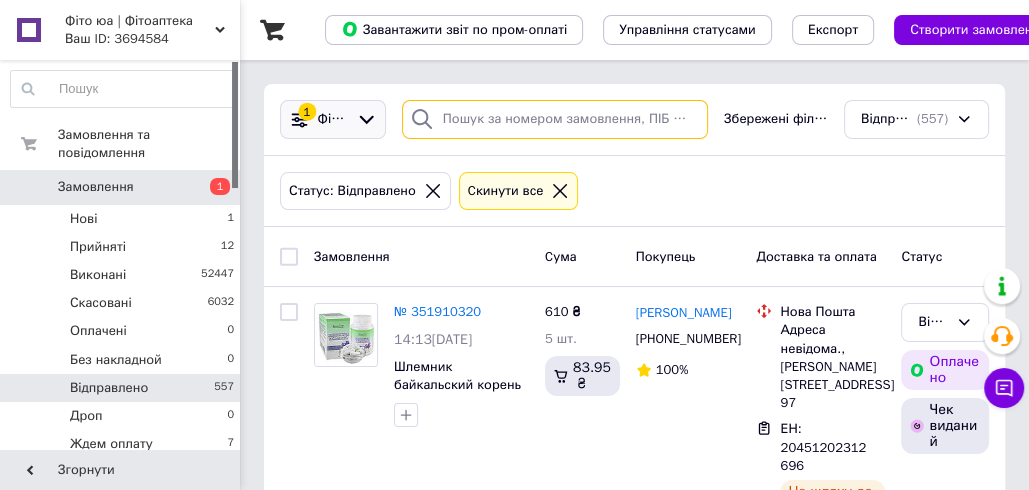 paste on "20451197970399" 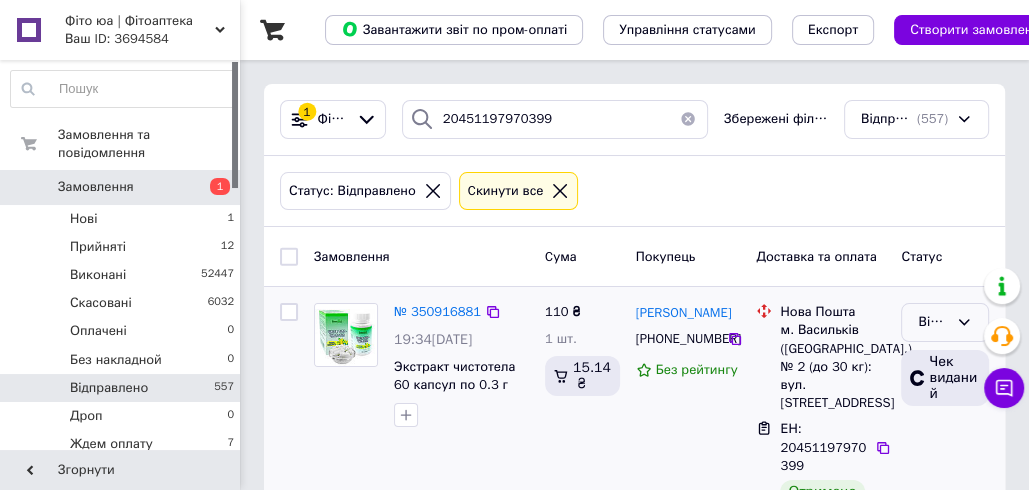 click on "Відправлено" at bounding box center [933, 322] 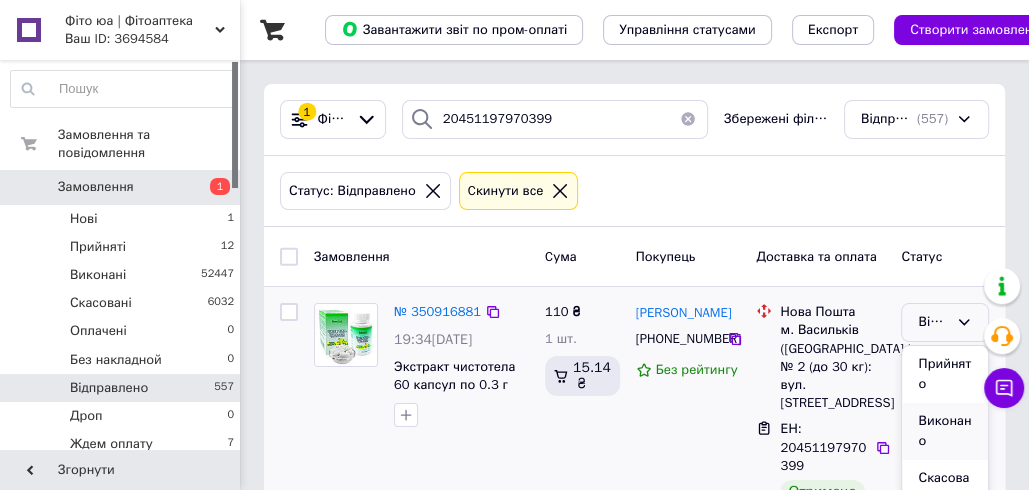 click on "Виконано" at bounding box center [945, 431] 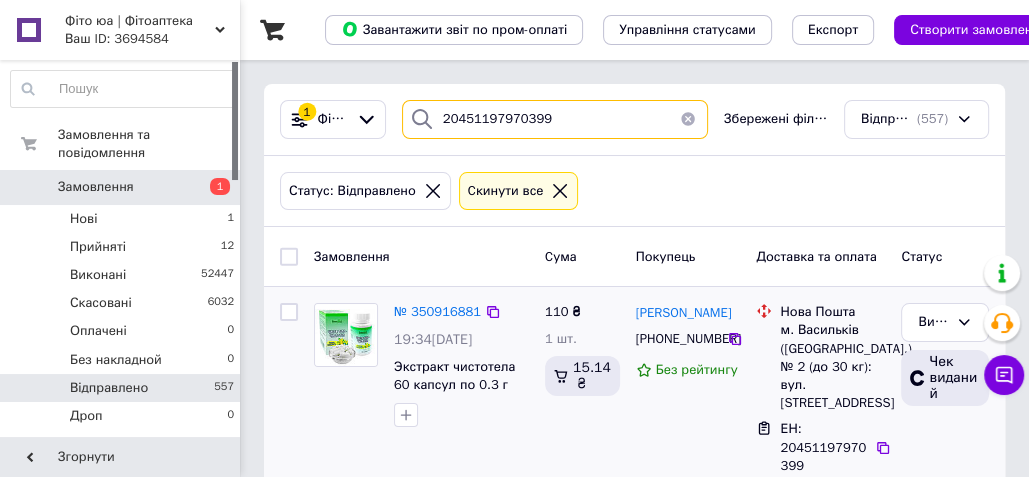 click on "20451197970399" at bounding box center (555, 119) 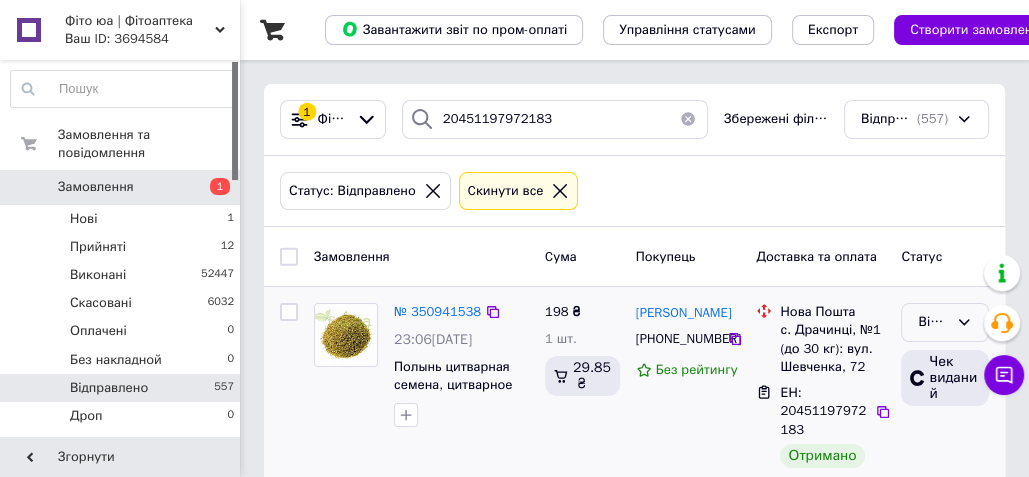 click on "Відправлено" at bounding box center [933, 322] 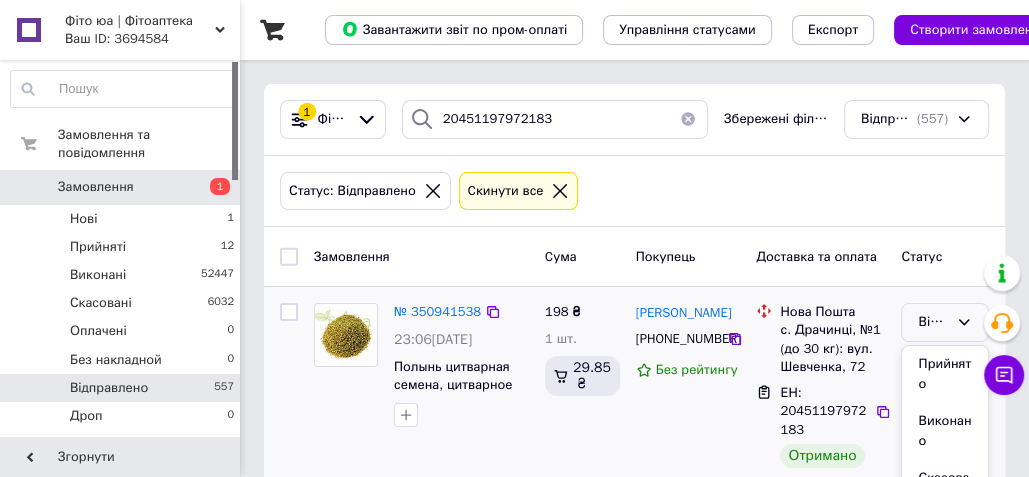 click on "Виконано" at bounding box center (945, 431) 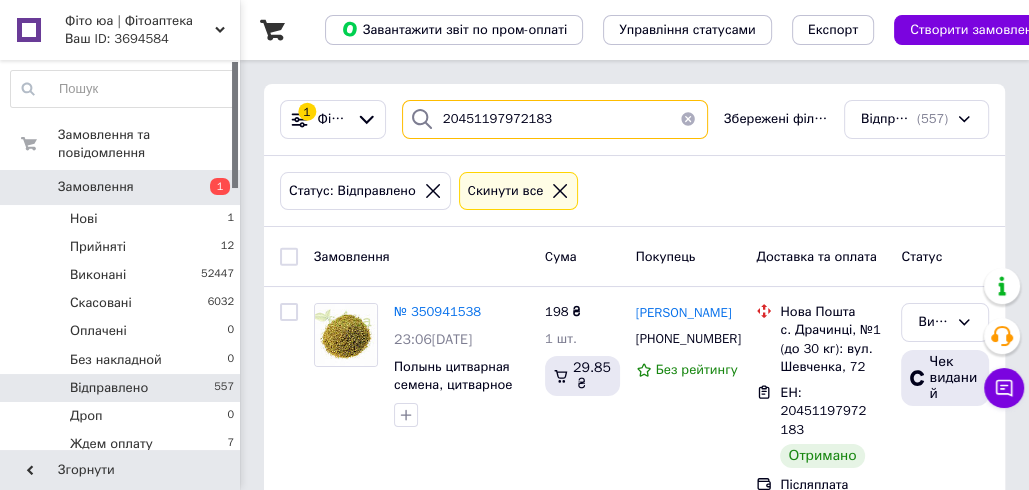 click on "20451197972183" at bounding box center [555, 119] 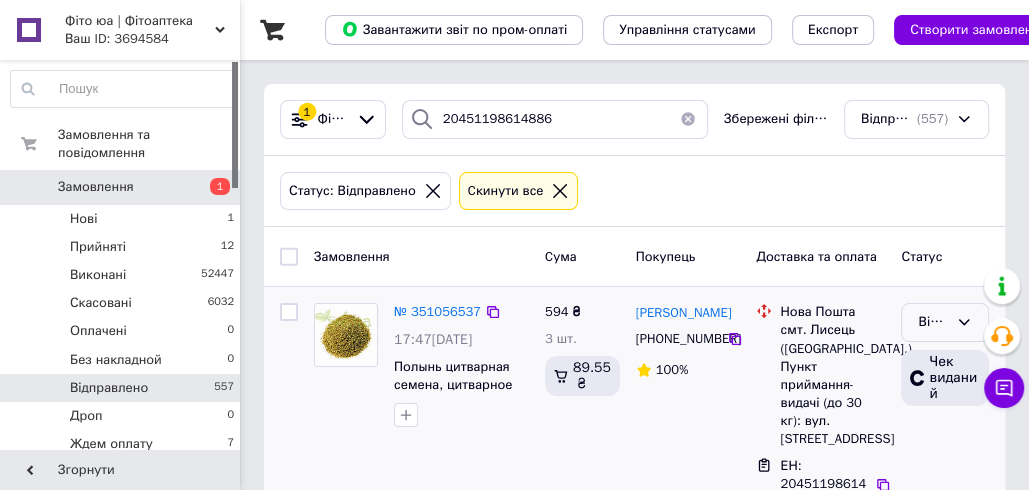 click on "Відправлено" at bounding box center [933, 322] 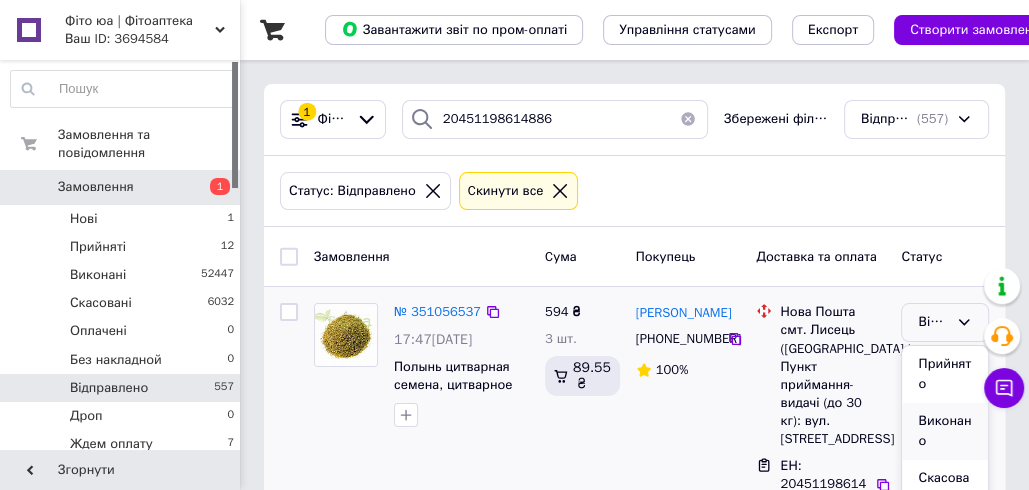 click on "Виконано" at bounding box center (945, 431) 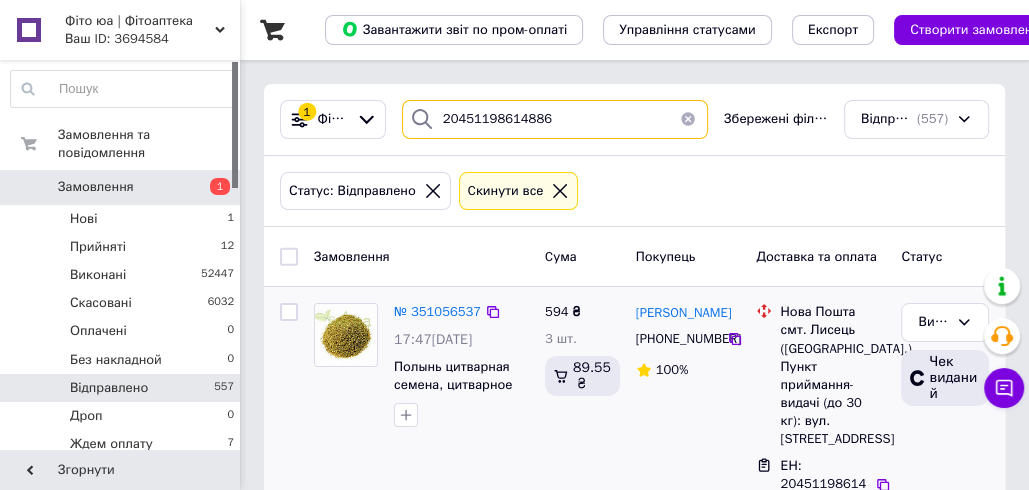 click on "20451198614886" at bounding box center (555, 119) 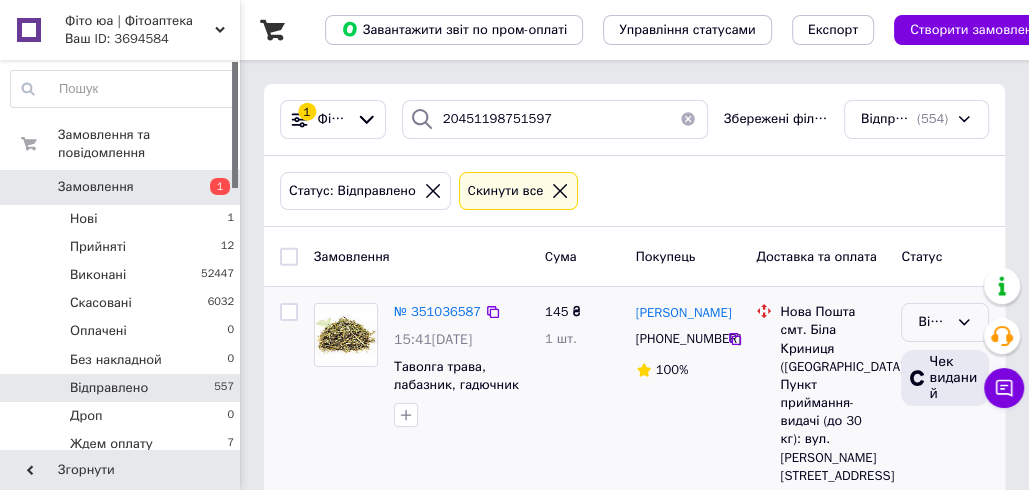 click on "Відправлено" at bounding box center [933, 322] 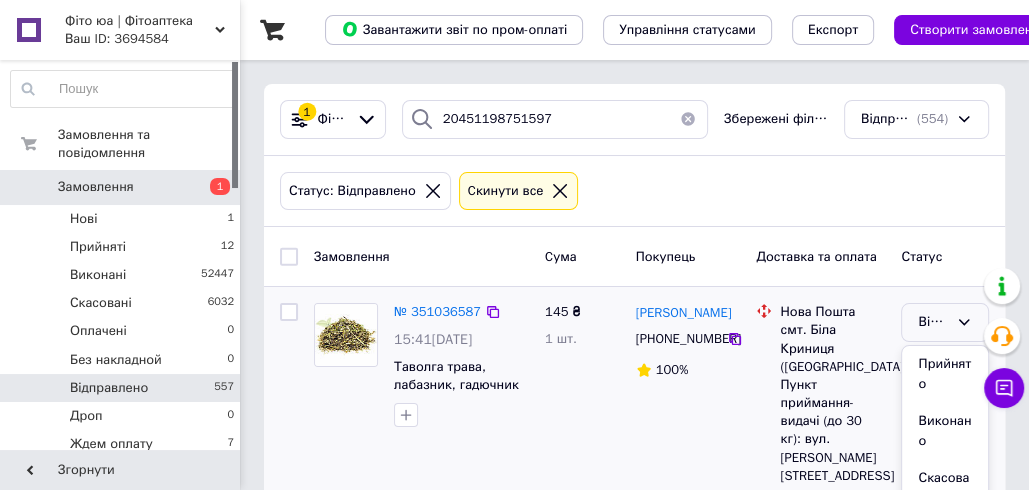 click on "Виконано" at bounding box center [945, 431] 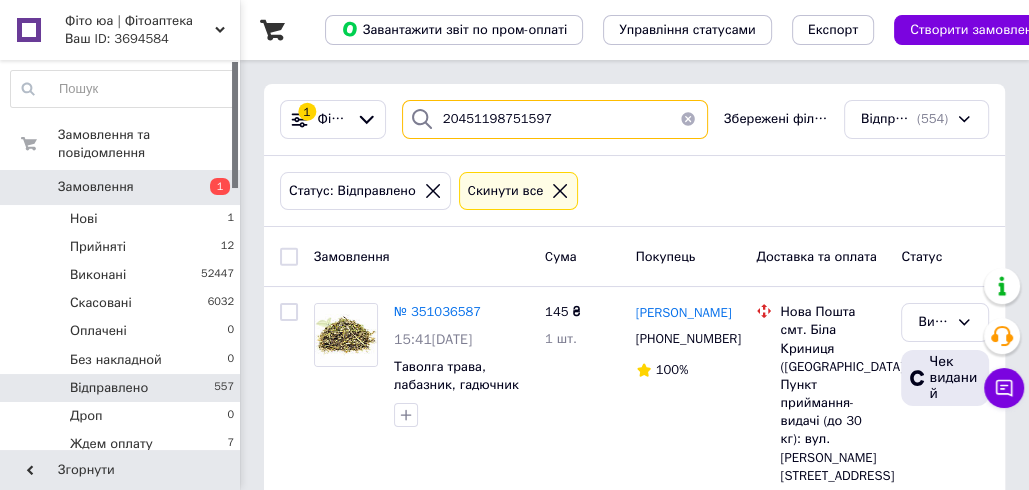 click on "20451198751597" at bounding box center (555, 119) 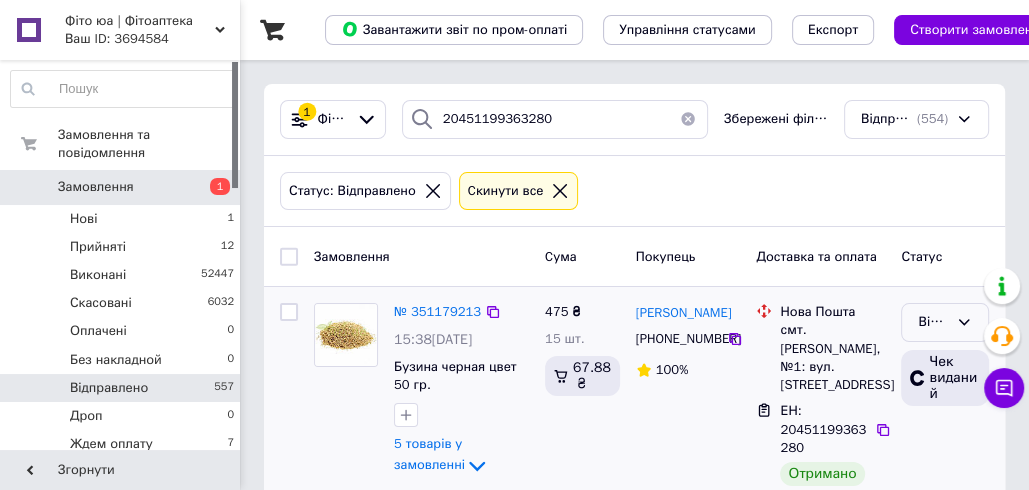 click on "Відправлено" at bounding box center [945, 322] 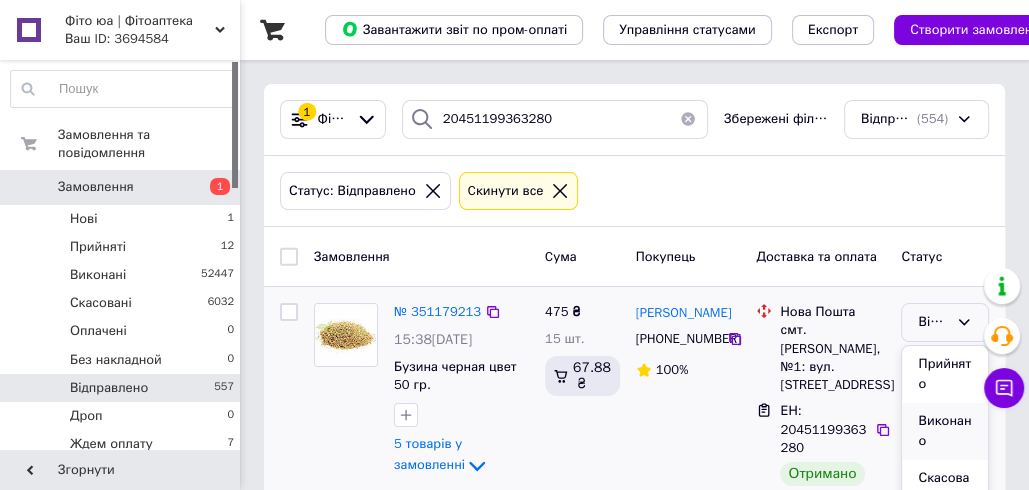 click on "Виконано" at bounding box center [945, 431] 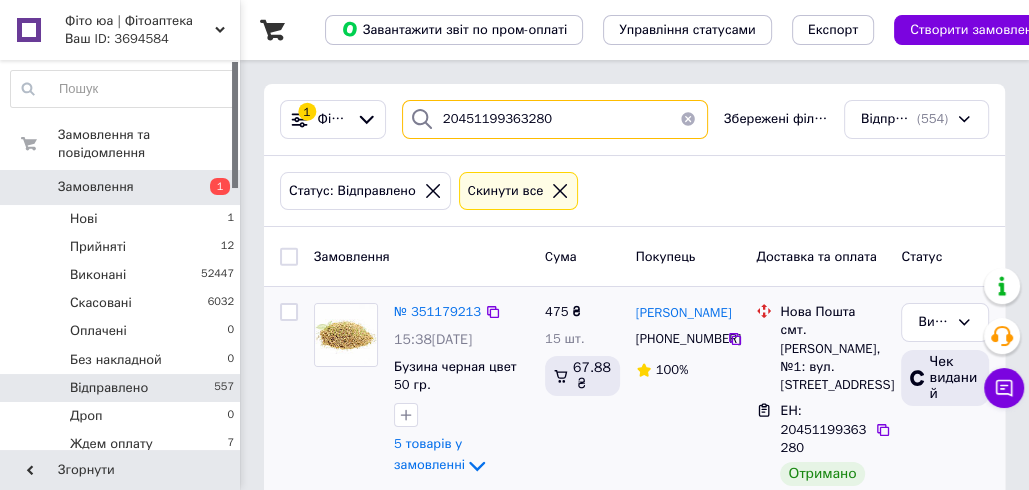 click on "20451199363280" at bounding box center (555, 119) 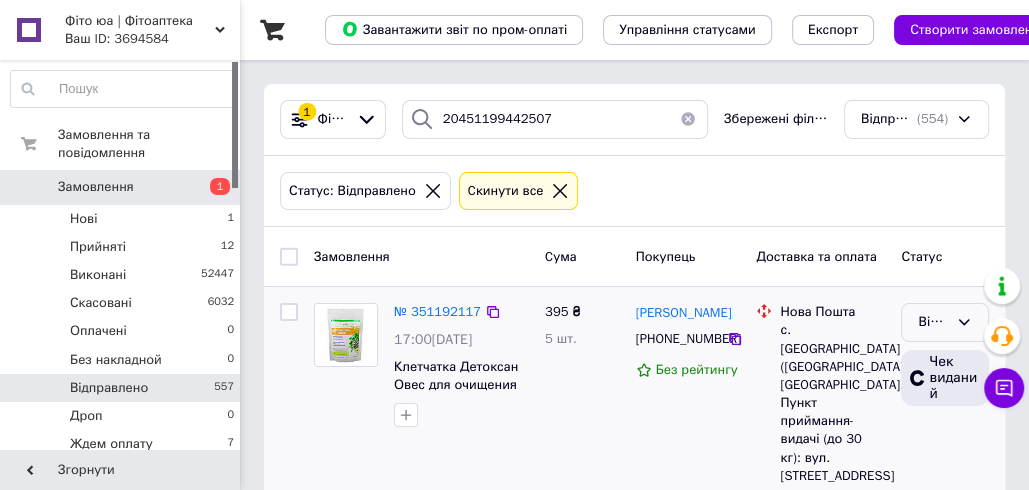 click on "Відправлено" at bounding box center (933, 322) 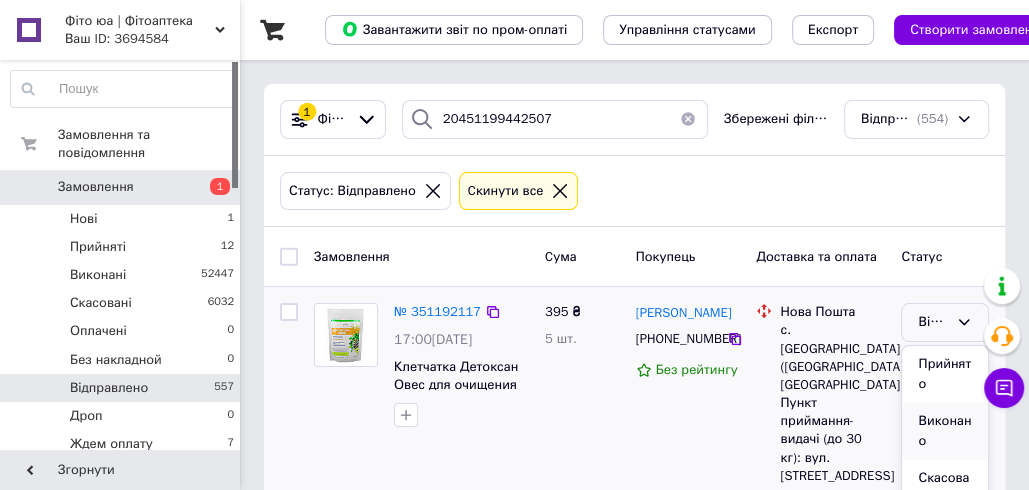 click on "Виконано" at bounding box center [945, 431] 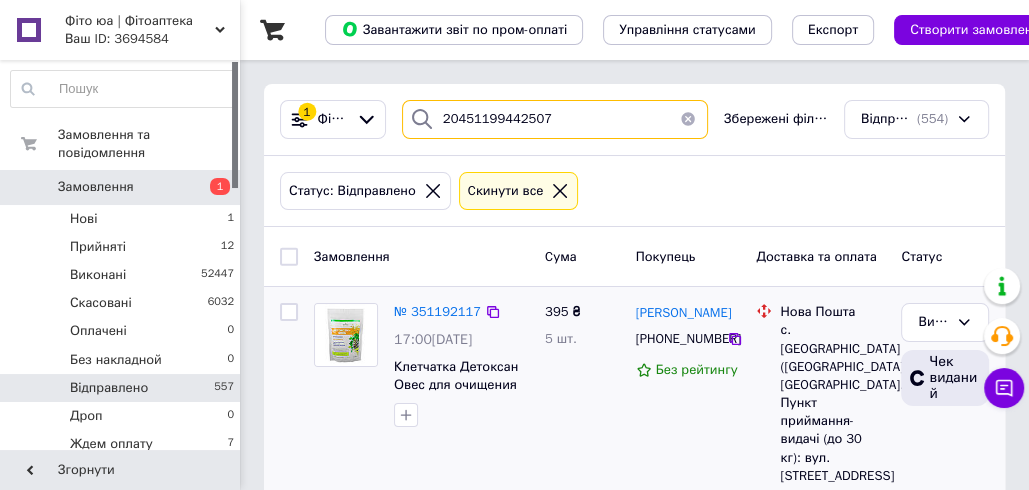 click on "20451199442507" at bounding box center [555, 119] 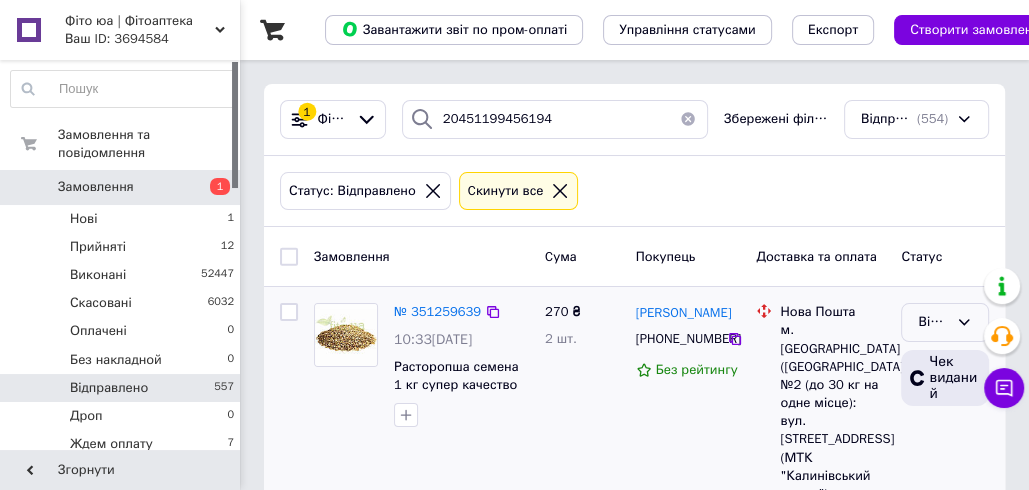 click on "Відправлено" at bounding box center [933, 322] 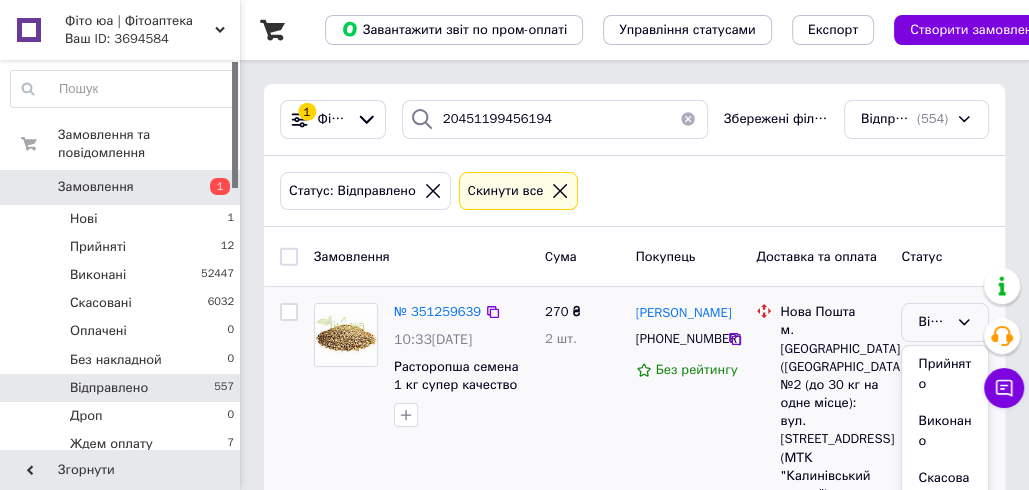 click on "Виконано" at bounding box center (945, 431) 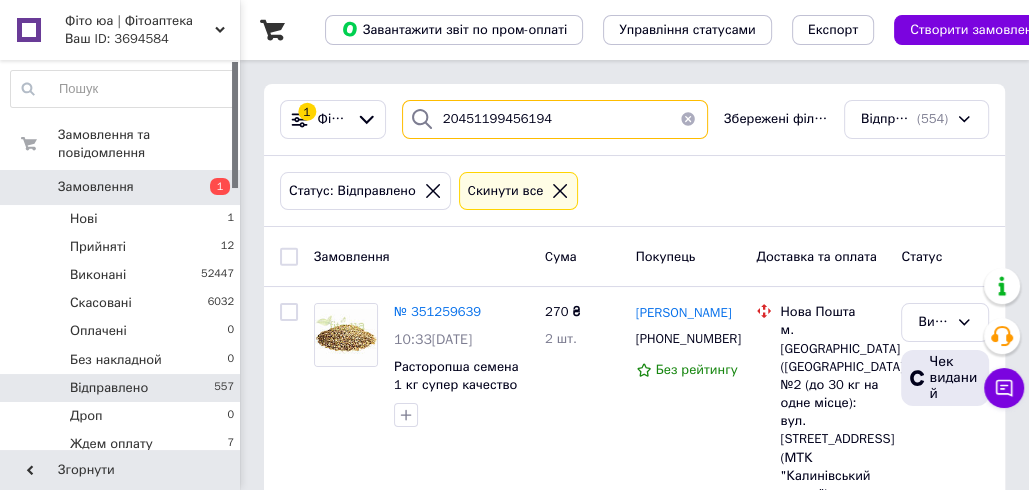 click on "20451199456194" at bounding box center [555, 119] 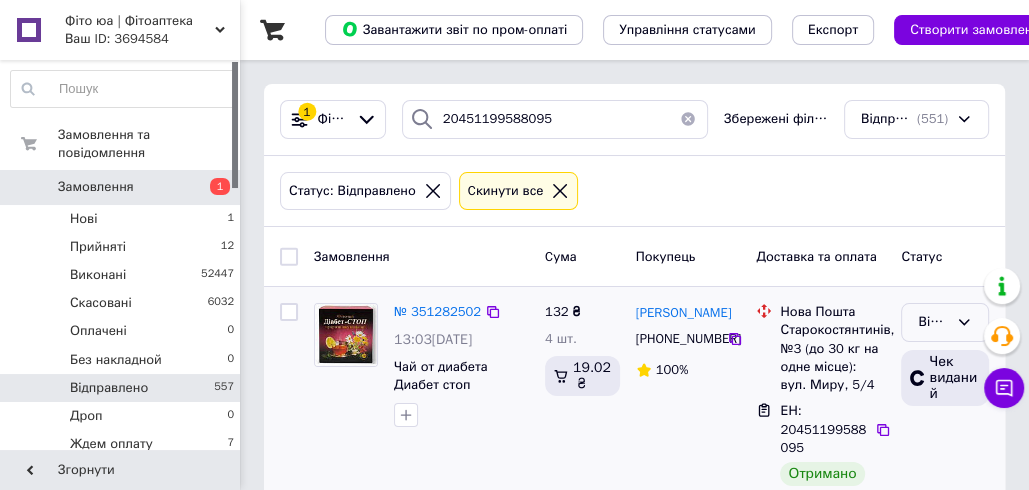 click on "Відправлено" at bounding box center (933, 322) 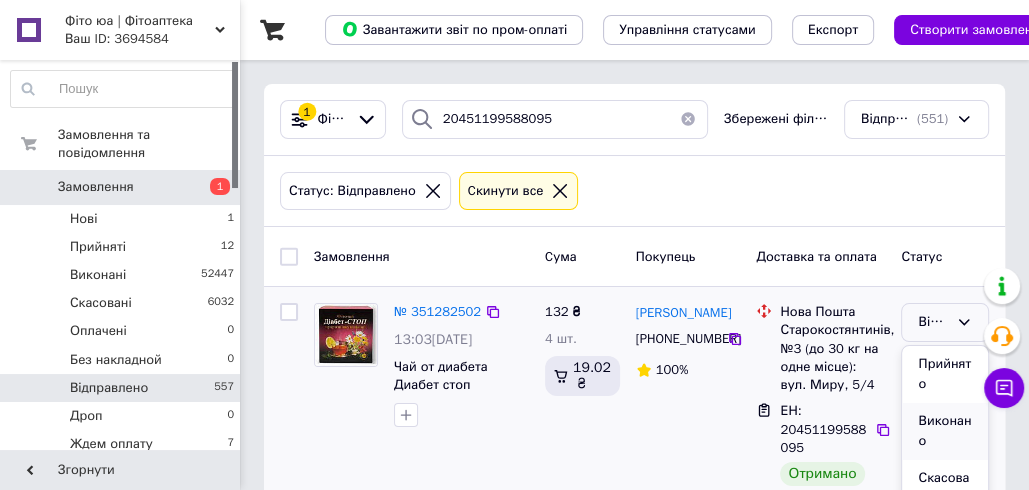 click on "Виконано" at bounding box center (945, 431) 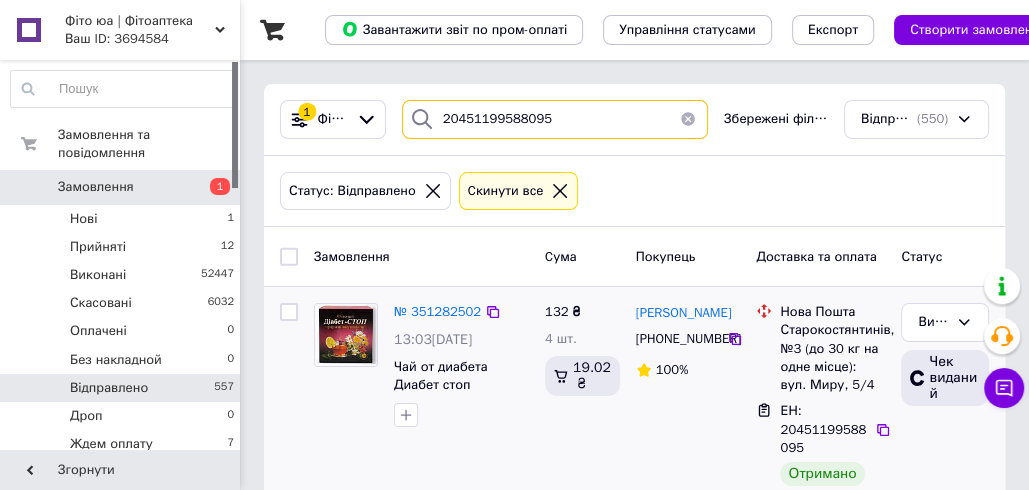 click on "20451199588095" at bounding box center (555, 119) 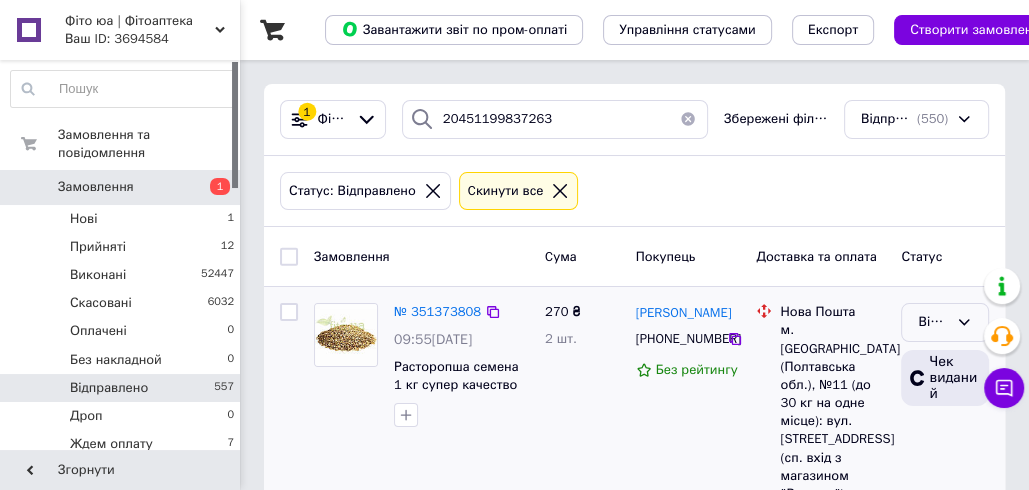 drag, startPoint x: 937, startPoint y: 321, endPoint x: 938, endPoint y: 336, distance: 15.033297 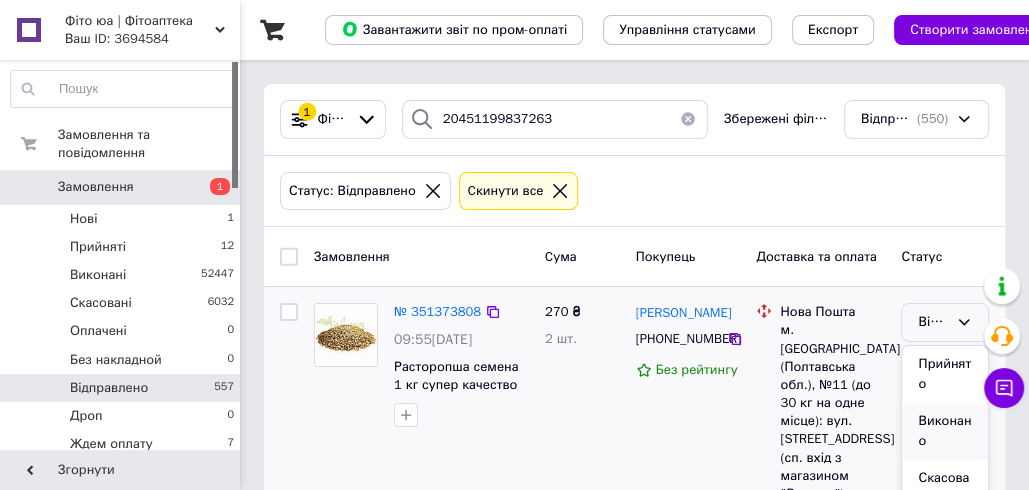 click on "Виконано" at bounding box center [945, 431] 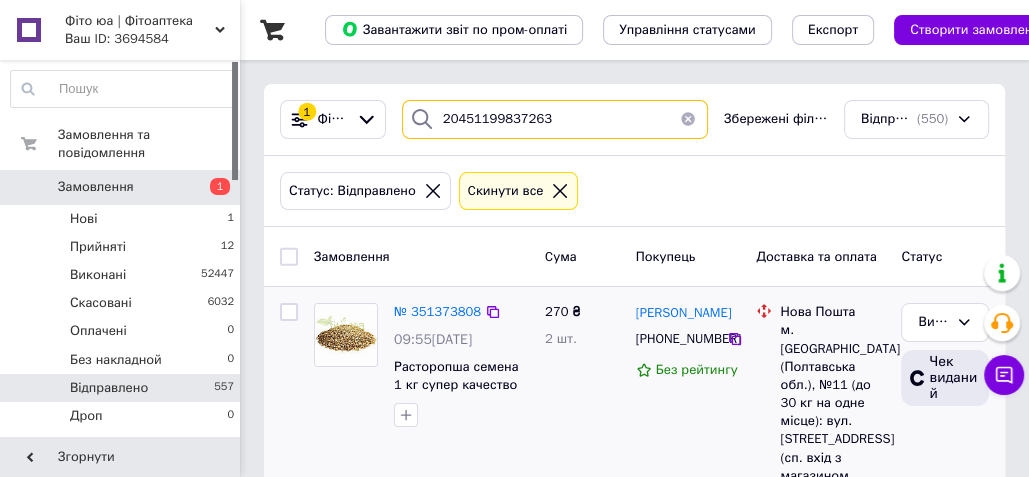 click on "20451199837263" at bounding box center [555, 119] 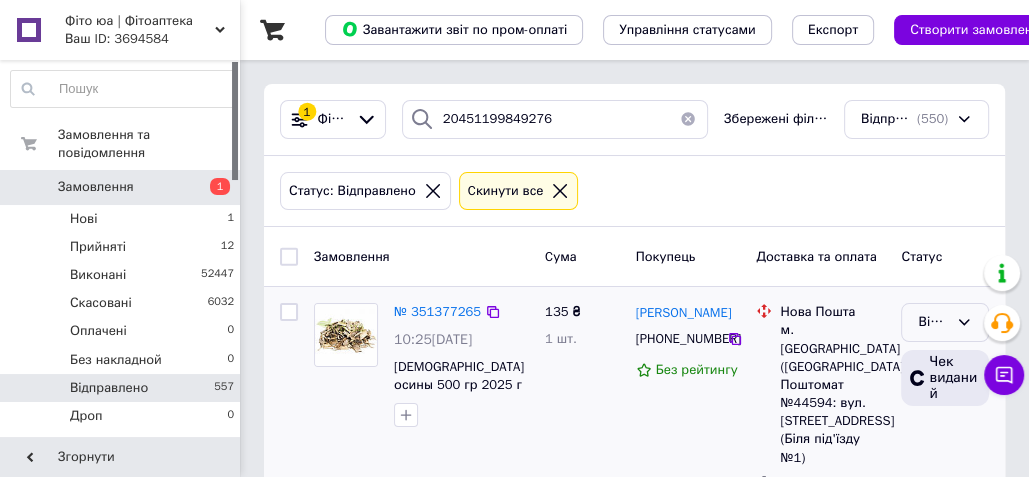 click on "Відправлено" at bounding box center [933, 322] 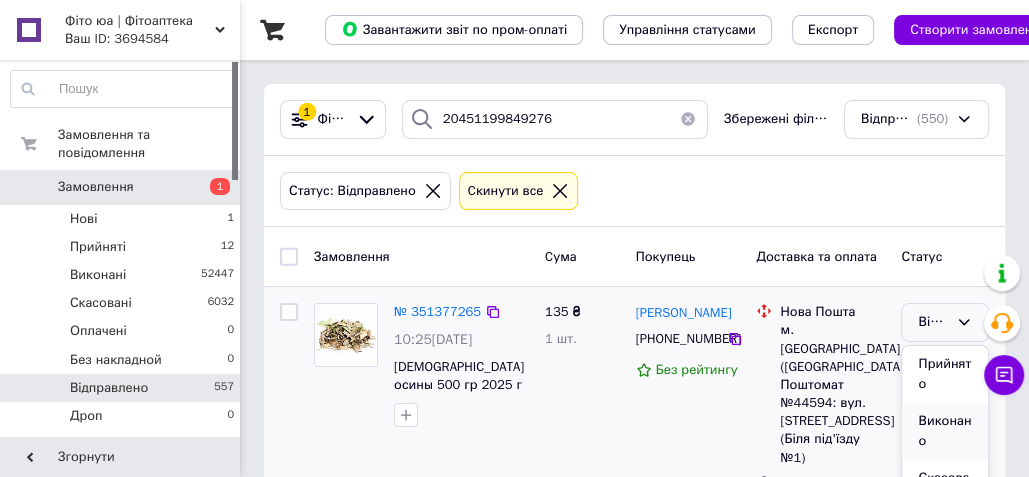 click on "Виконано" at bounding box center (945, 431) 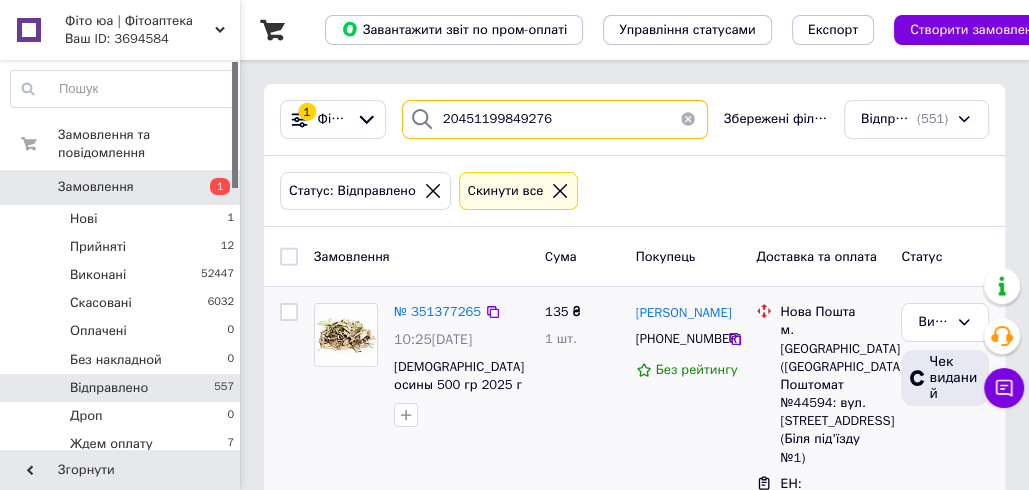 click on "20451199849276" at bounding box center (555, 119) 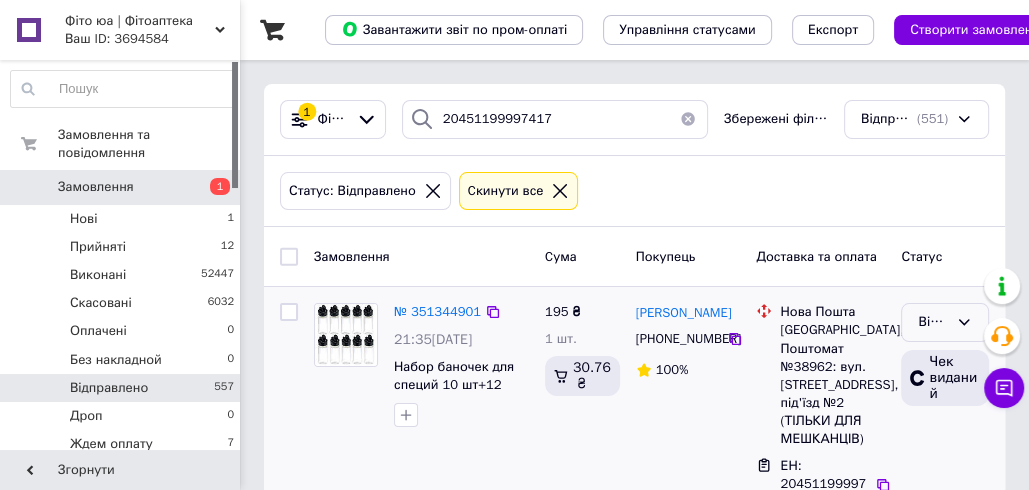 click on "Відправлено" at bounding box center (933, 322) 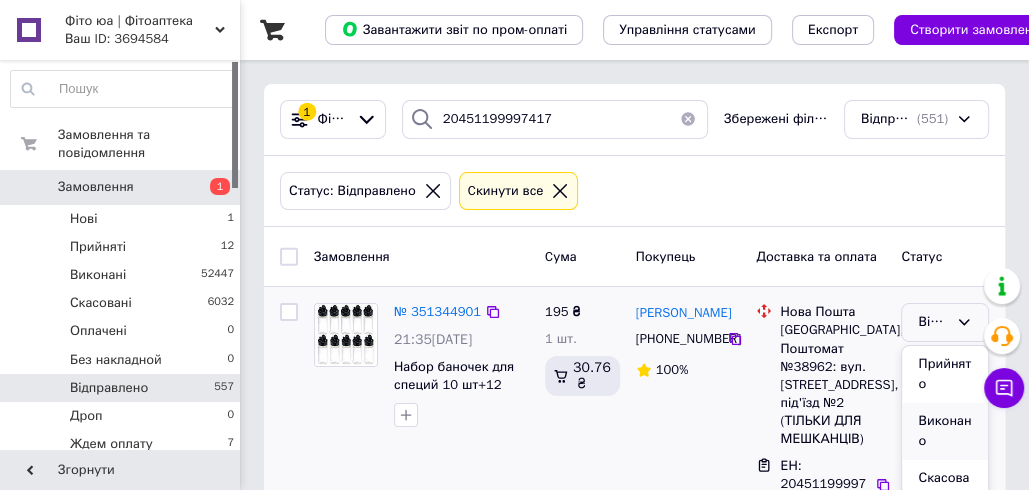 click on "Виконано" at bounding box center (945, 431) 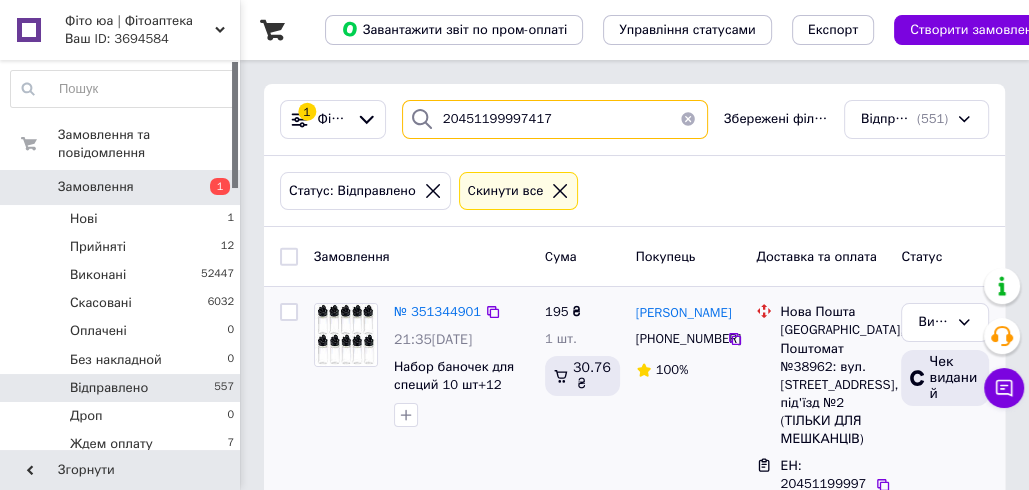 click on "20451199997417" at bounding box center [555, 119] 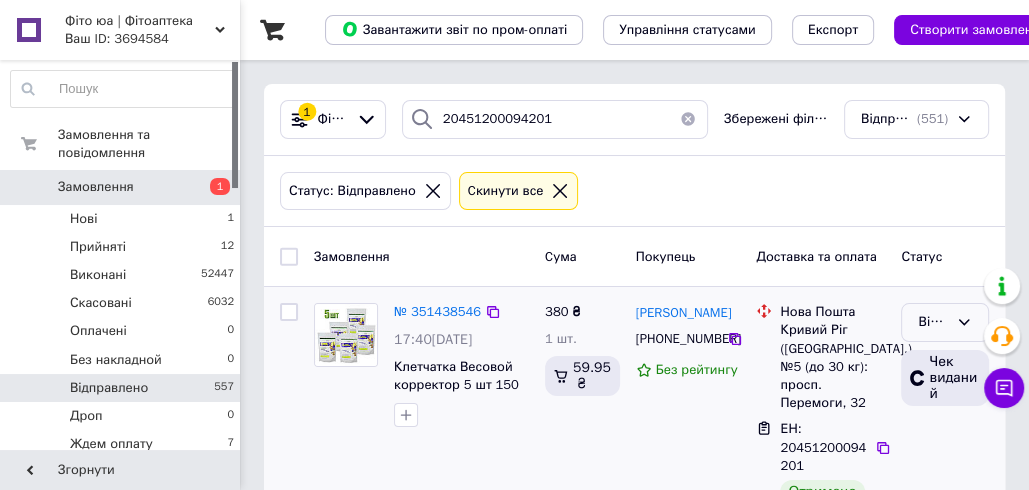 click on "Відправлено" at bounding box center (933, 322) 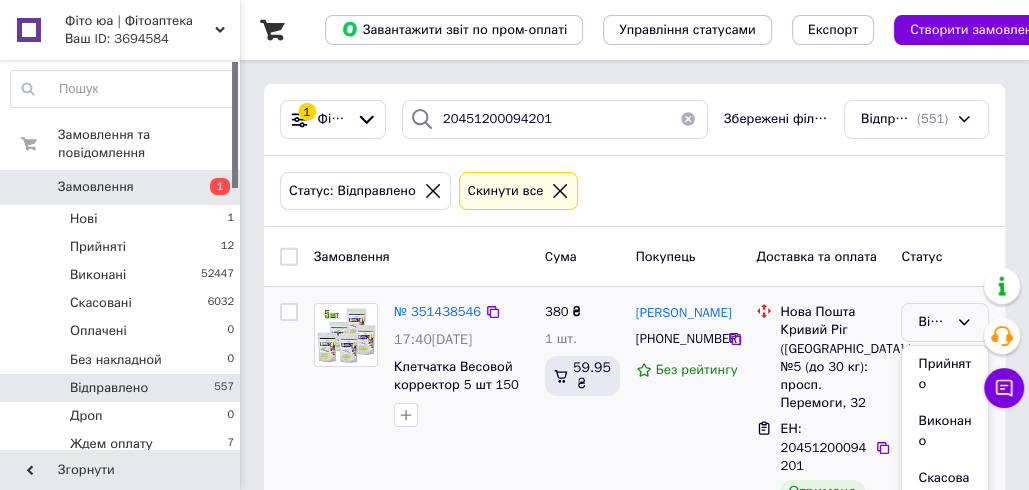 click on "Виконано" at bounding box center (945, 431) 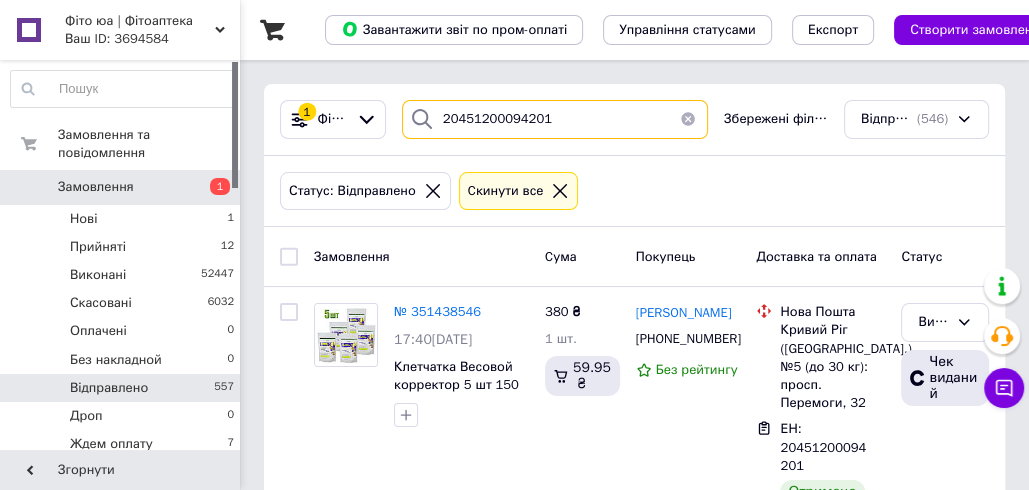 click on "20451200094201" at bounding box center [555, 119] 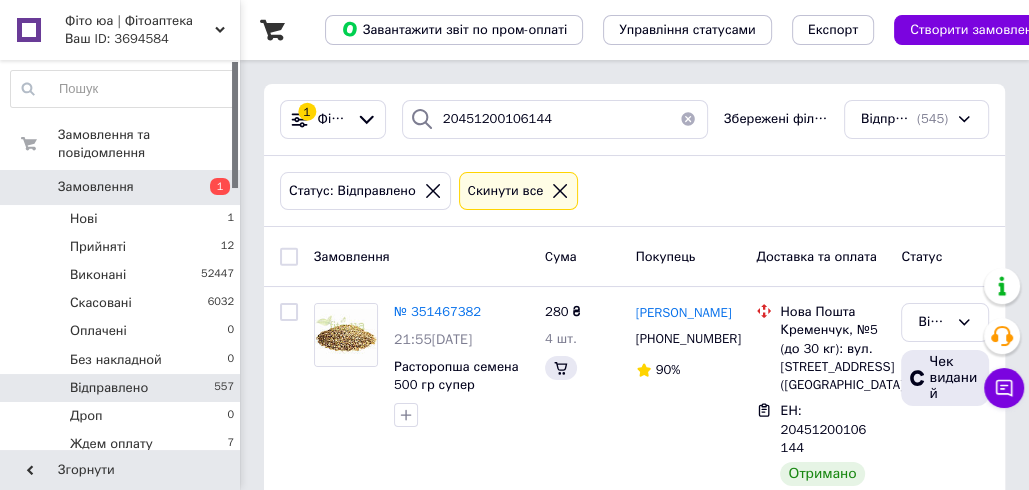 click on "Відправлено" at bounding box center [933, 322] 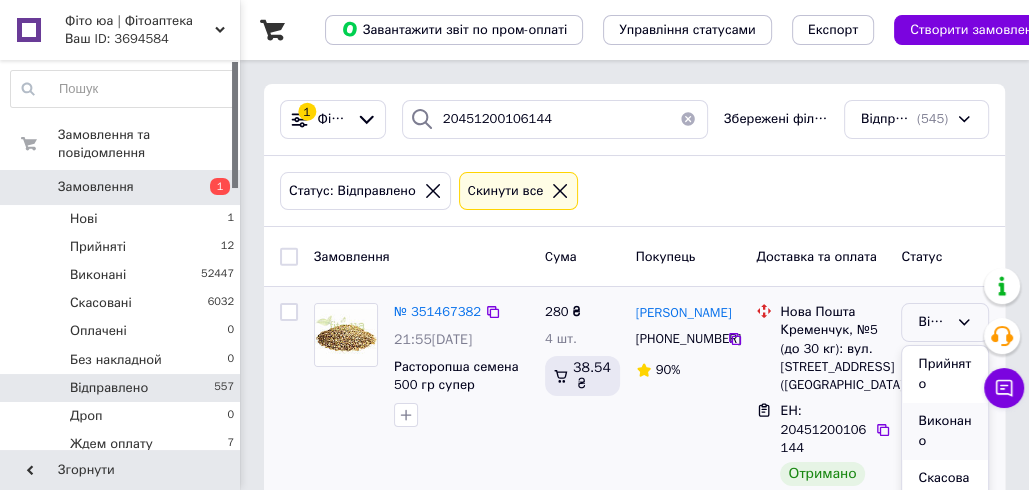 click on "Виконано" at bounding box center (945, 431) 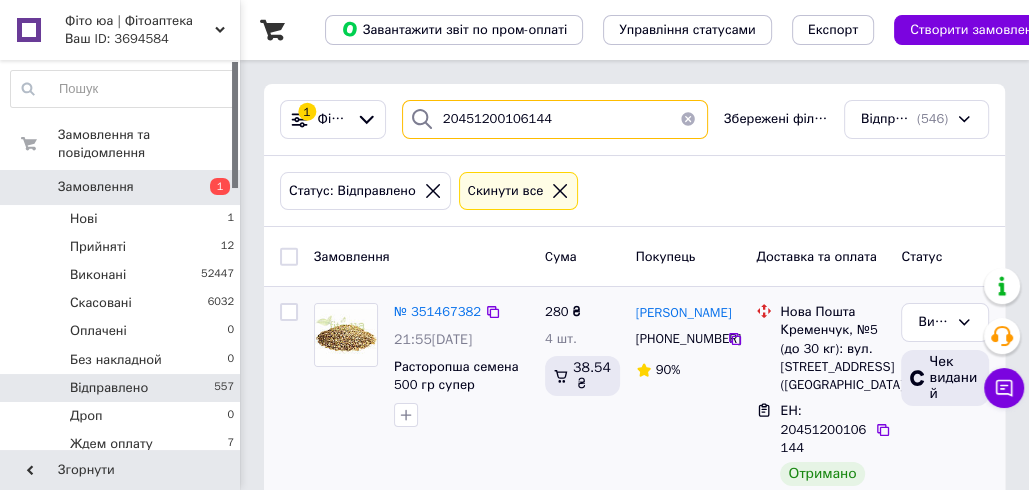 click on "20451200106144" at bounding box center [555, 119] 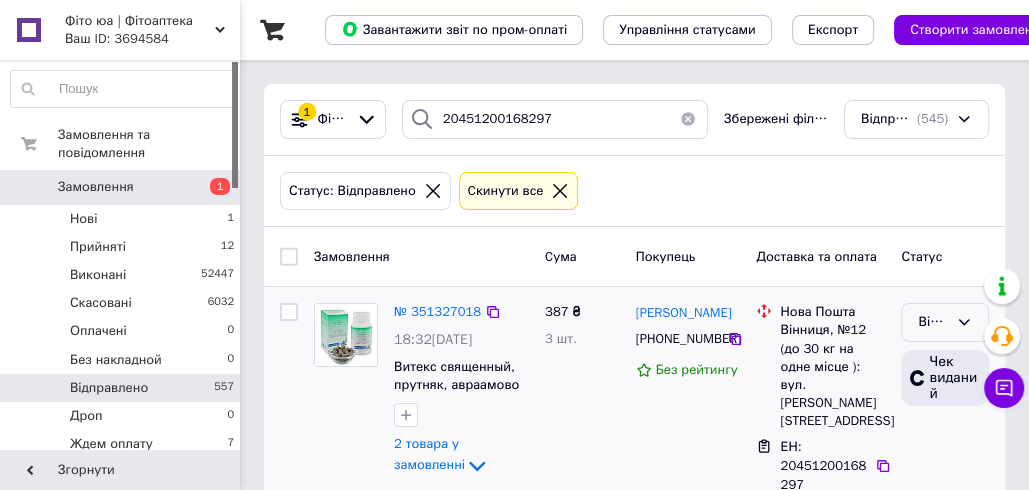 click on "Відправлено" at bounding box center (945, 322) 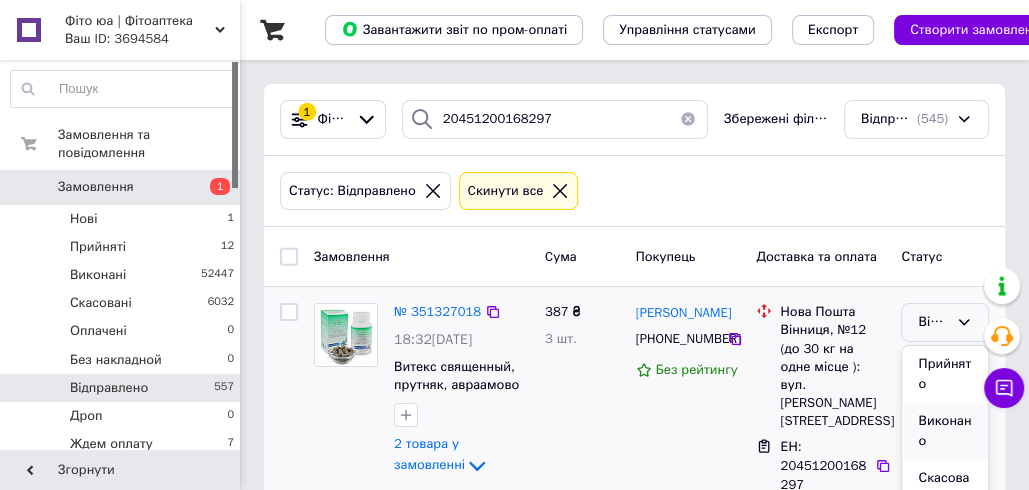 click on "Виконано" at bounding box center (945, 431) 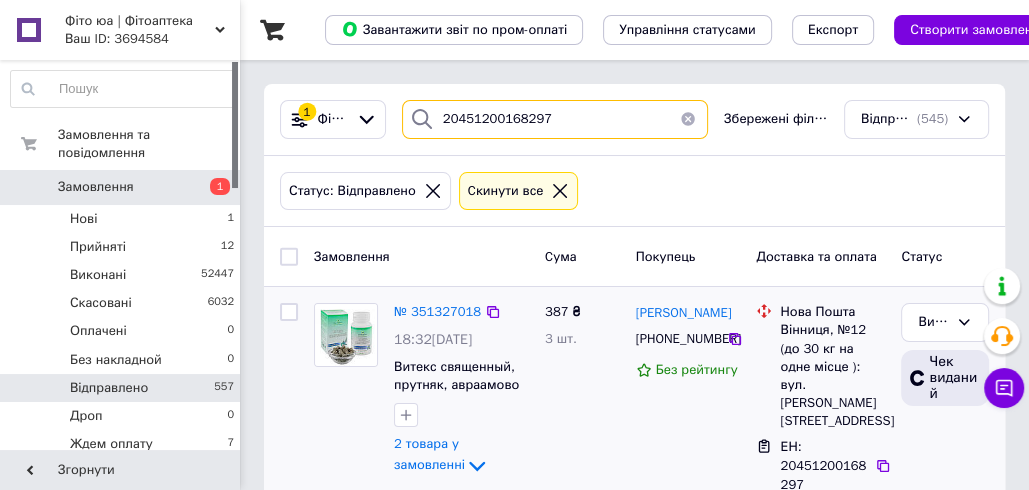 click on "20451200168297" at bounding box center (555, 119) 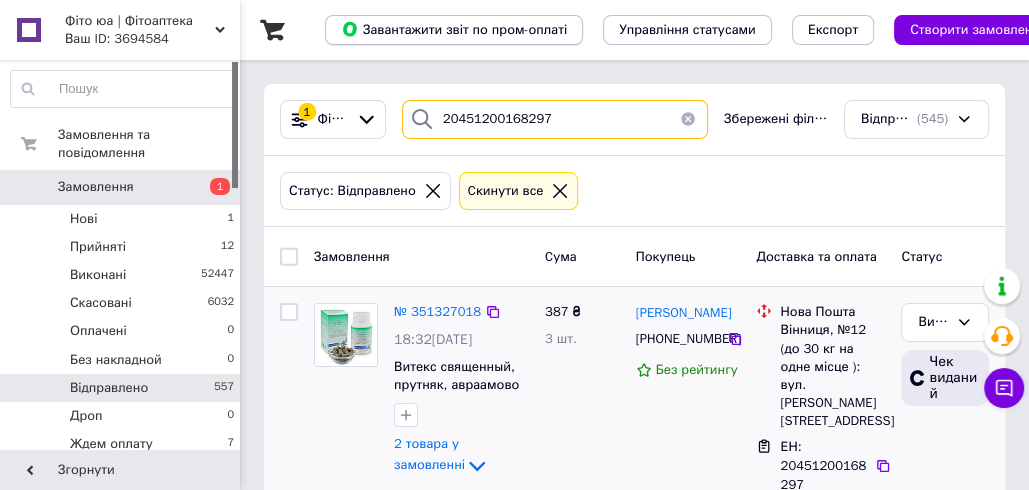 paste on "90748" 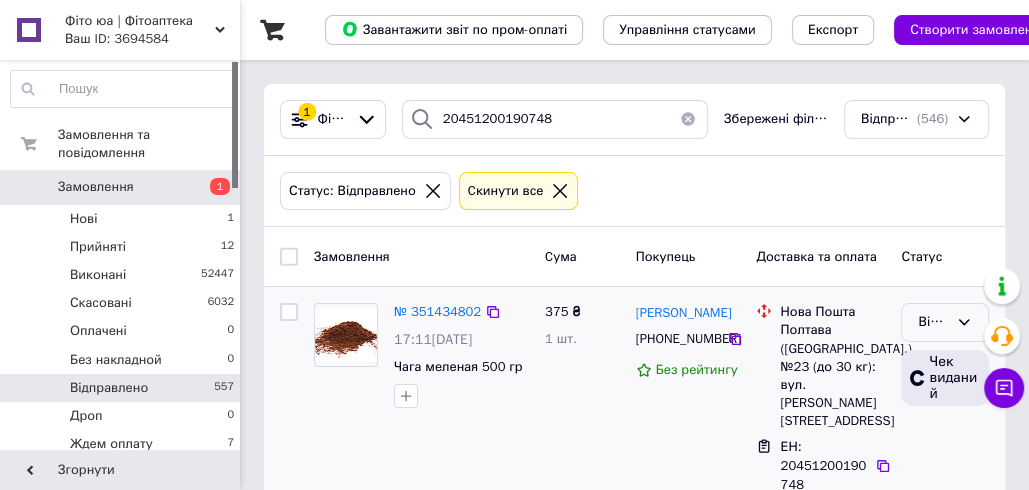 click on "Відправлено" at bounding box center [933, 322] 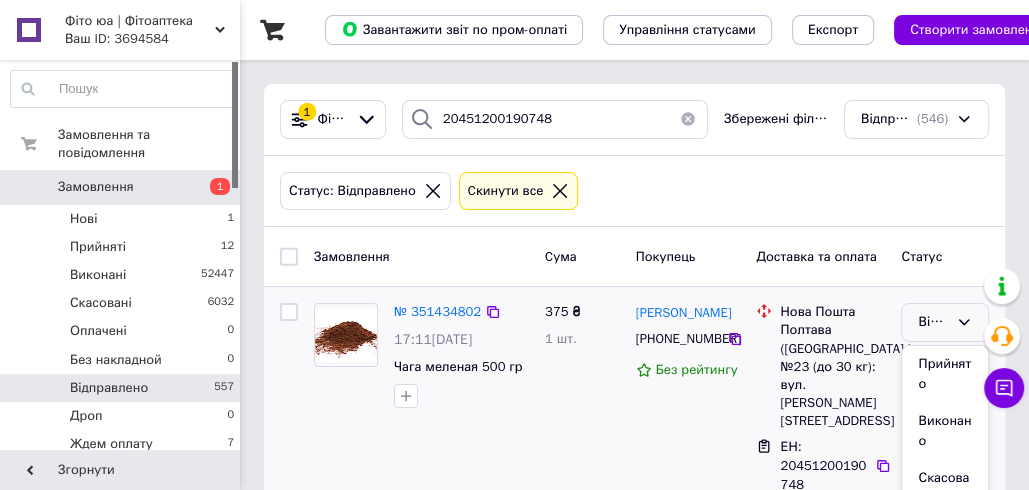 click on "Виконано" at bounding box center [945, 431] 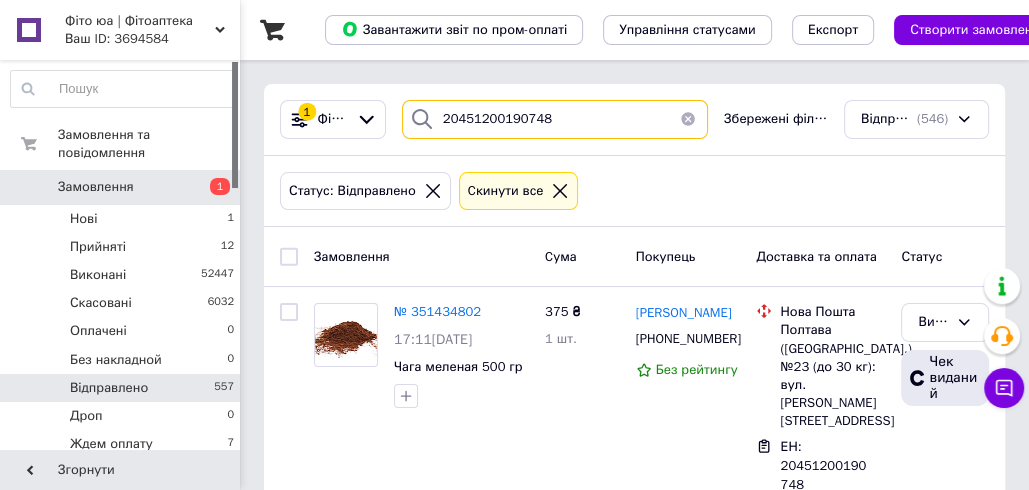 click on "20451200190748" at bounding box center (555, 119) 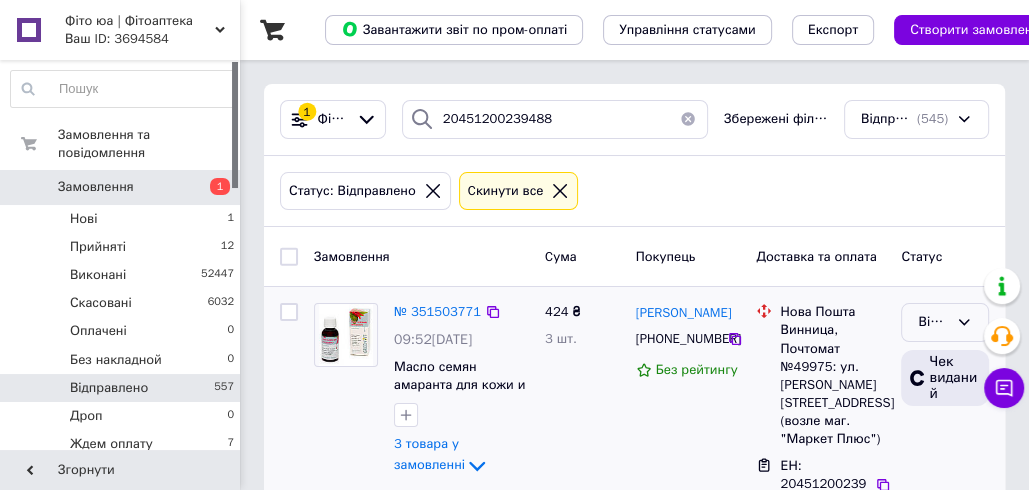 click on "Відправлено" at bounding box center [933, 322] 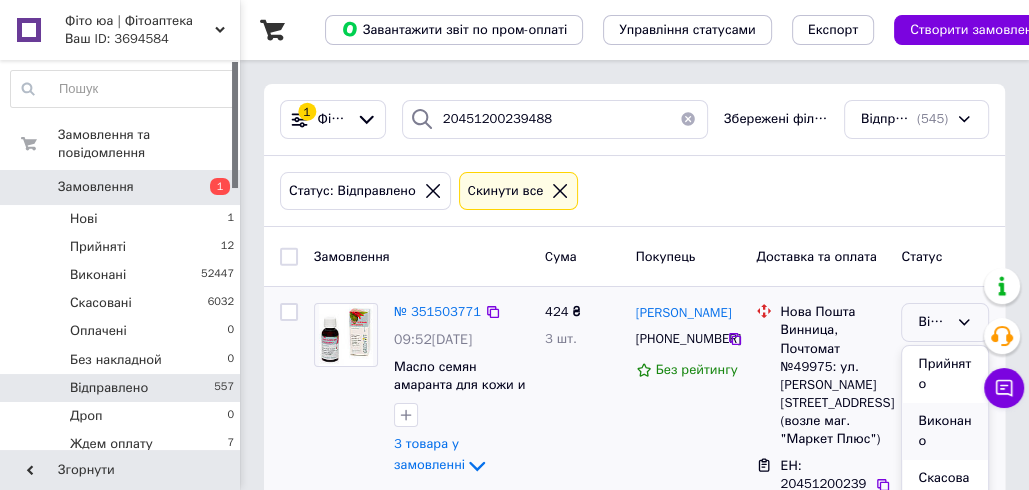 click on "Виконано" at bounding box center (945, 431) 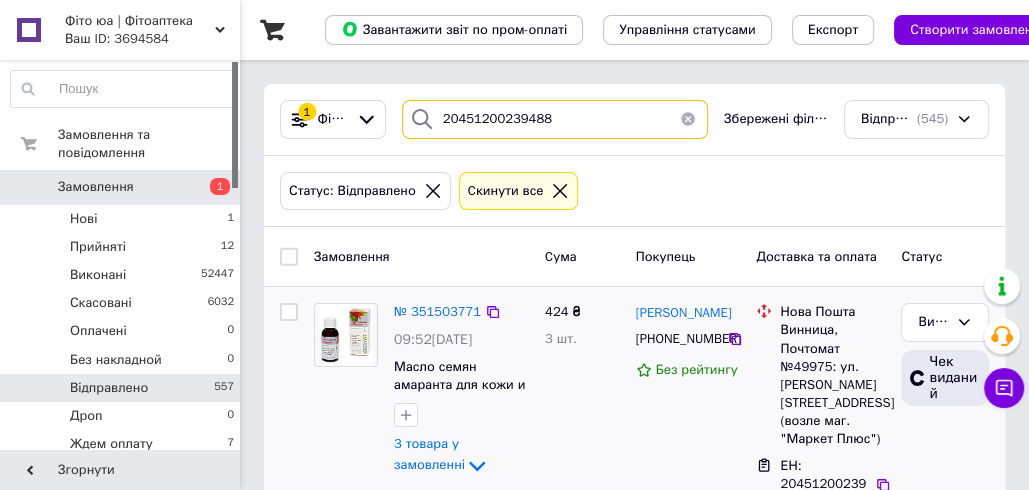 click on "20451200239488" at bounding box center (555, 119) 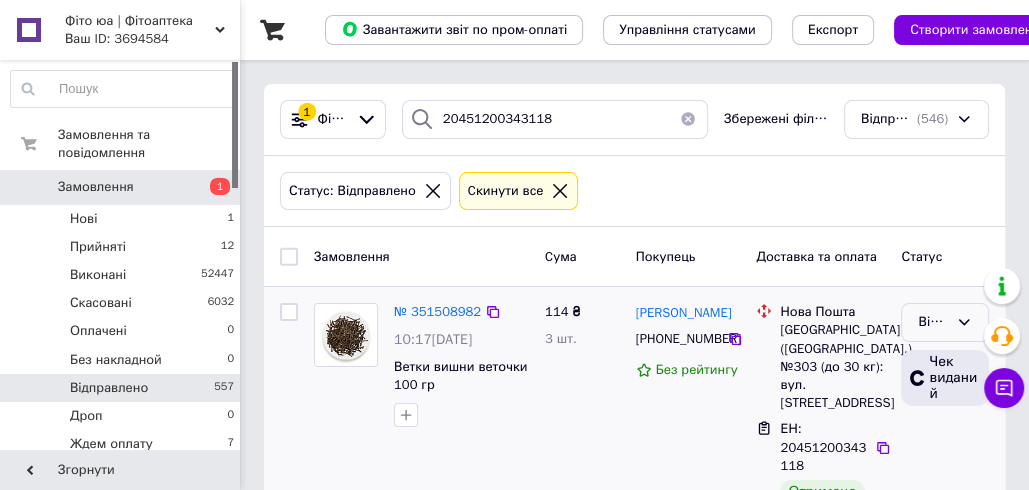 click on "Відправлено" at bounding box center [933, 322] 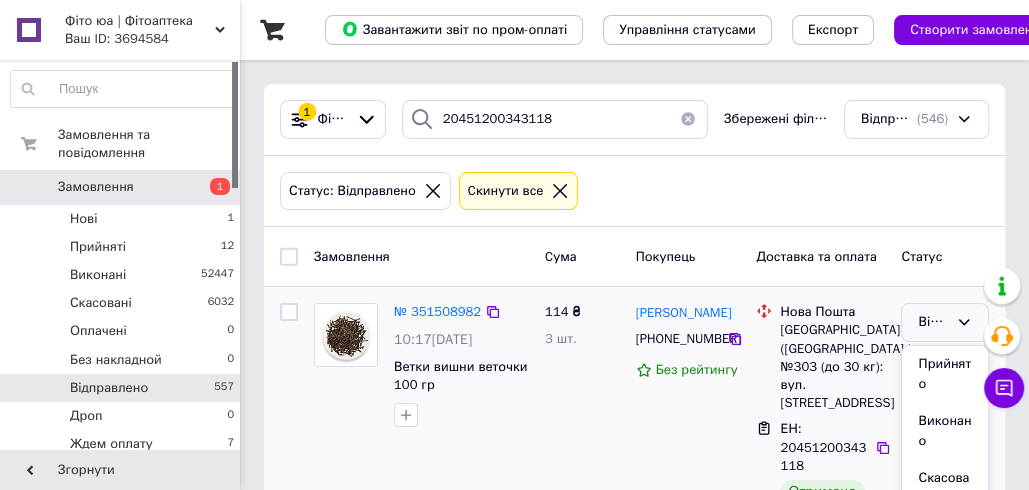 click on "Виконано" at bounding box center [945, 431] 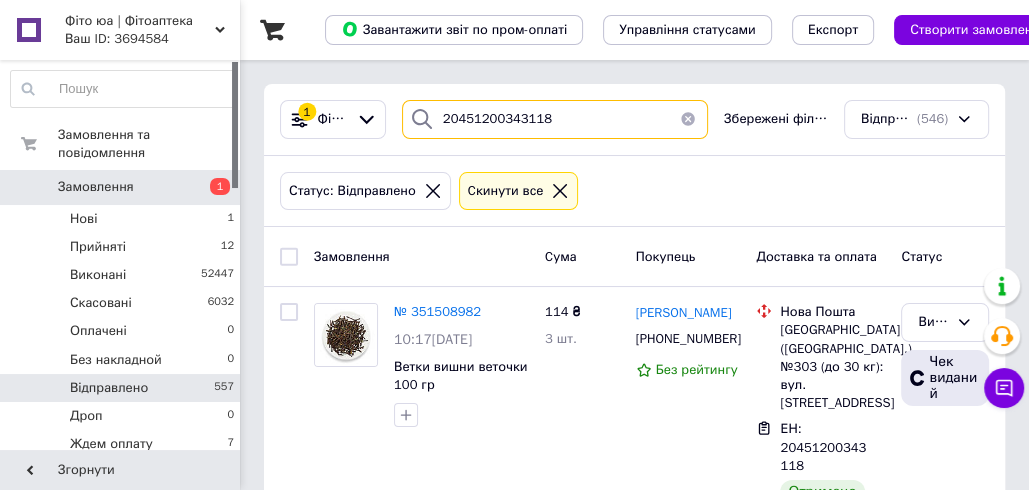 click on "20451200343118" at bounding box center (555, 119) 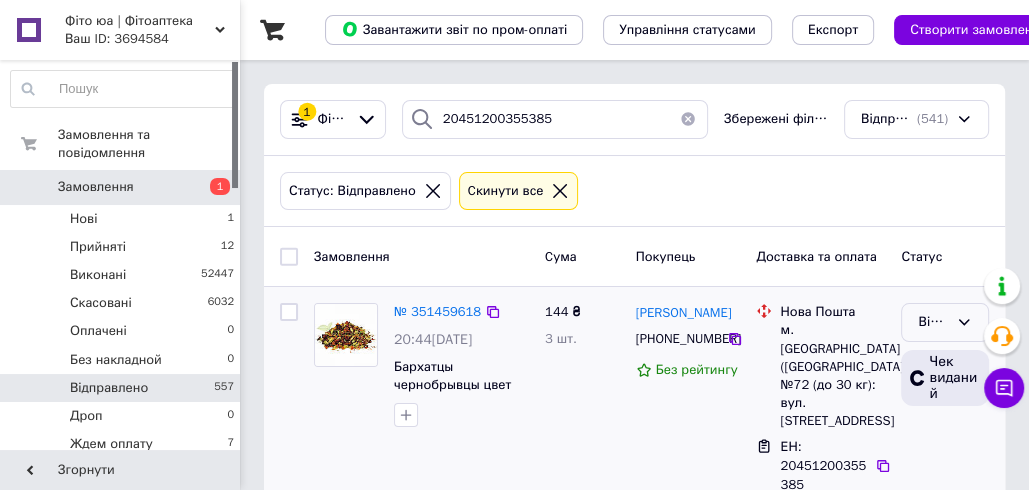 click on "Відправлено" at bounding box center (945, 322) 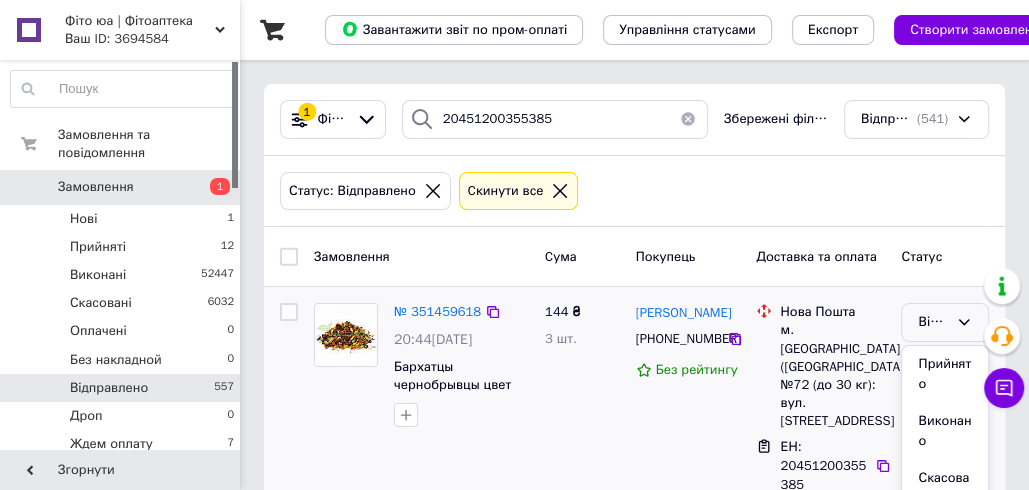 click on "Виконано" at bounding box center (945, 431) 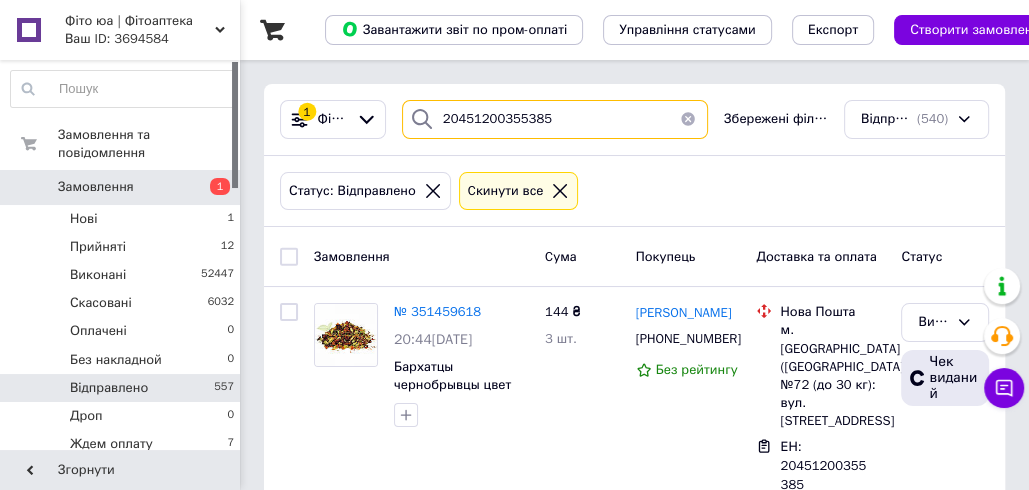 click on "20451200355385" at bounding box center [555, 119] 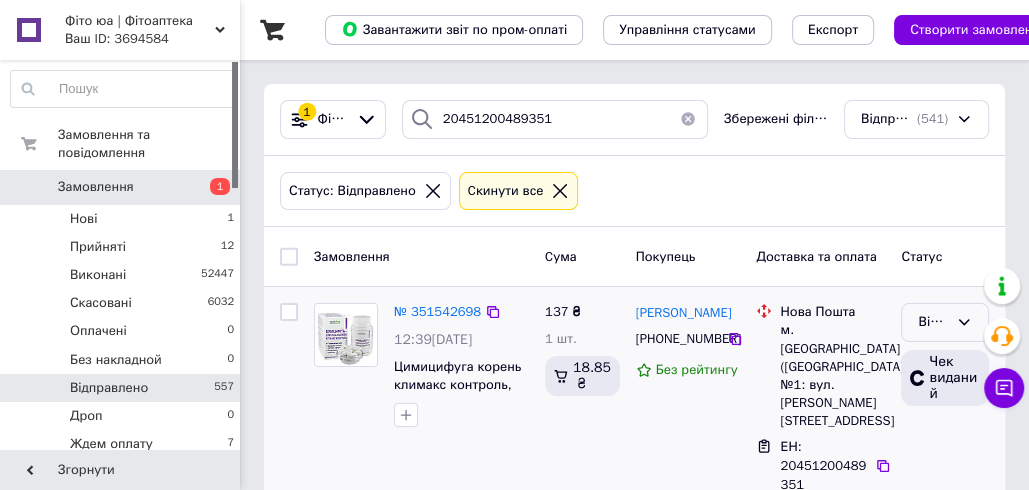 click on "Відправлено" at bounding box center [933, 322] 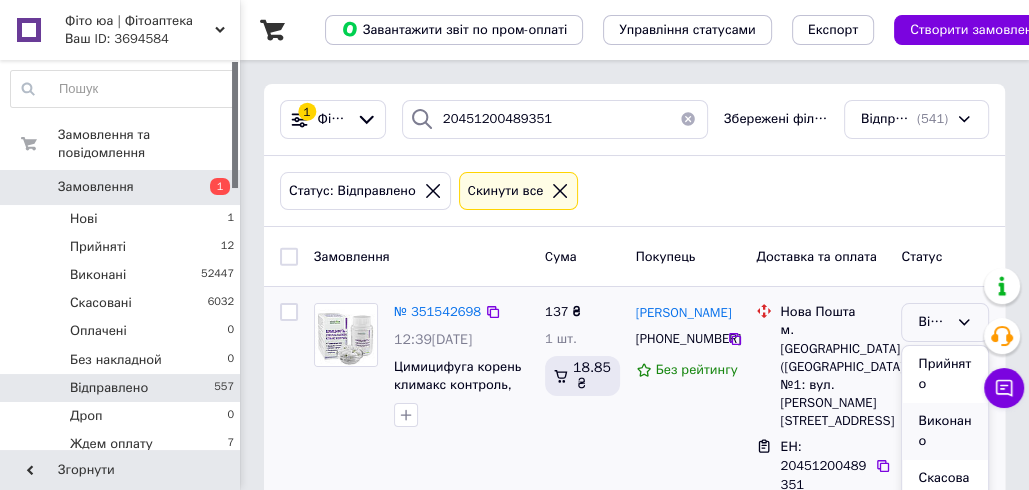 click on "Виконано" at bounding box center (945, 431) 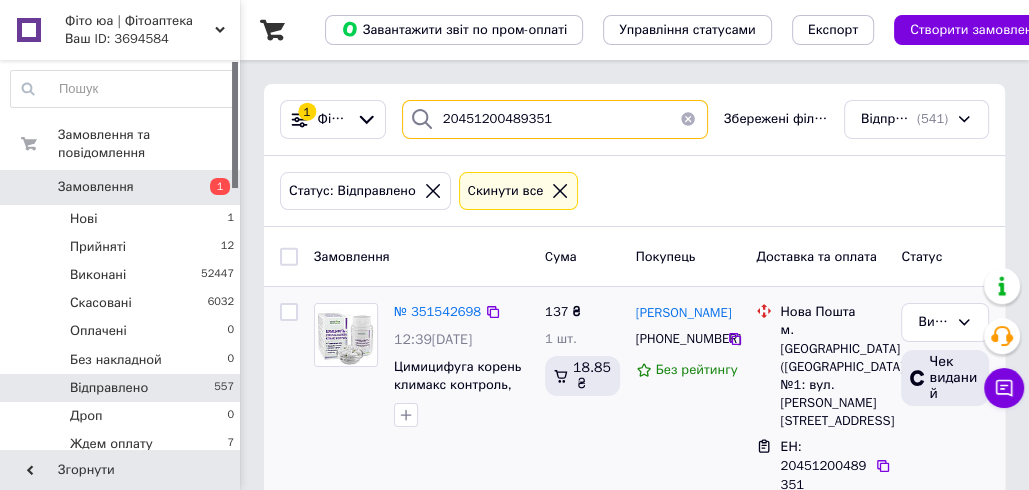 click on "20451200489351" at bounding box center (555, 119) 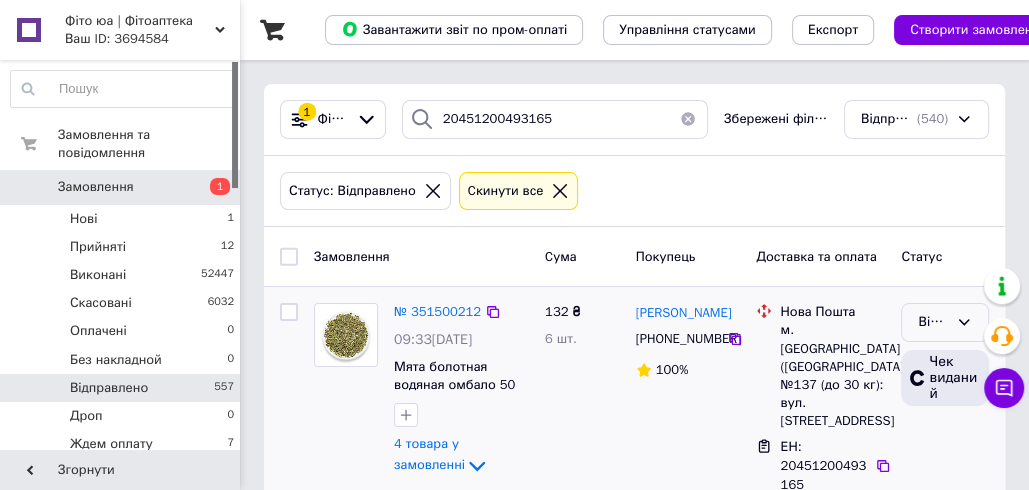 click on "Відправлено" at bounding box center [933, 322] 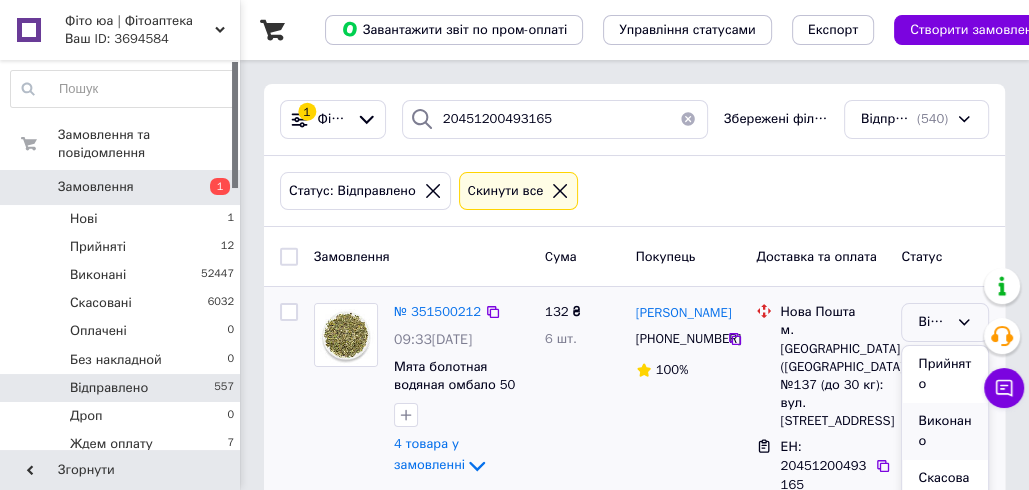 click on "Виконано" at bounding box center [945, 431] 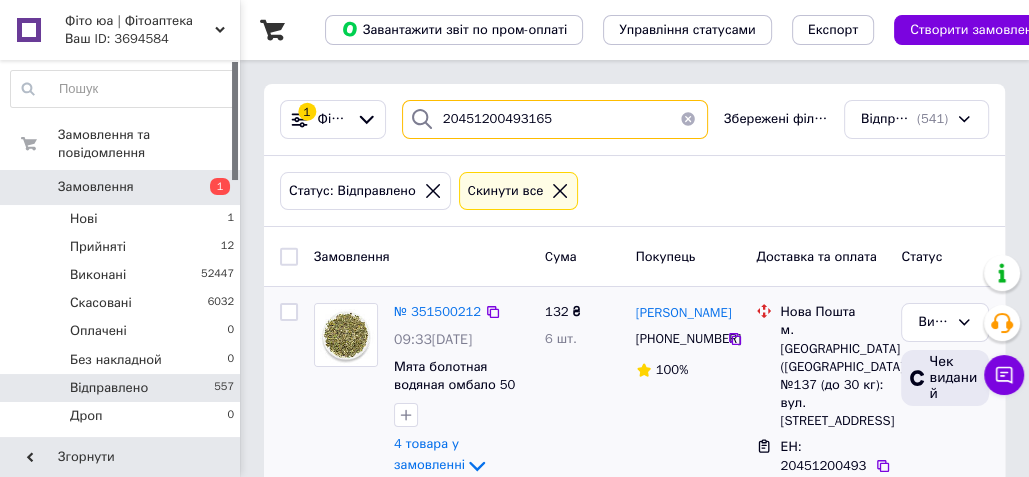 click on "20451200493165" at bounding box center [555, 119] 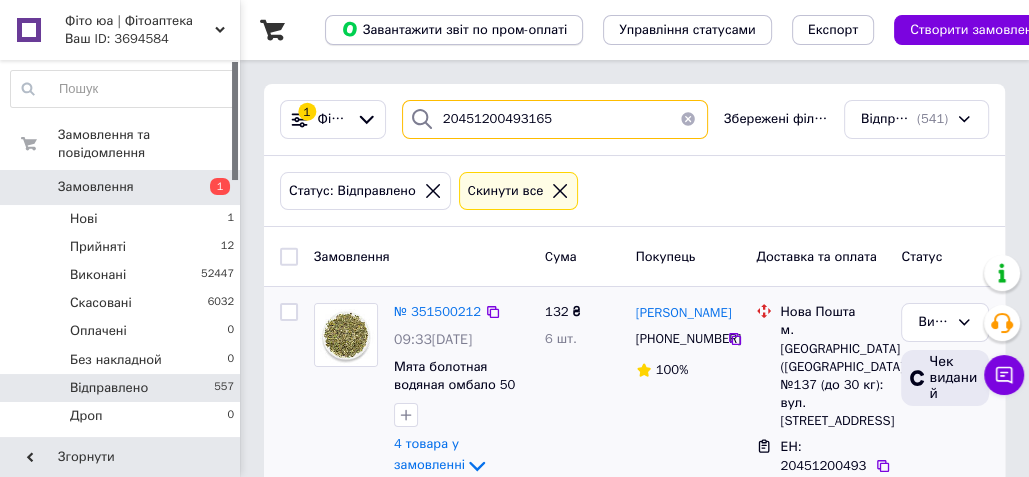 paste on "556502" 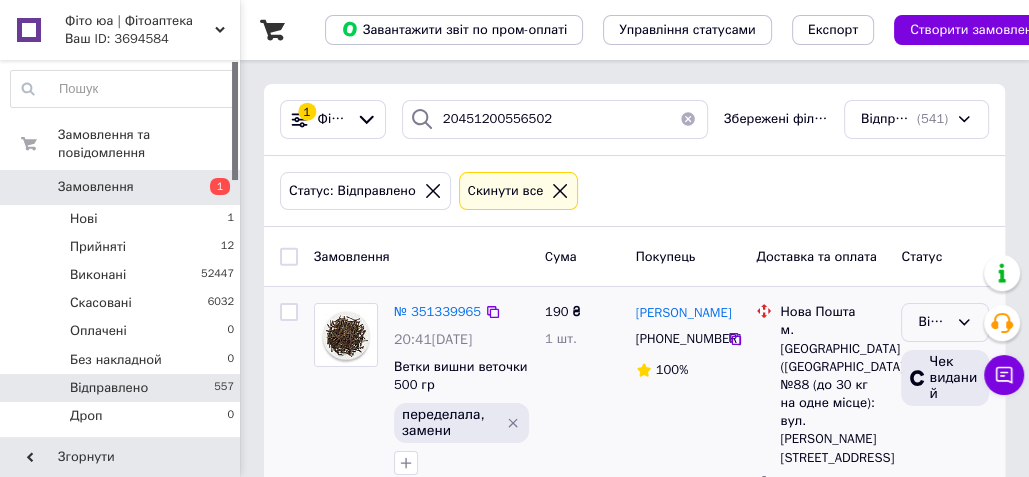 click on "Відправлено" at bounding box center [933, 322] 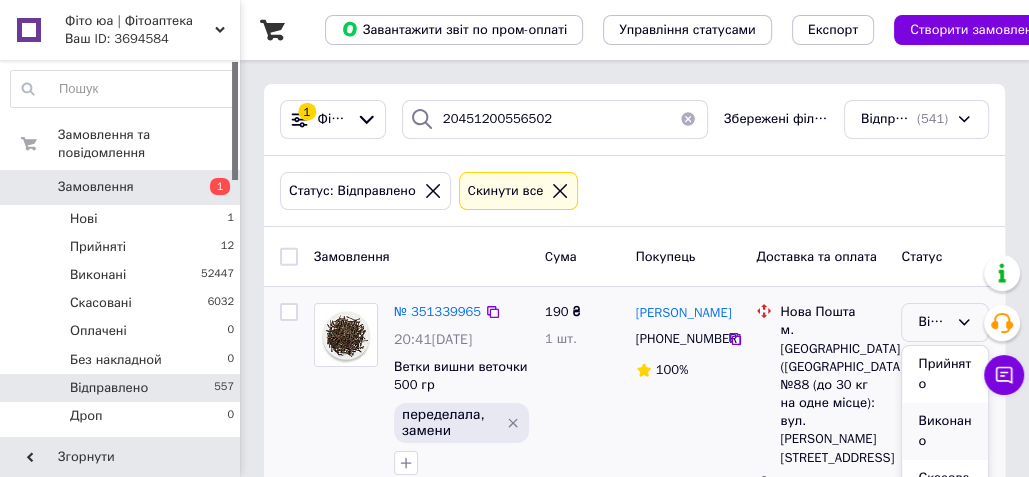 click on "Виконано" at bounding box center (945, 431) 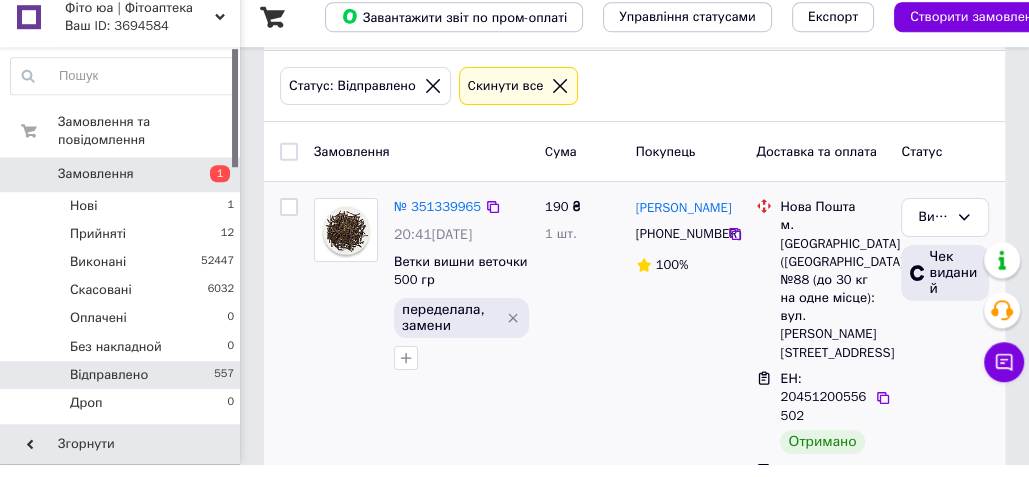 scroll, scrollTop: 93, scrollLeft: 0, axis: vertical 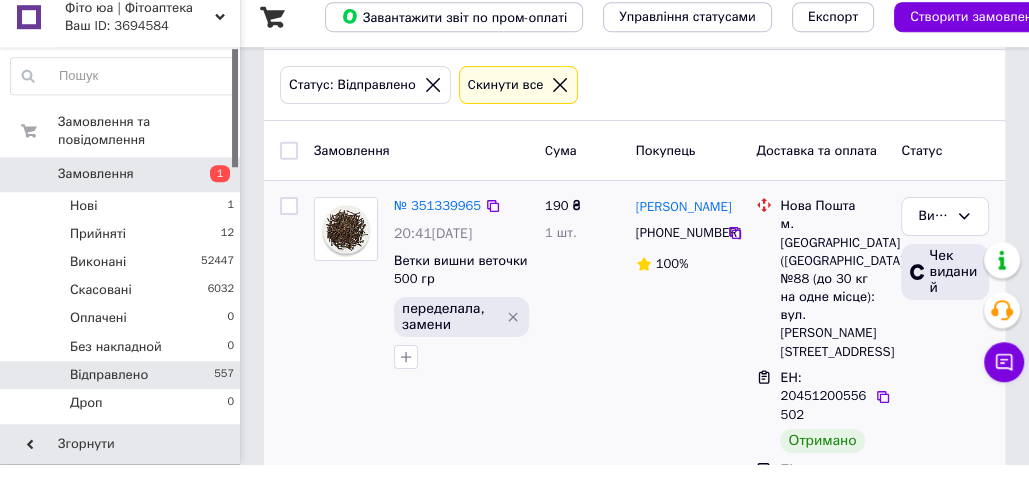 click 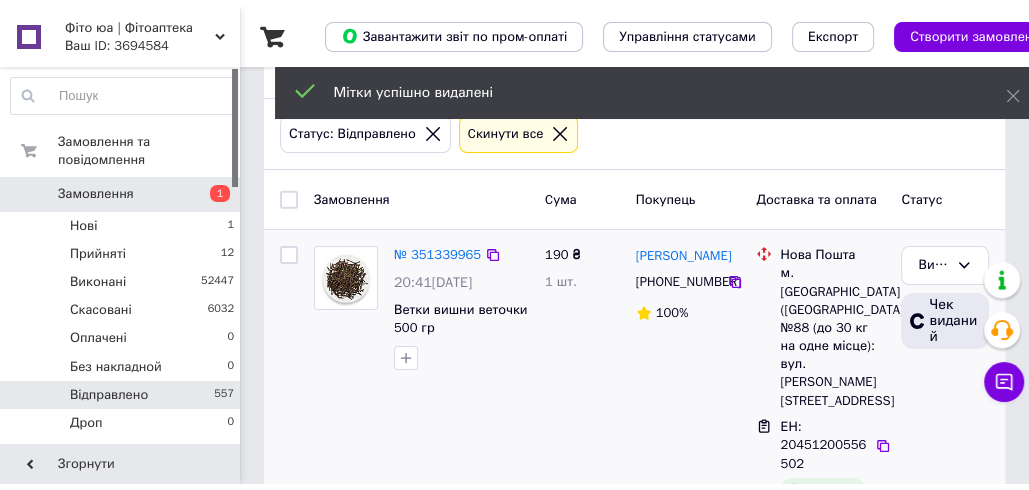 scroll, scrollTop: 0, scrollLeft: 0, axis: both 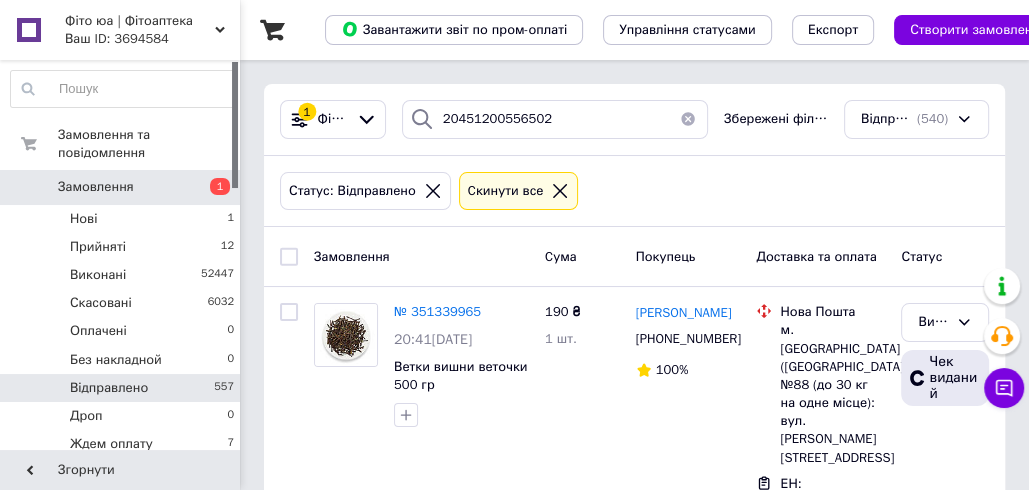click on "Фіто юа | Фітоаптека Ваш ID: 3694584 Сайт Фіто юа | Фітоаптека Кабінет покупця Перевірити стан системи Сторінка на порталі Довідка Вийти Замовлення та повідомлення Замовлення 1 Нові 1 Прийняті 12 Виконані 52447 Скасовані 6032 Оплачені 0 Без накладной 0 Відправлено 557 Дроп 0 Ждем оплату 7 на печать 0 Ожидание 0 Отгрузка 31 Подтвержденные 2 Самовывоз 0 Сборка 0 Создана накладная 28 Замовлення з Розетки 0 Повідомлення 0 Товари та послуги Сповіщення 0 1 Показники роботи компанії Панель управління Відгуки Клієнти Каталог ProSale   1 100%" at bounding box center [514, 312] 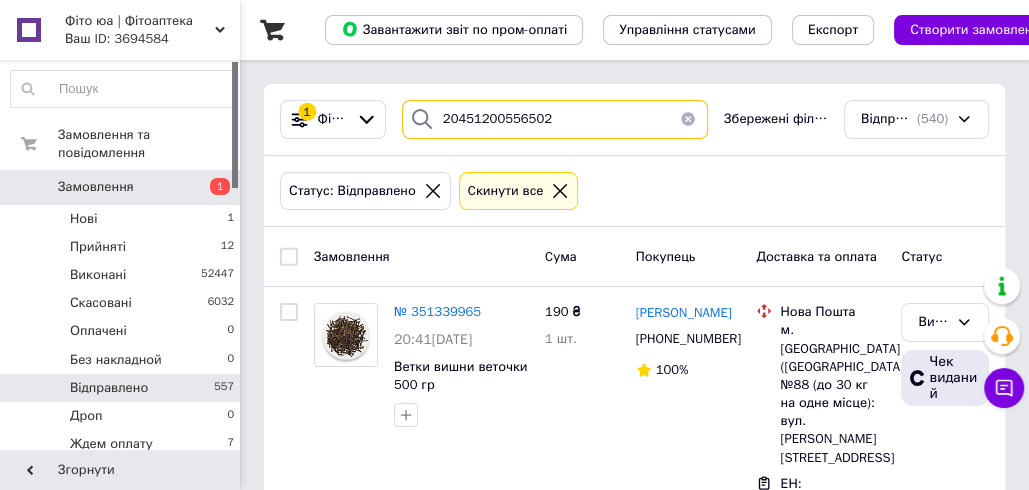 click on "20451200556502" at bounding box center [555, 119] 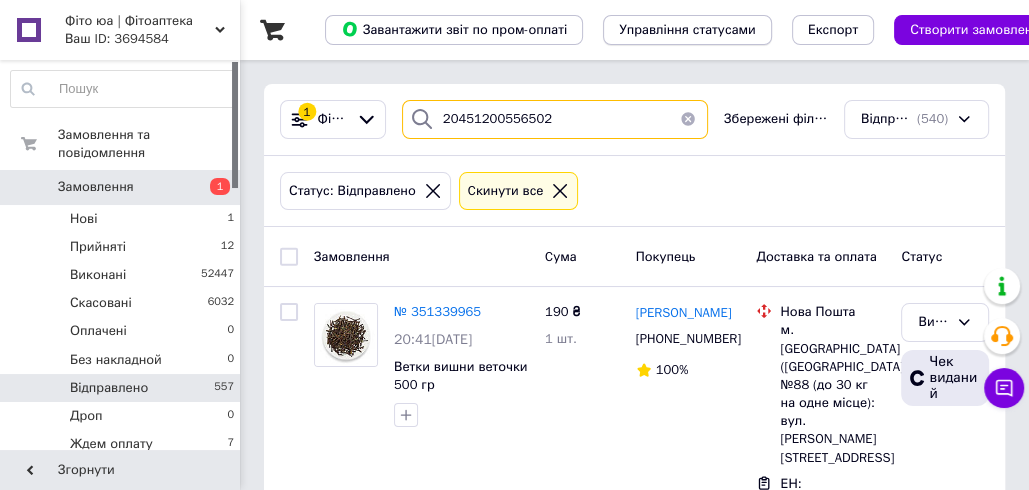 paste on "6421" 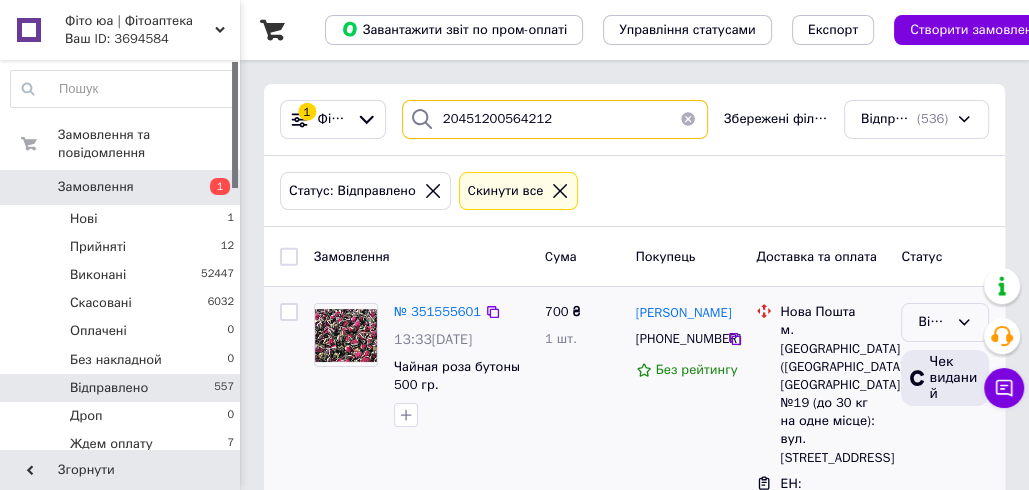 type on "20451200564212" 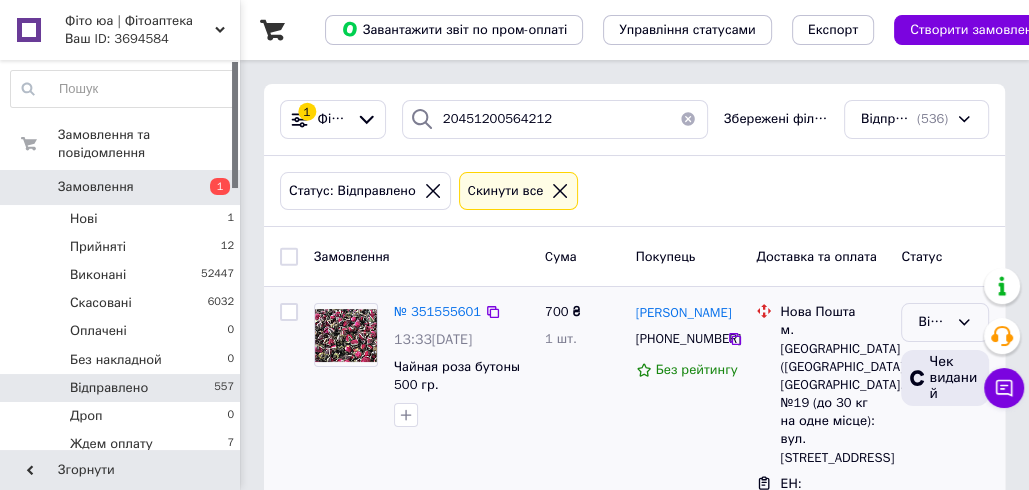 click on "Відправлено" at bounding box center (933, 322) 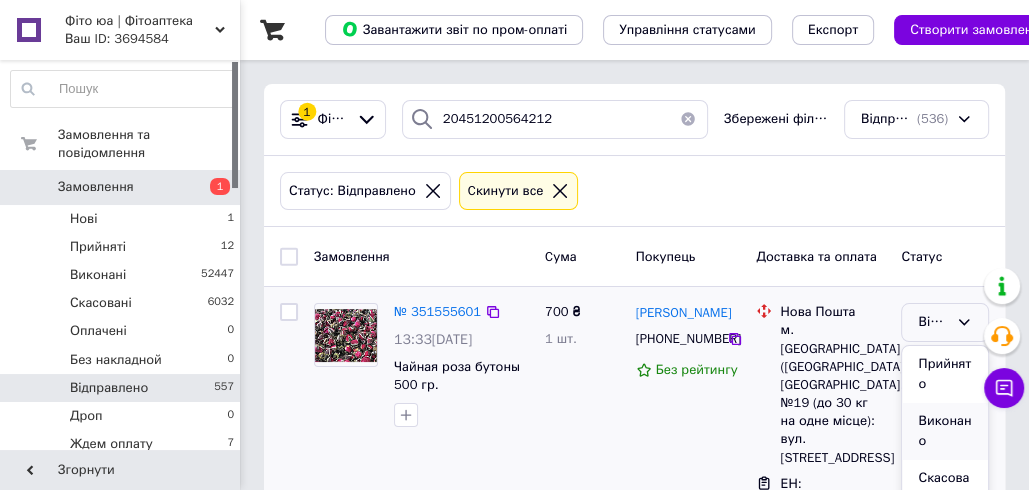 click on "Виконано" at bounding box center (945, 431) 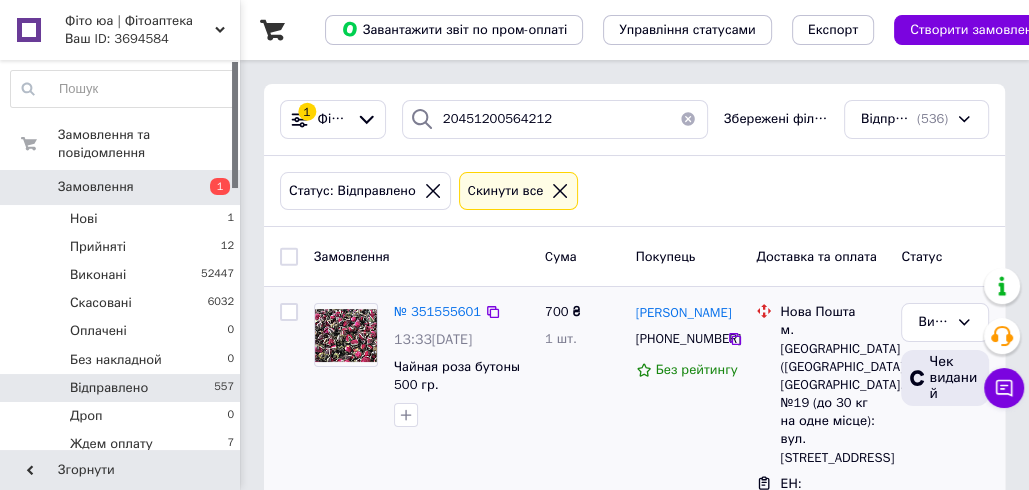click on "Роман Черный +380976401973 Без рейтингу" at bounding box center (688, 444) 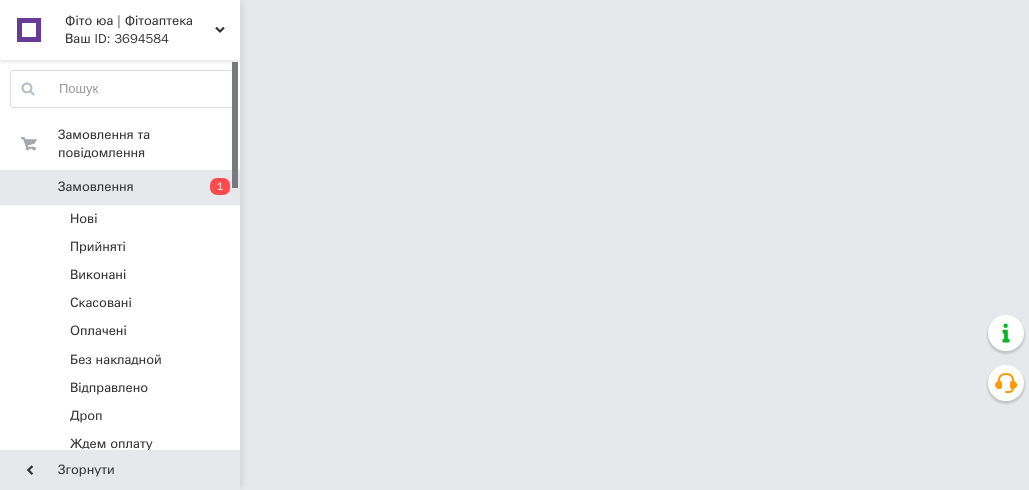 scroll, scrollTop: 0, scrollLeft: 0, axis: both 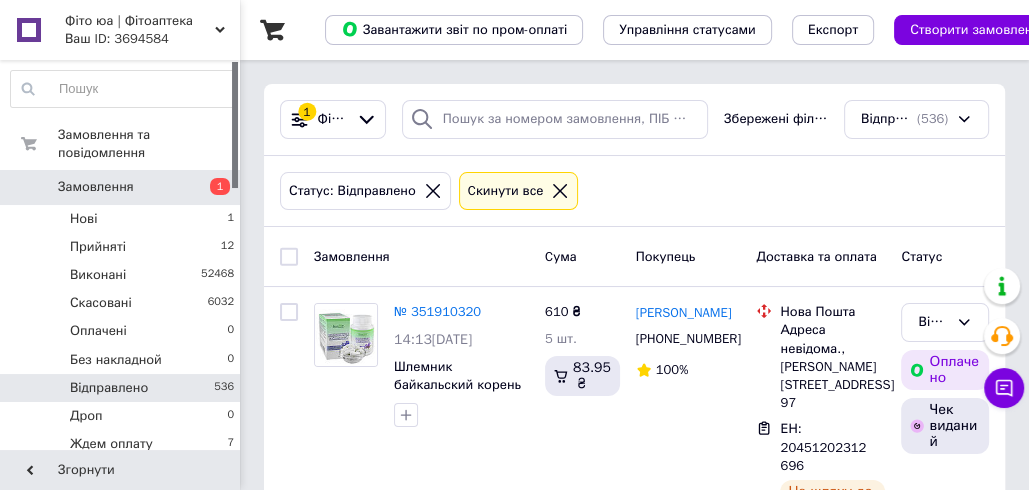 click on "Статус: Відправлено Cкинути все" at bounding box center (634, 191) 